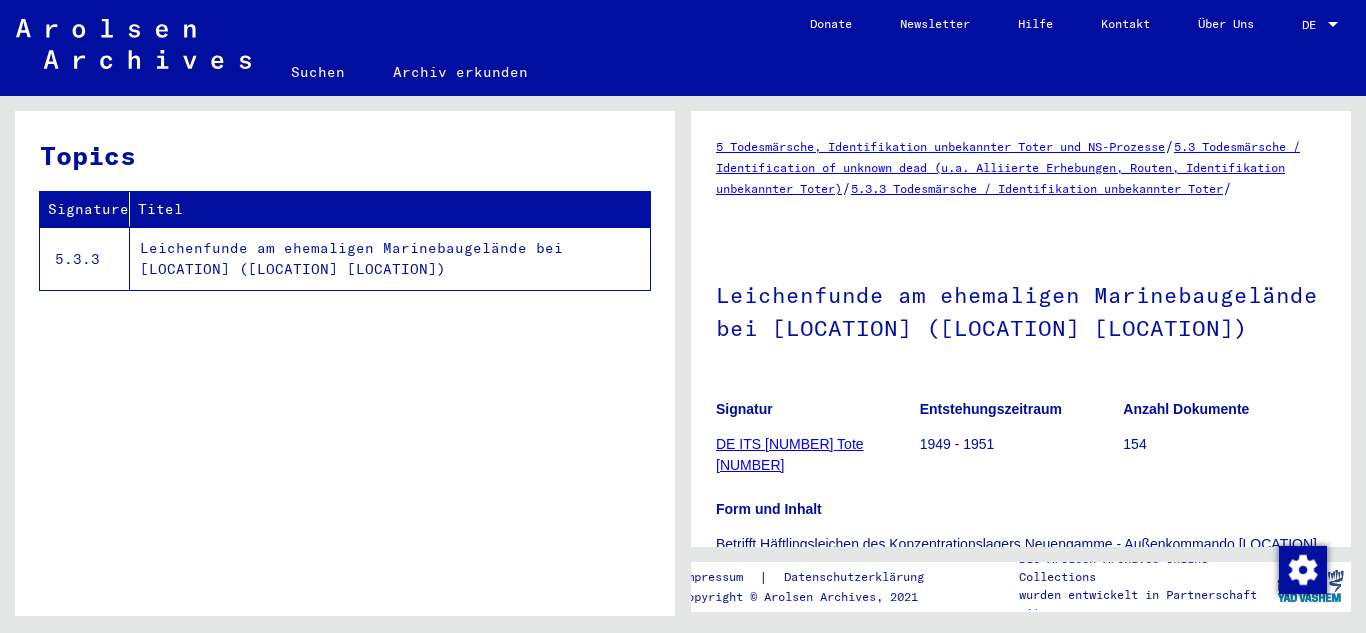 scroll, scrollTop: 0, scrollLeft: 0, axis: both 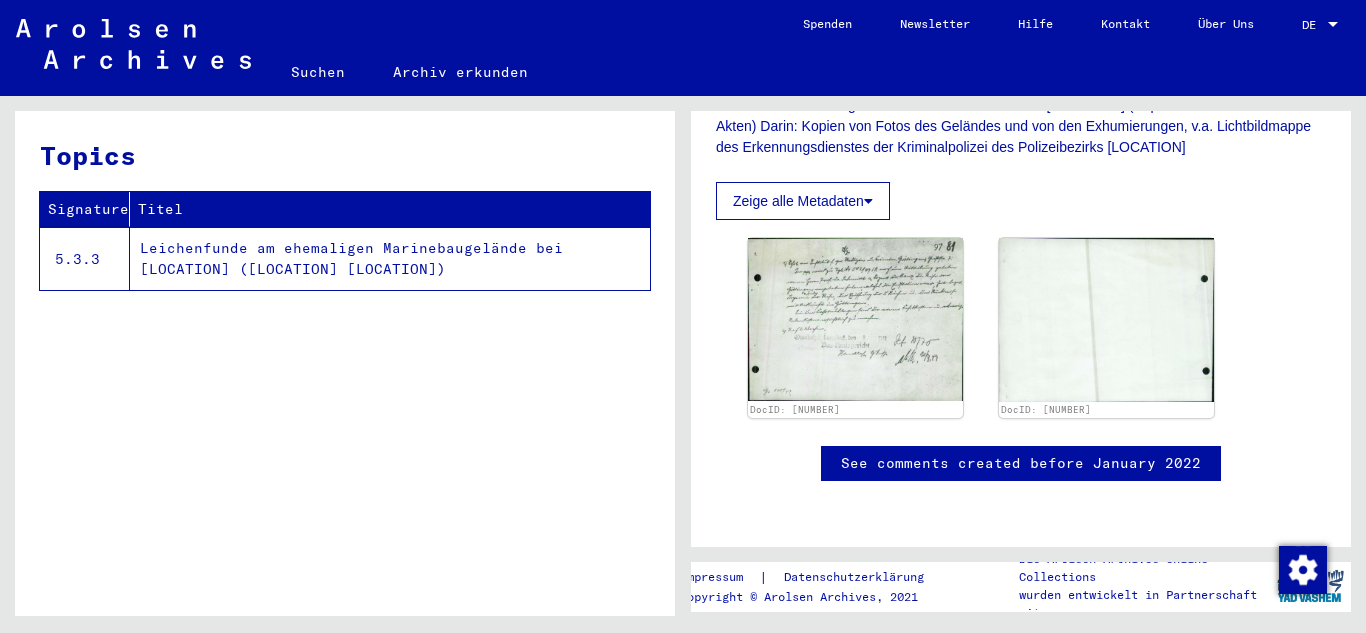 drag, startPoint x: 1344, startPoint y: 212, endPoint x: 1360, endPoint y: 381, distance: 169.7557 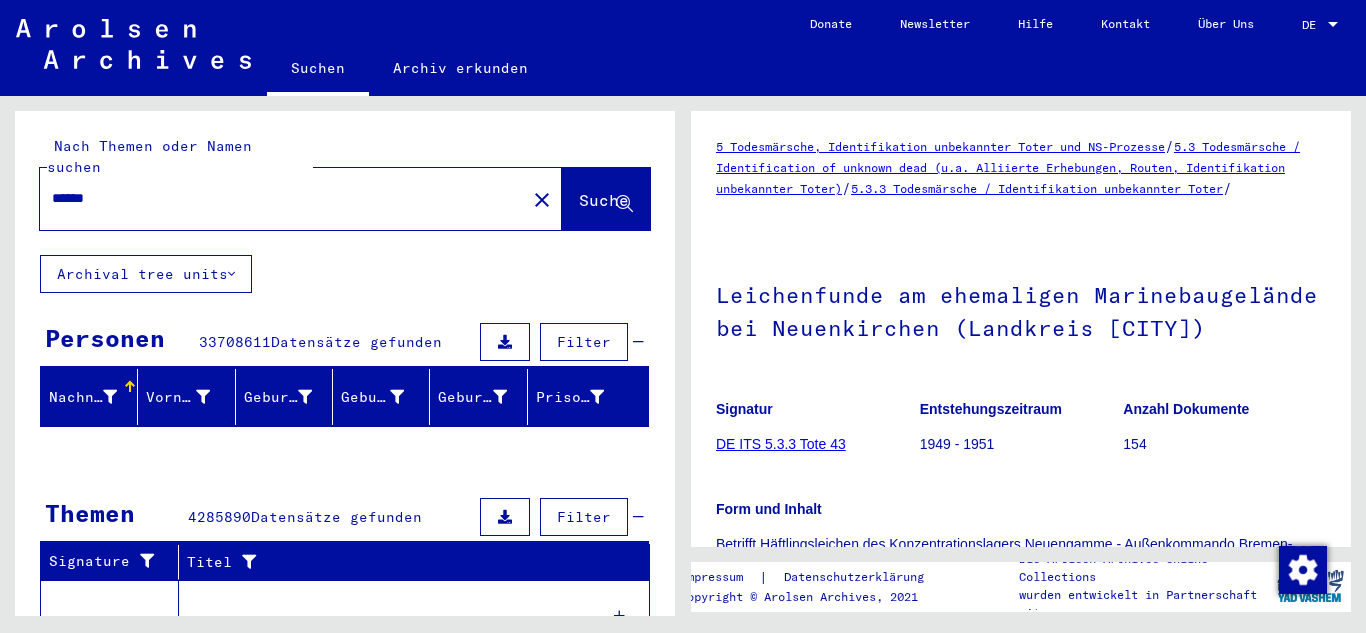 scroll, scrollTop: 0, scrollLeft: 0, axis: both 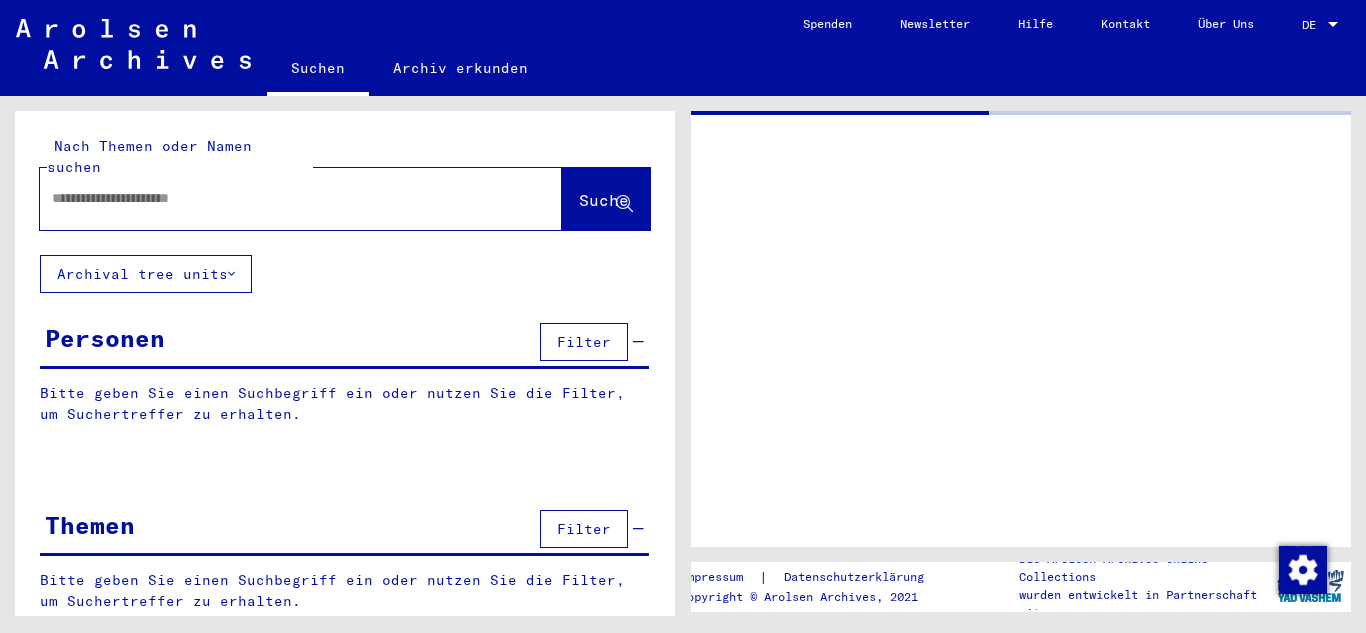 click 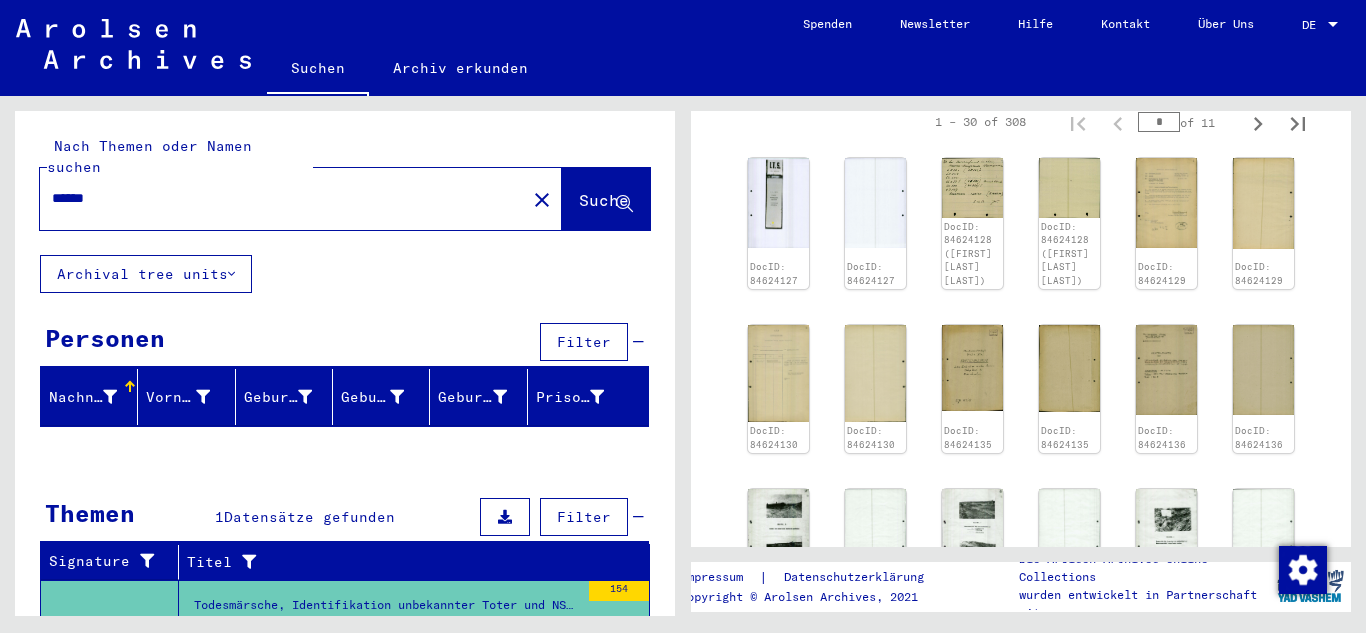scroll, scrollTop: 568, scrollLeft: 0, axis: vertical 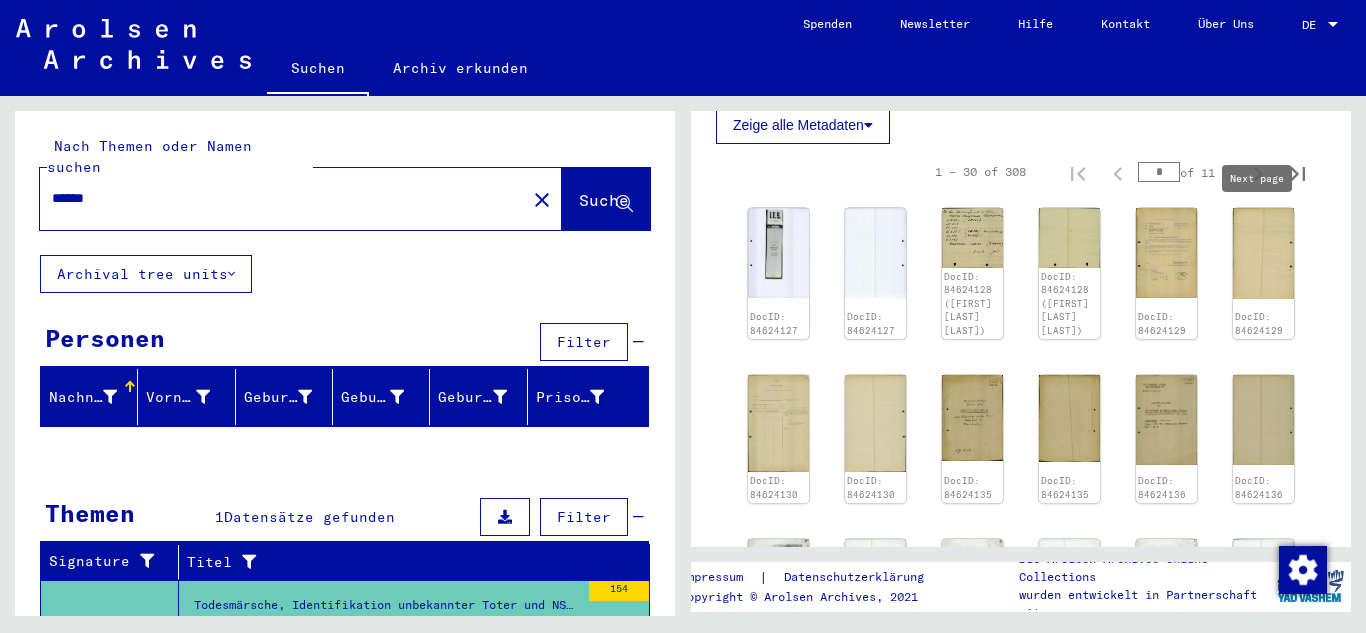 click 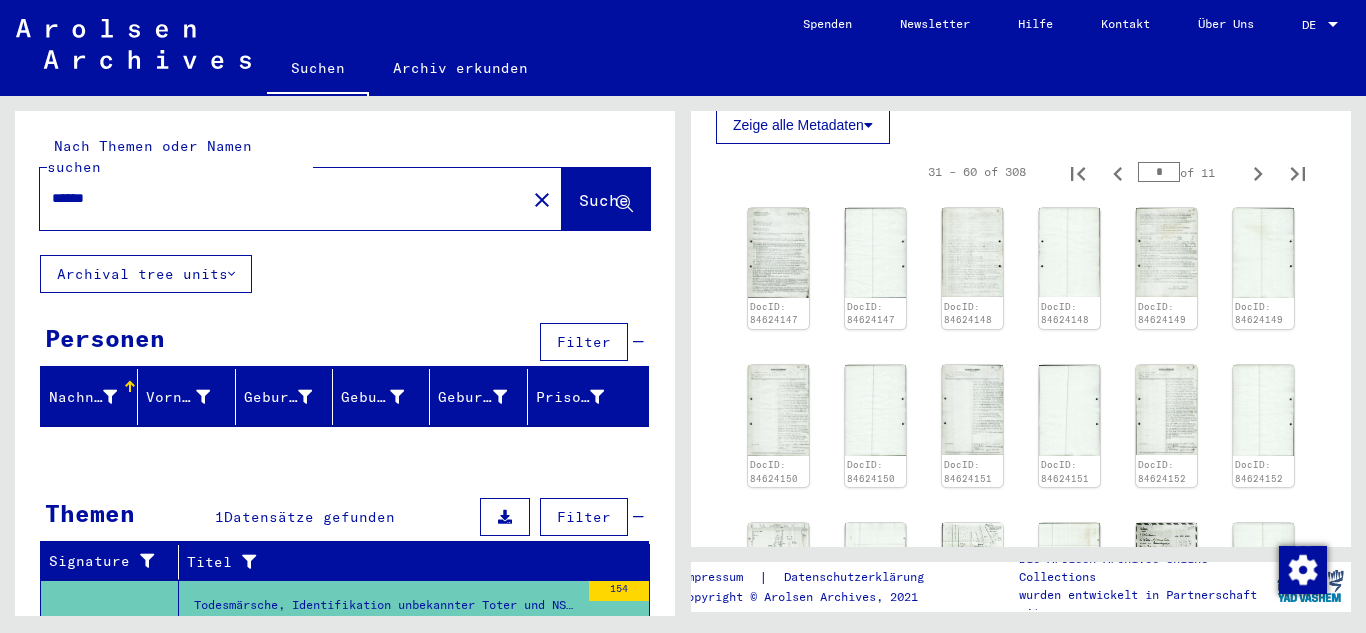 click 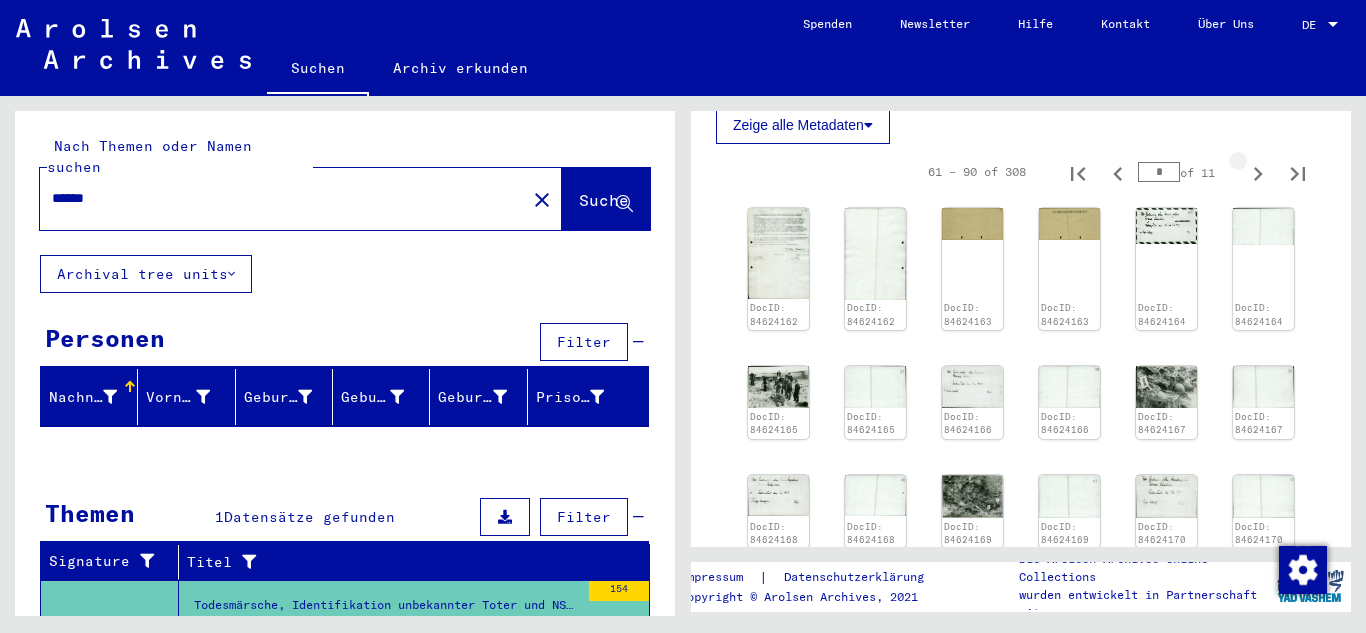 type on "*" 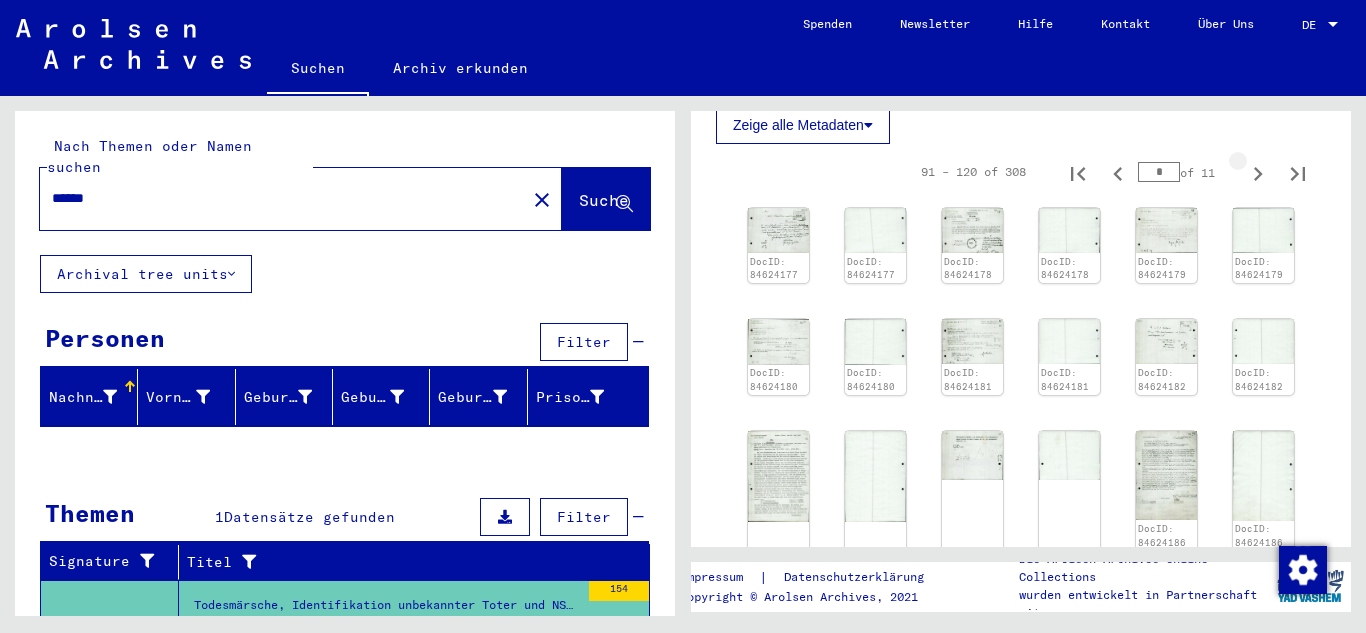 type on "*" 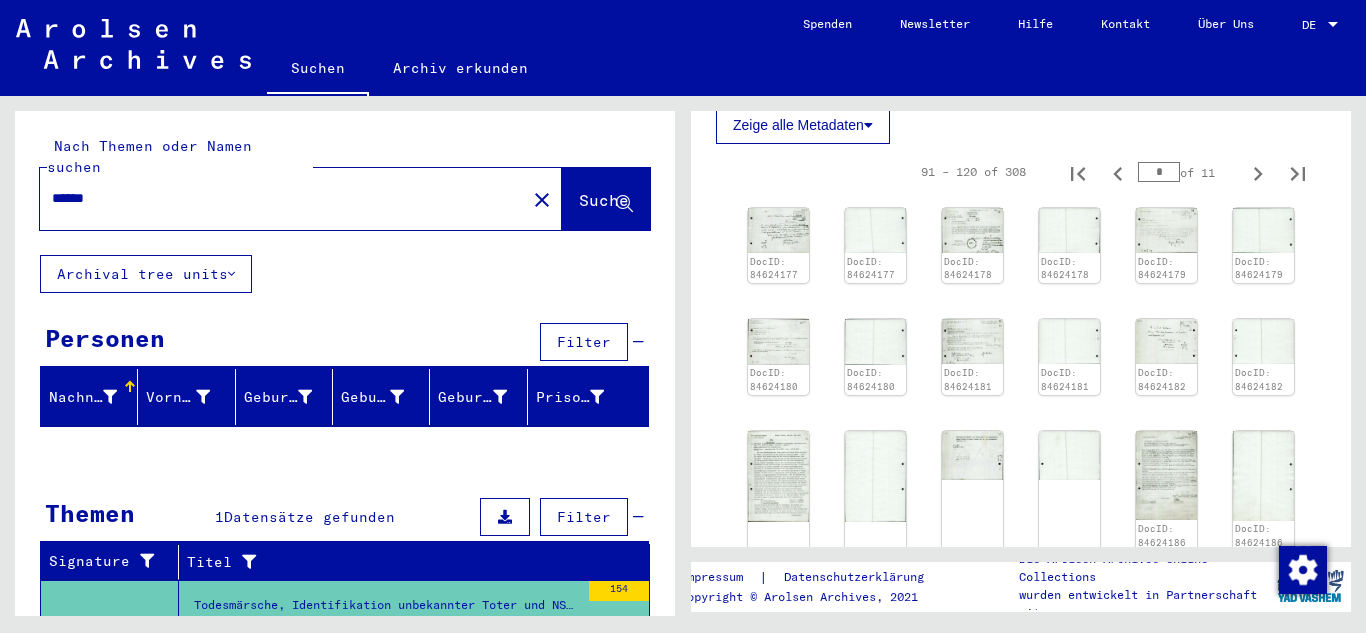 click 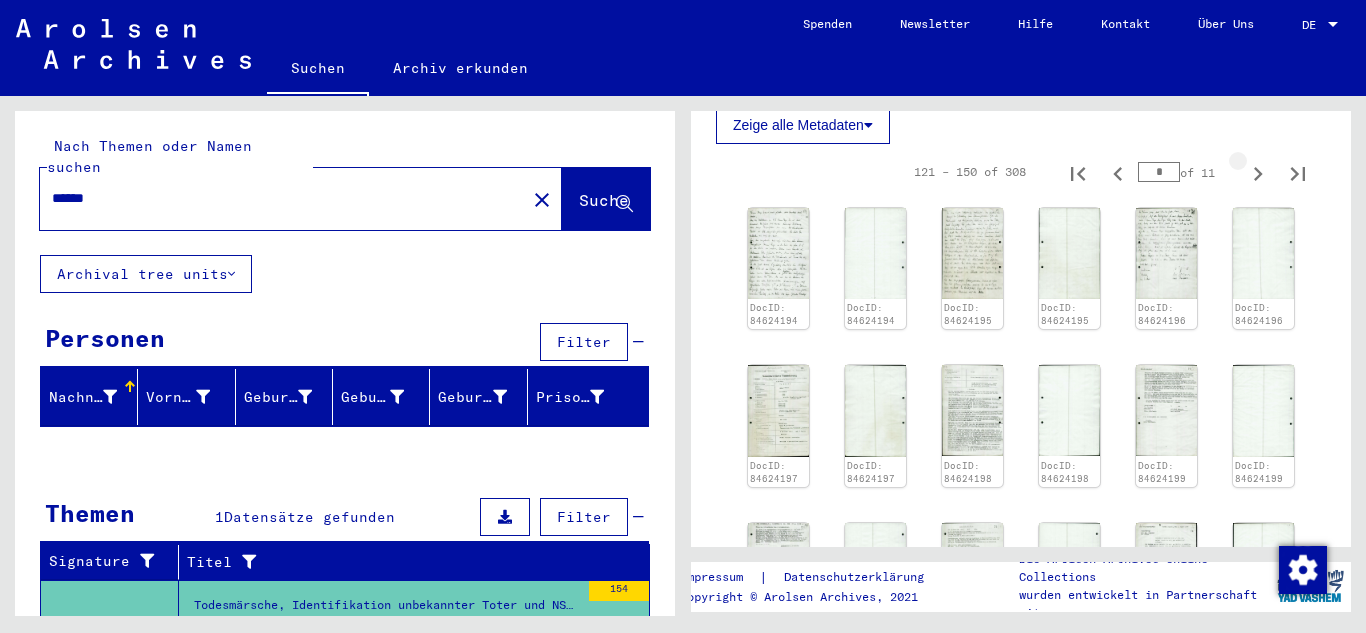 click 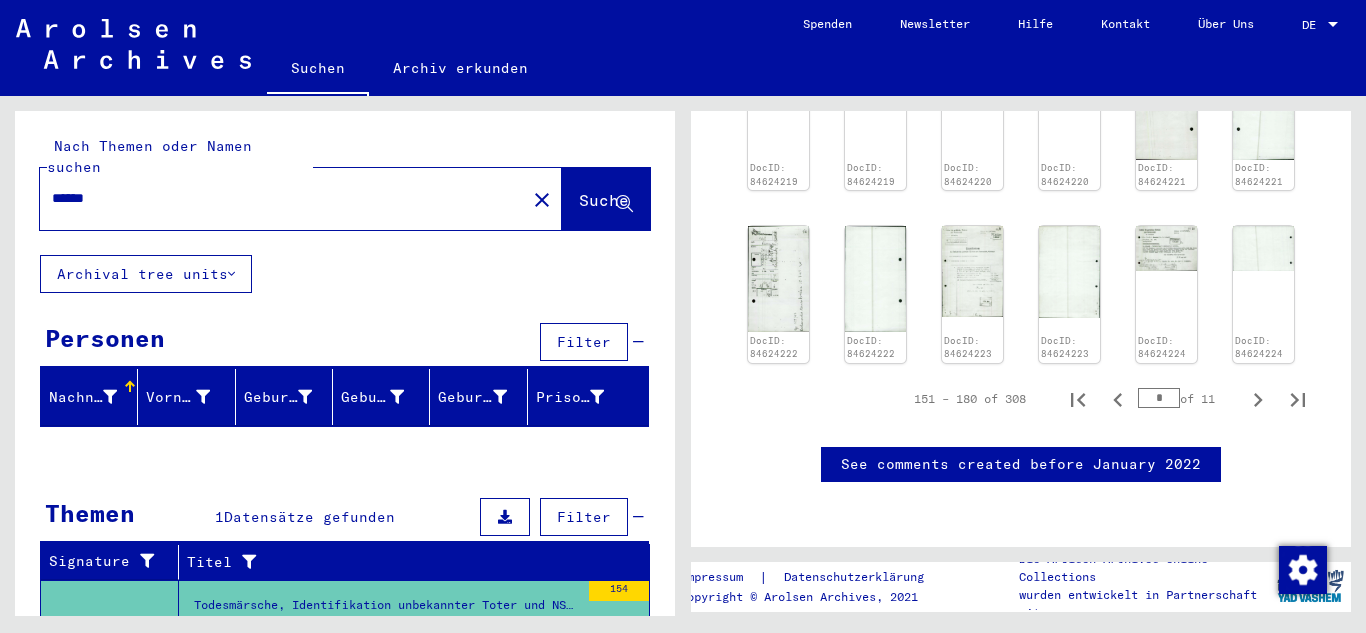 scroll, scrollTop: 1107, scrollLeft: 0, axis: vertical 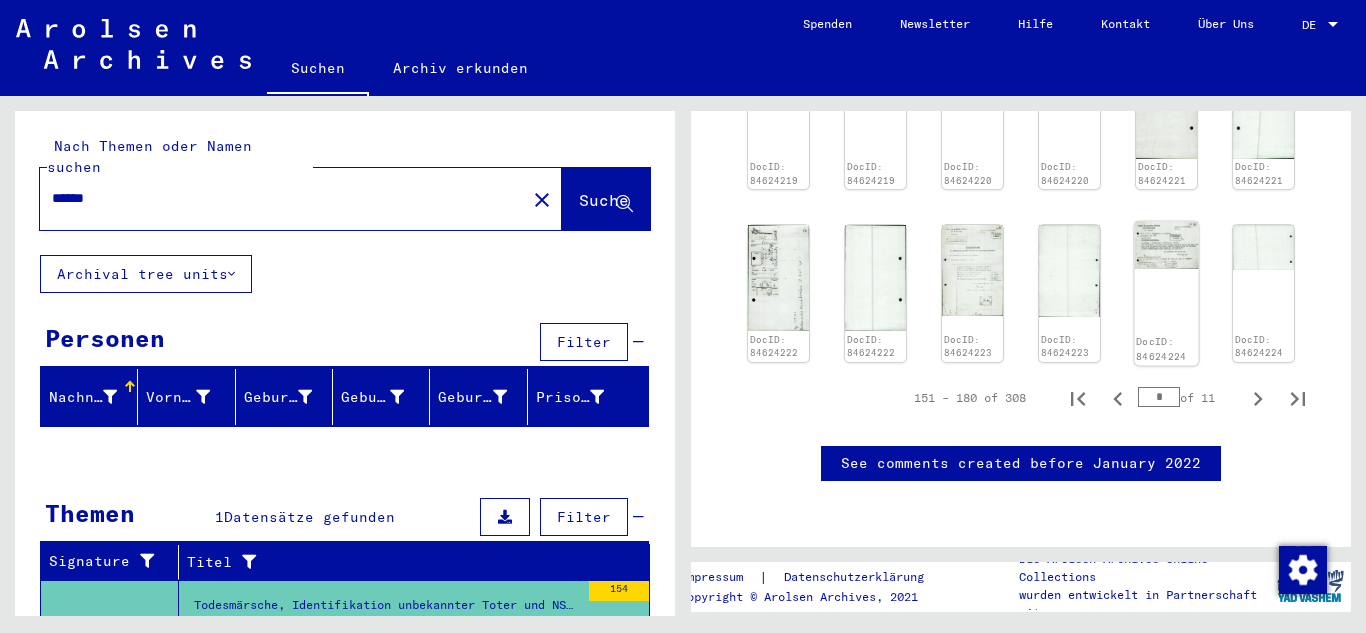 click on "DocID: 84624224" 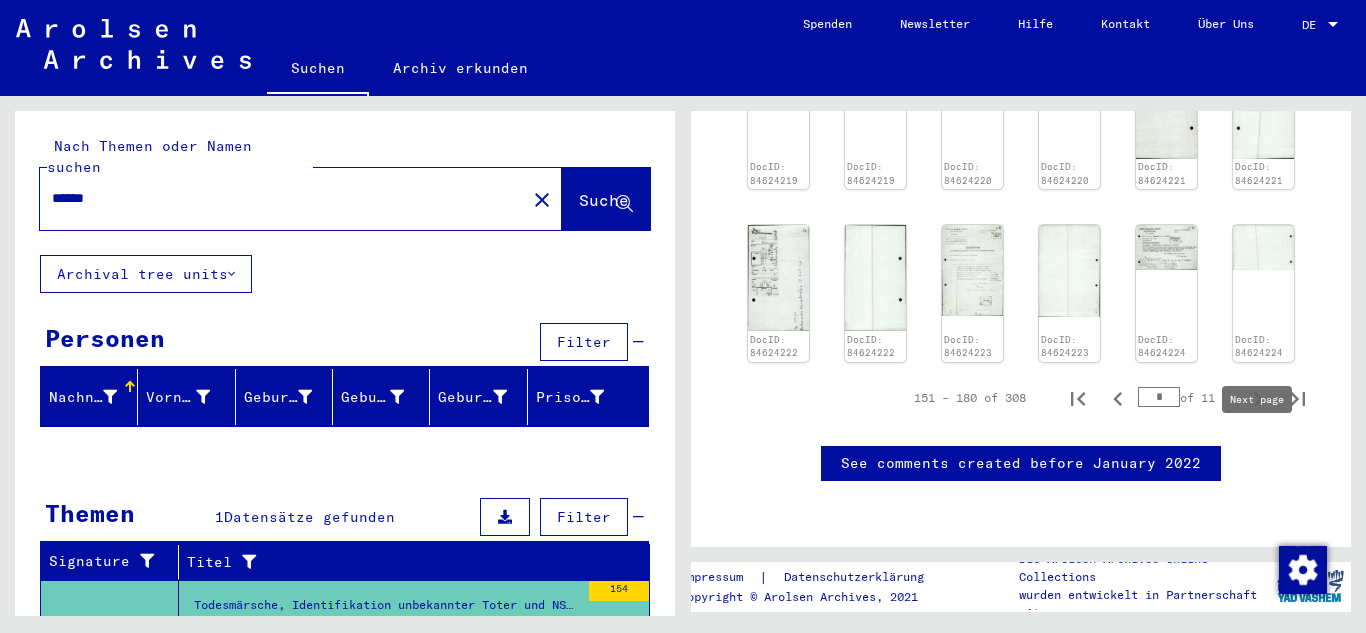 click 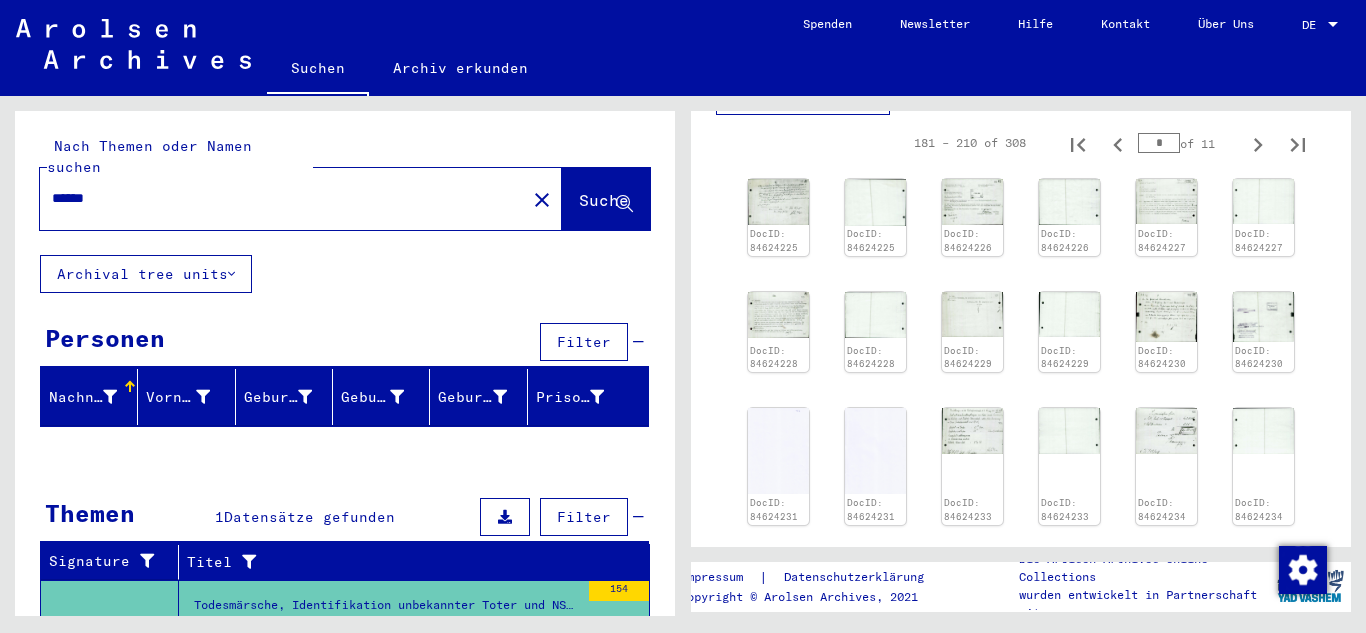 scroll, scrollTop: 553, scrollLeft: 0, axis: vertical 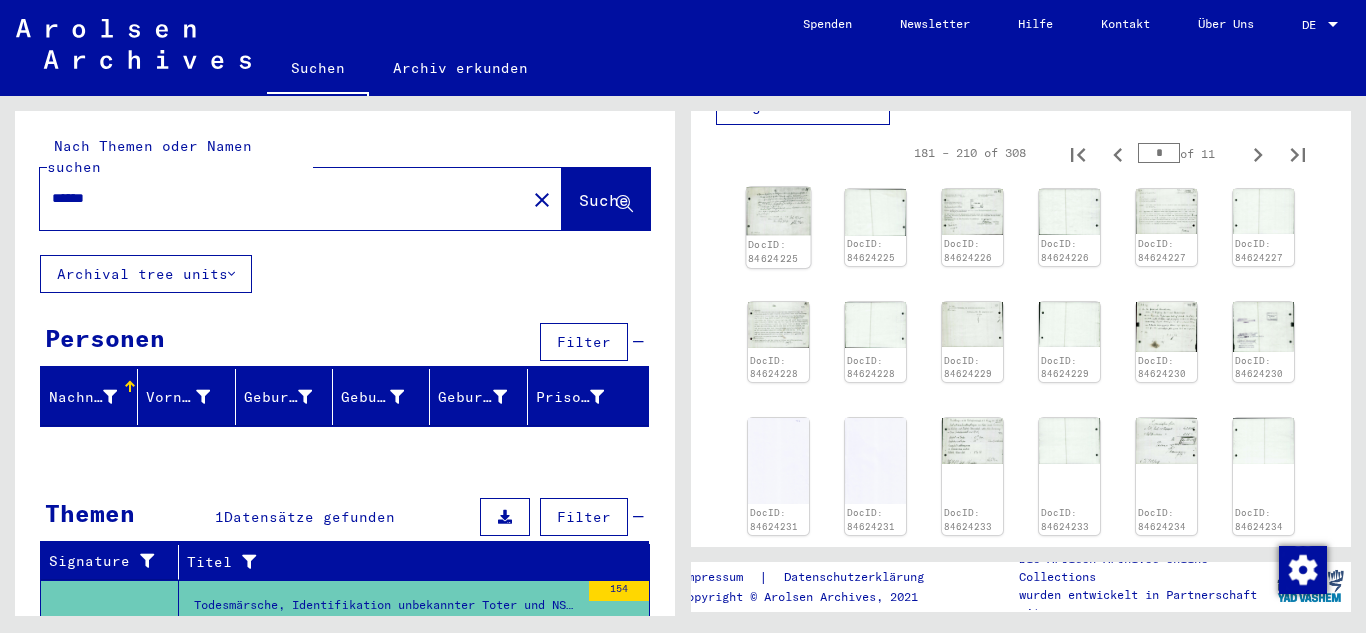 click 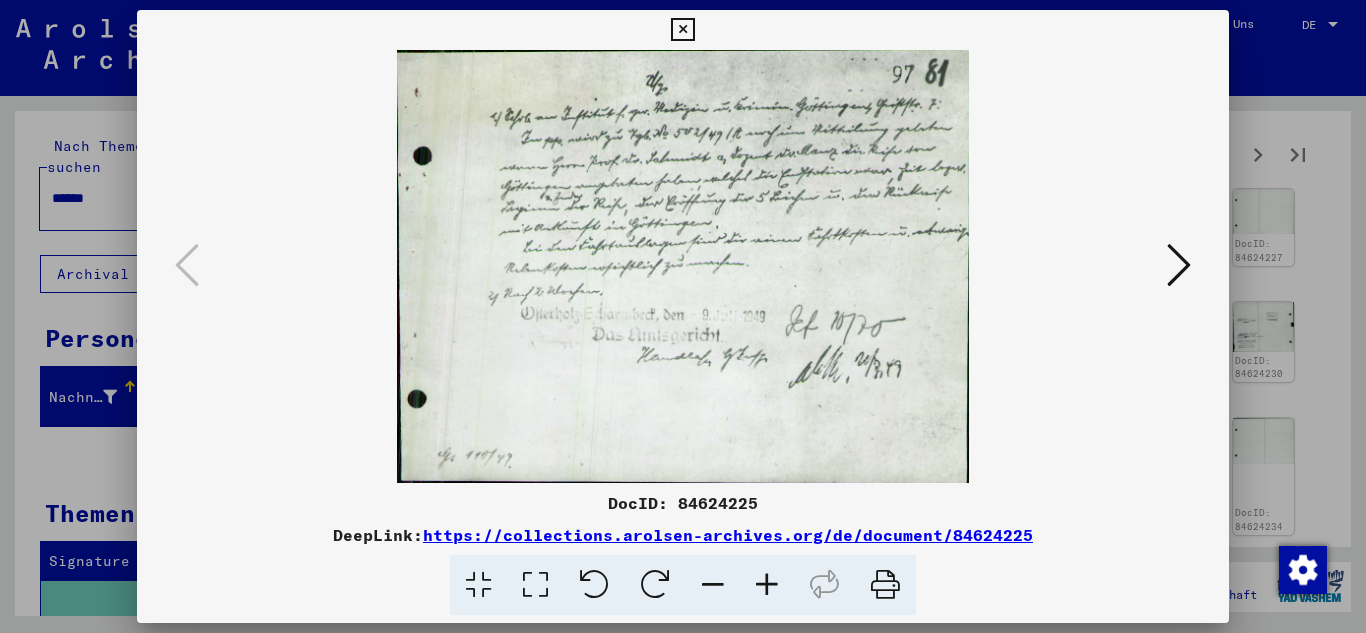 click at bounding box center (1179, 265) 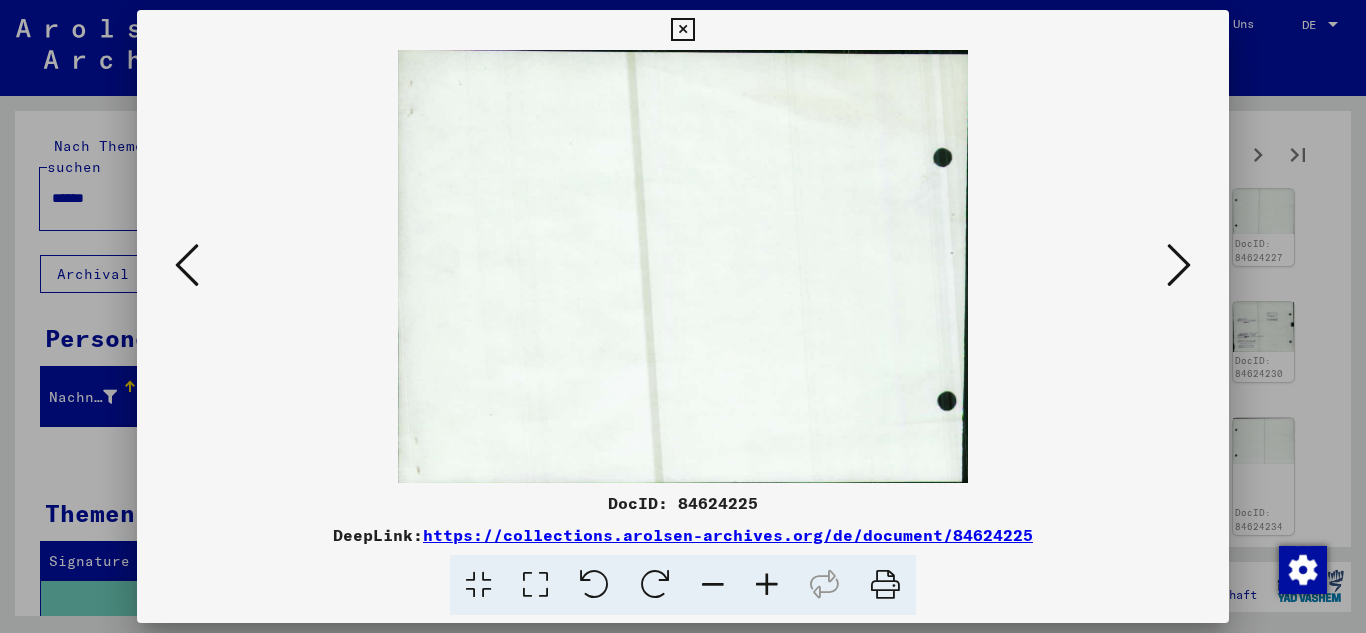 click at bounding box center [1179, 265] 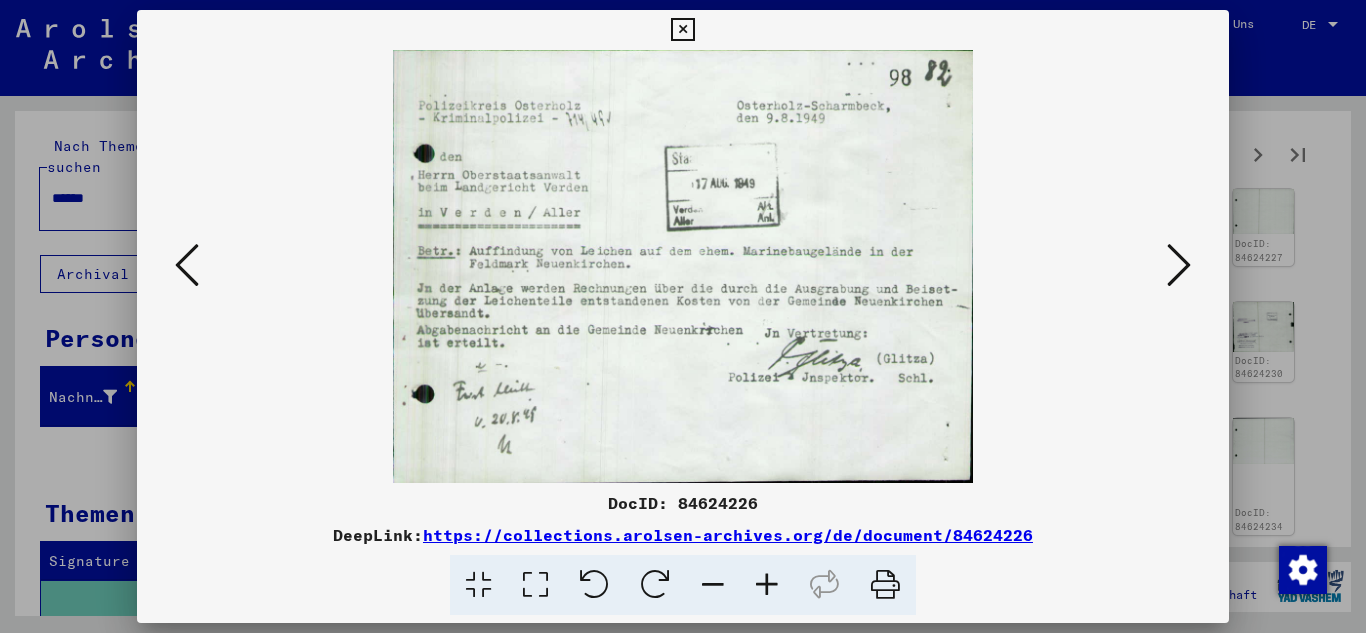 click at bounding box center [1179, 265] 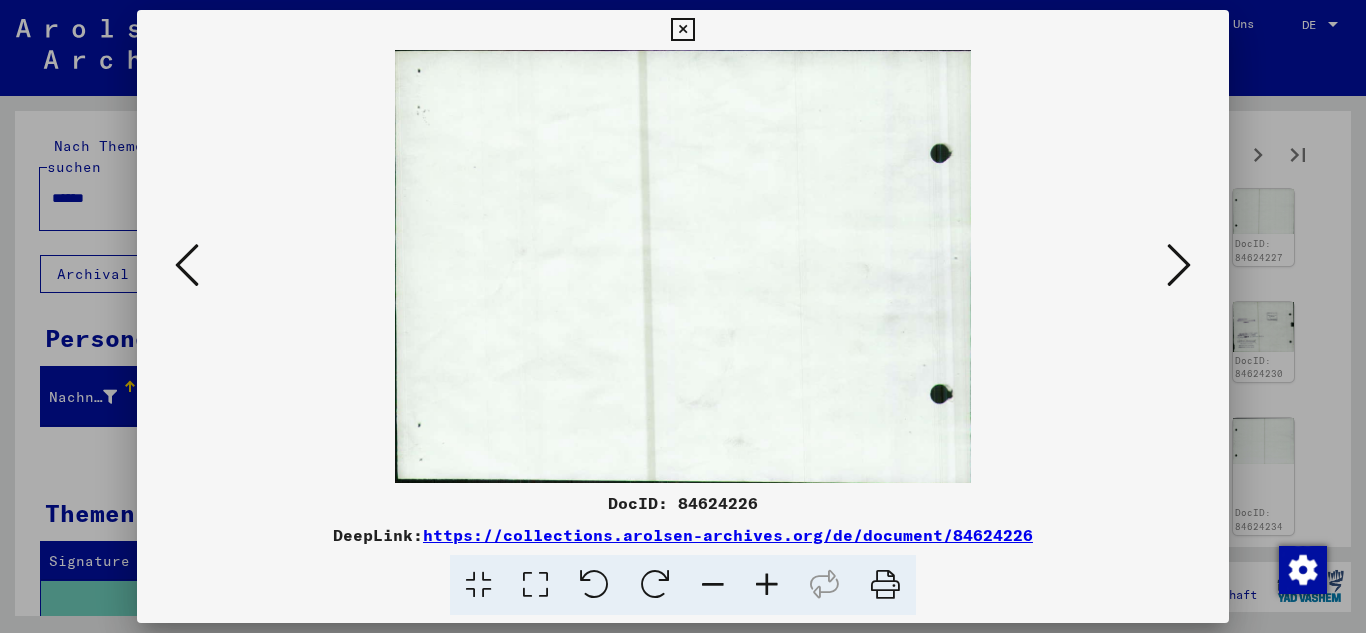 click at bounding box center (1179, 265) 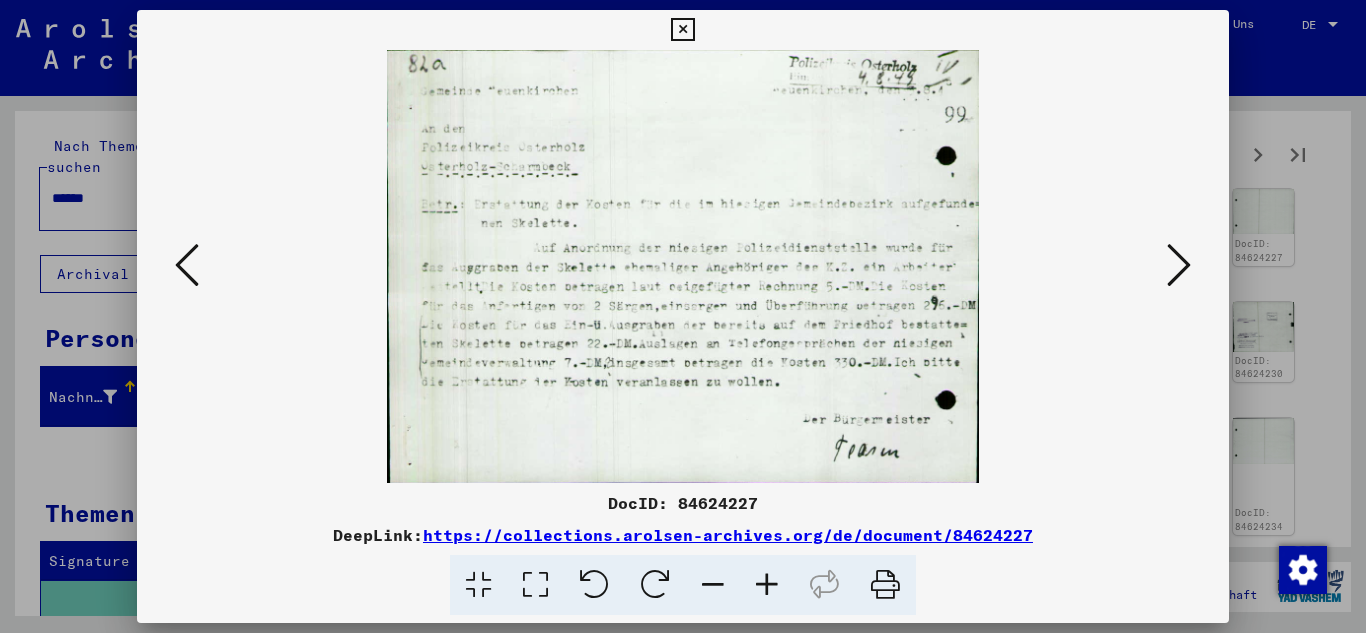click at bounding box center (1179, 265) 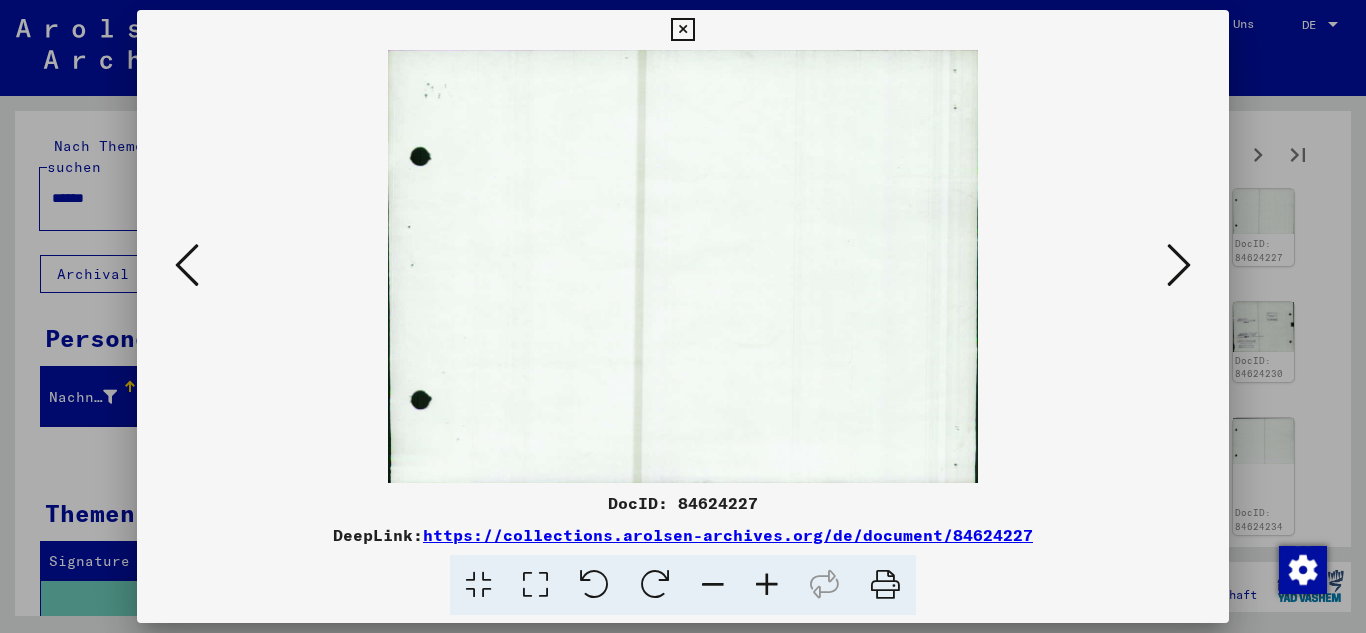 click at bounding box center (1179, 265) 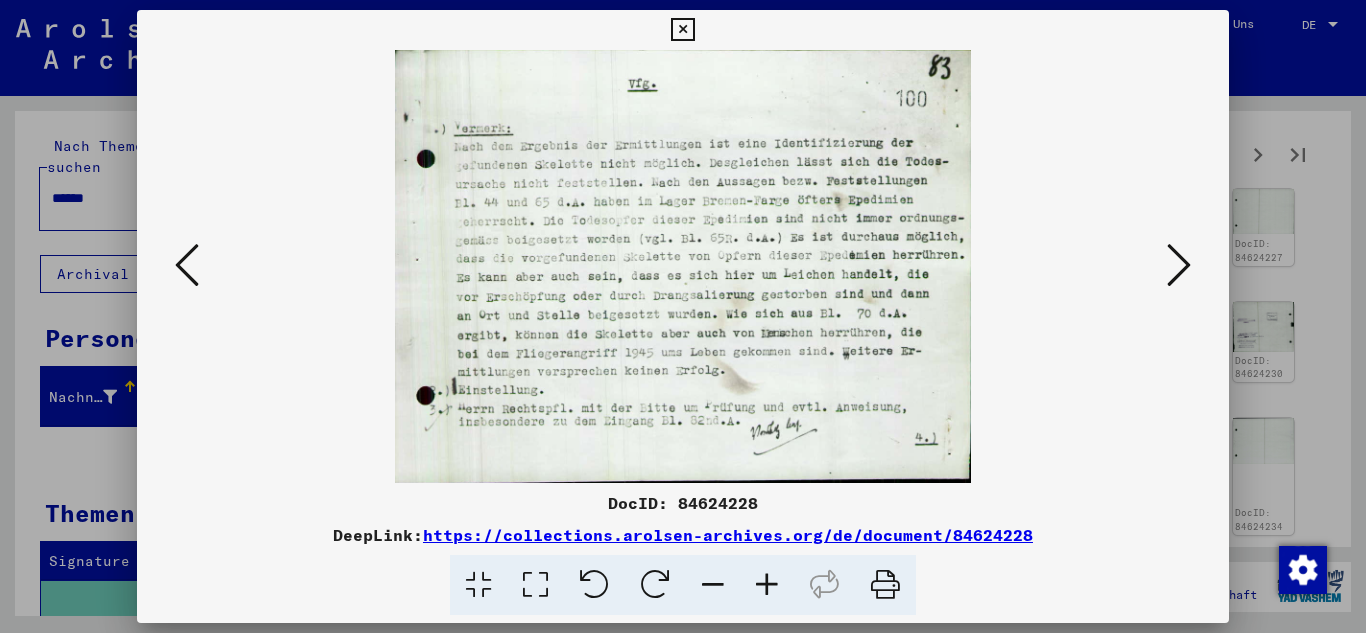 click at bounding box center (1179, 265) 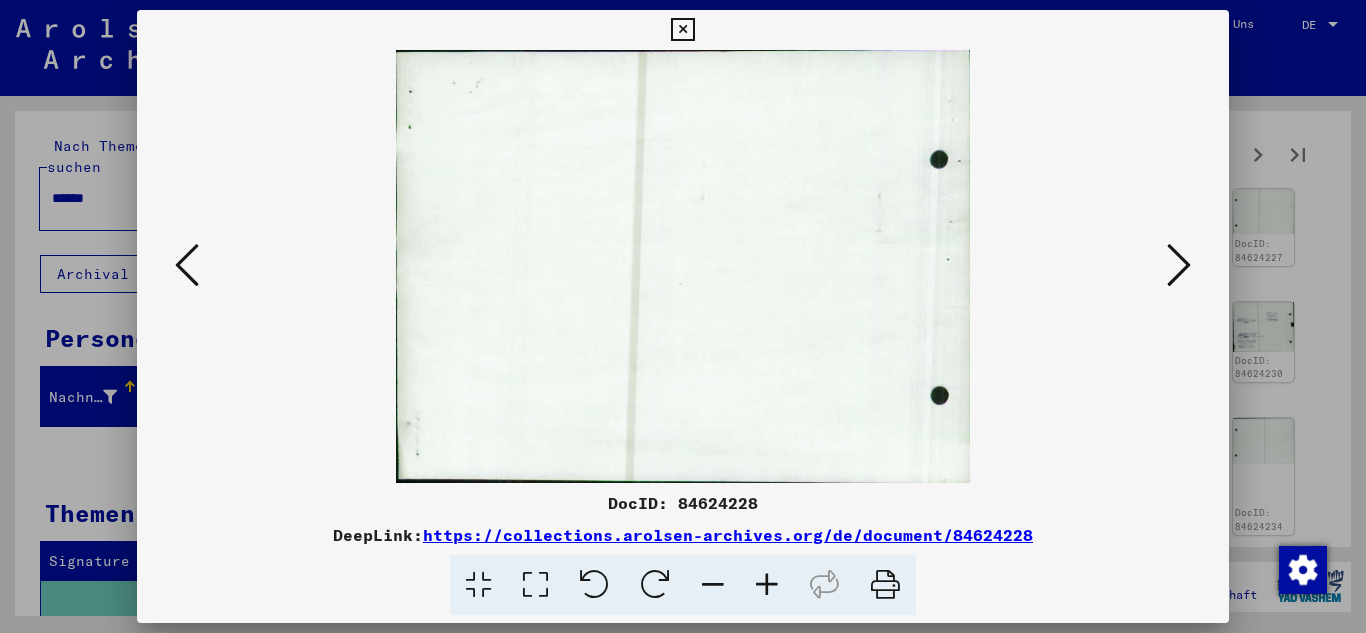 click at bounding box center [1179, 266] 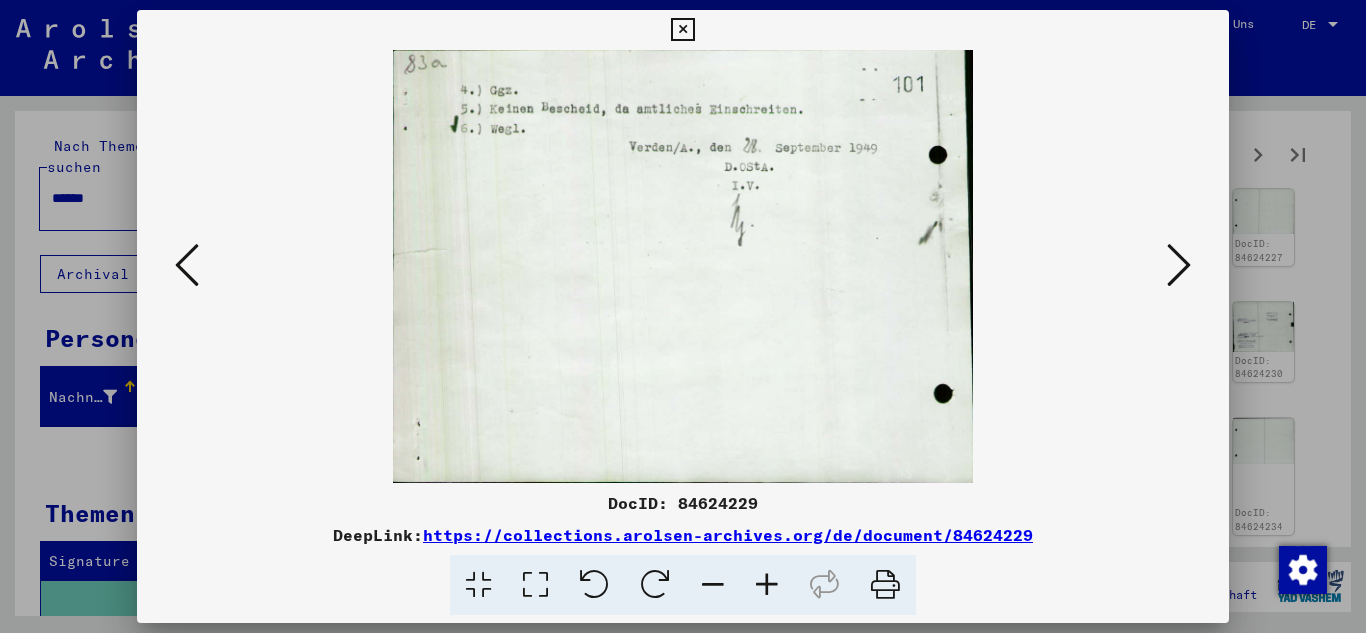 click at bounding box center [1179, 266] 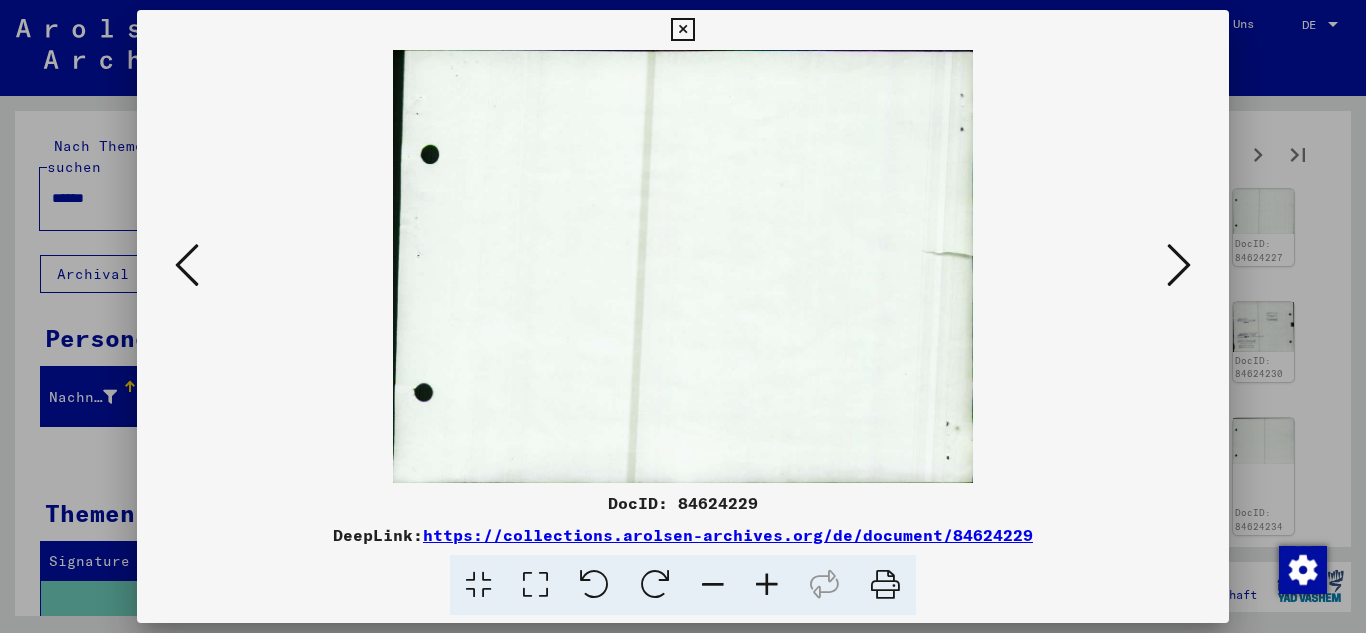 click at bounding box center (1179, 266) 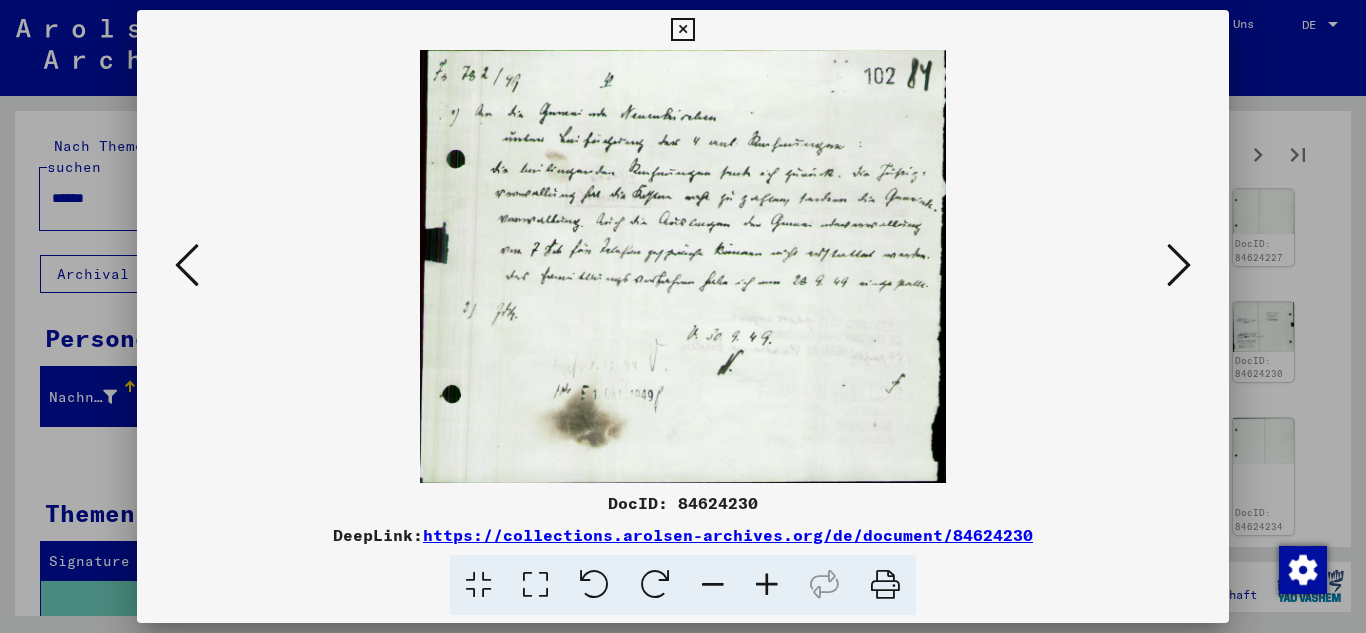 click at bounding box center (1179, 266) 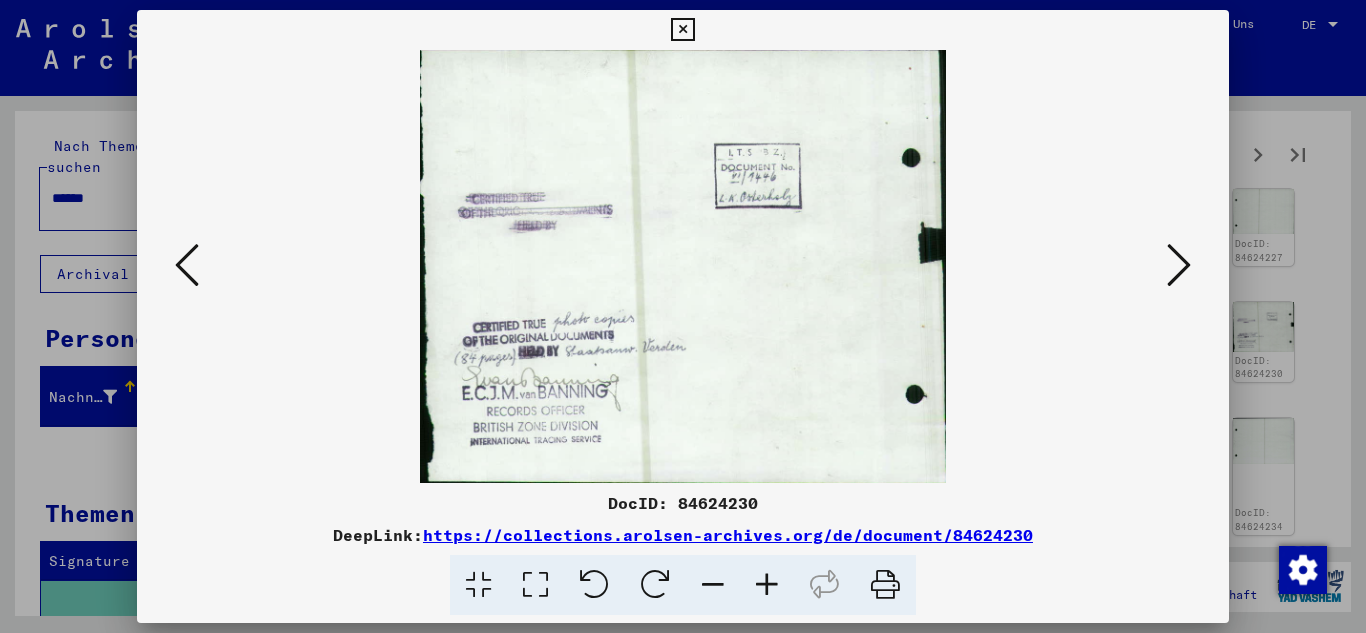click at bounding box center (1179, 266) 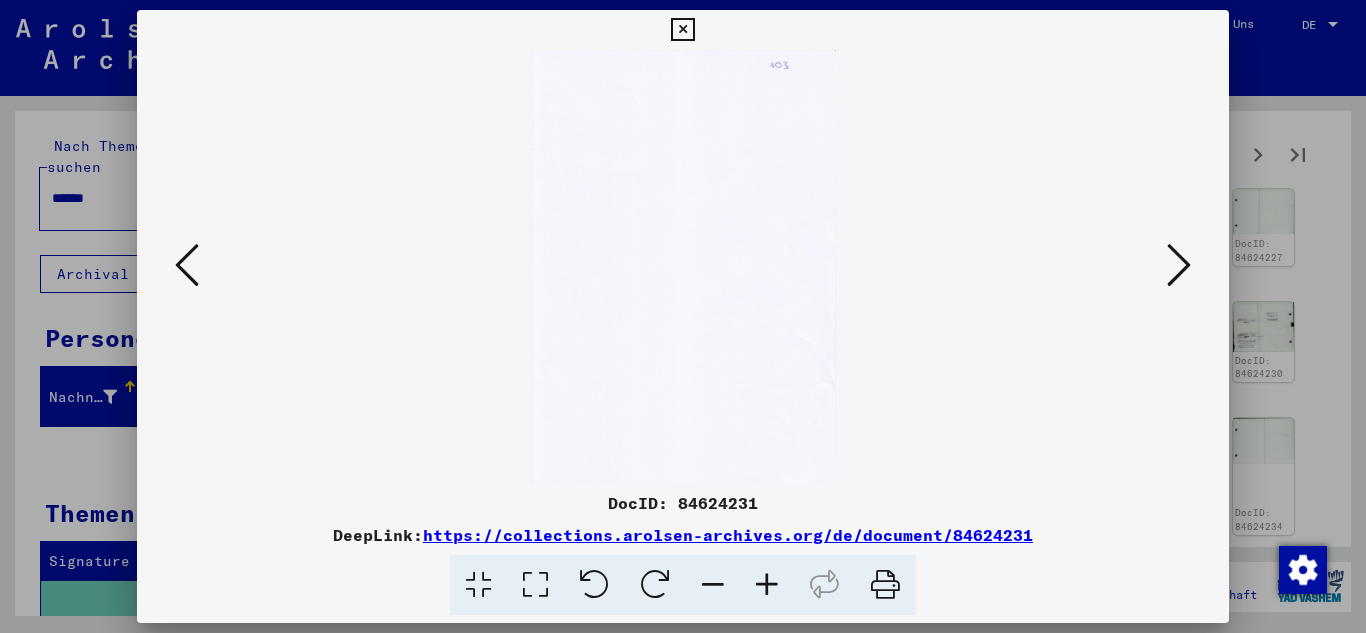 click at bounding box center (1179, 266) 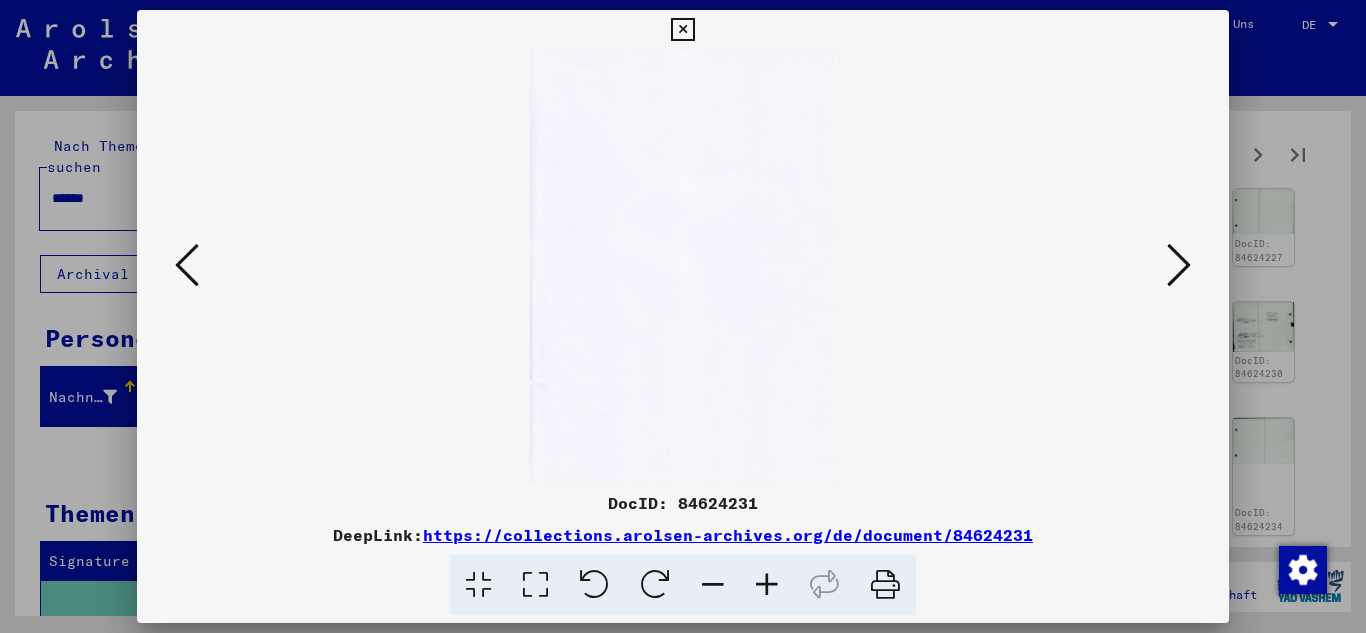 click at bounding box center (1179, 265) 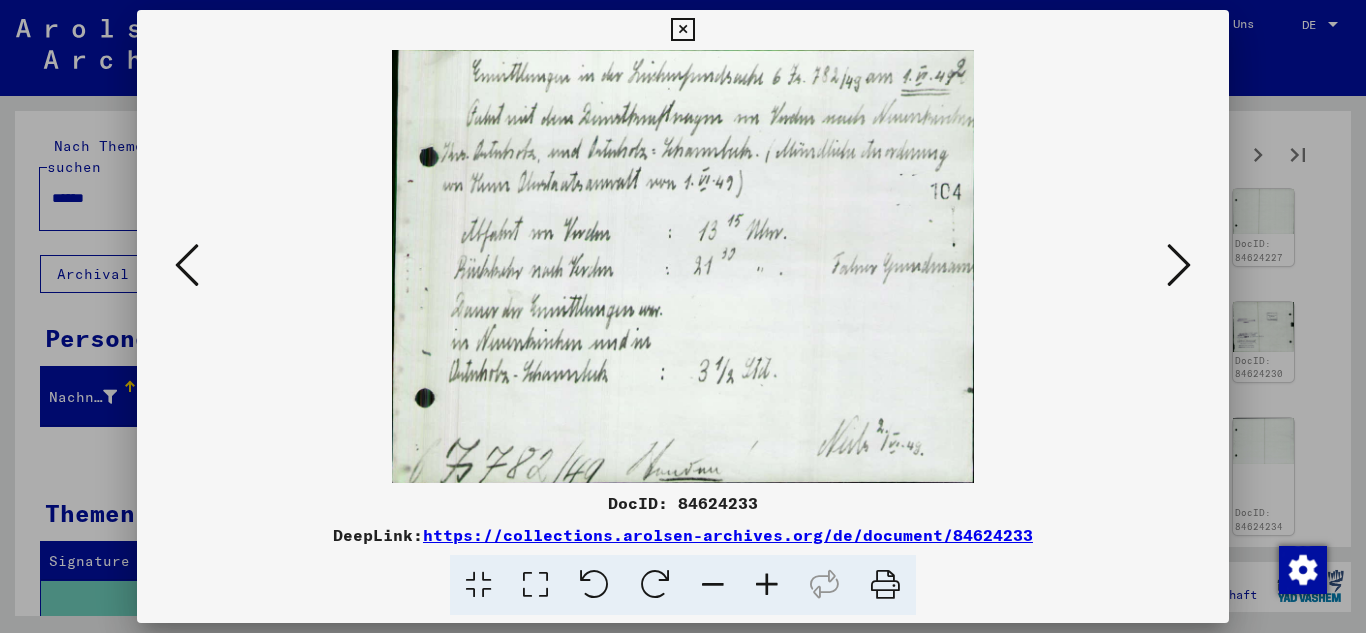 click at bounding box center (1179, 265) 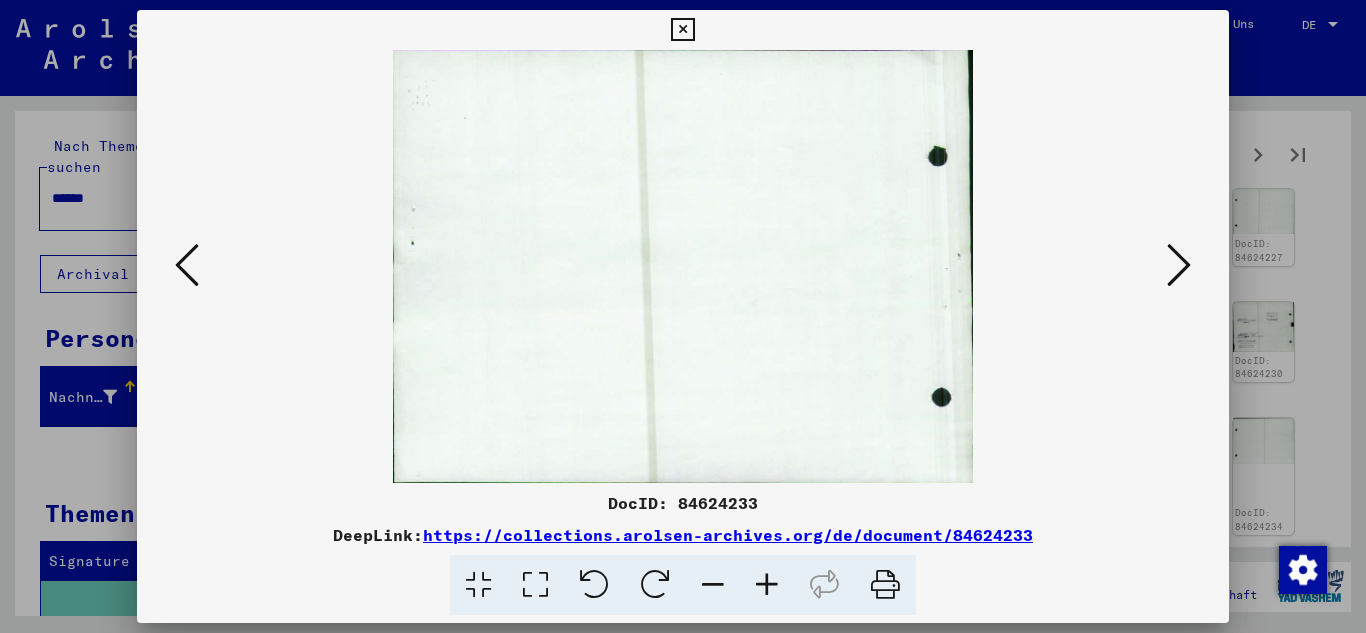 click at bounding box center [1179, 265] 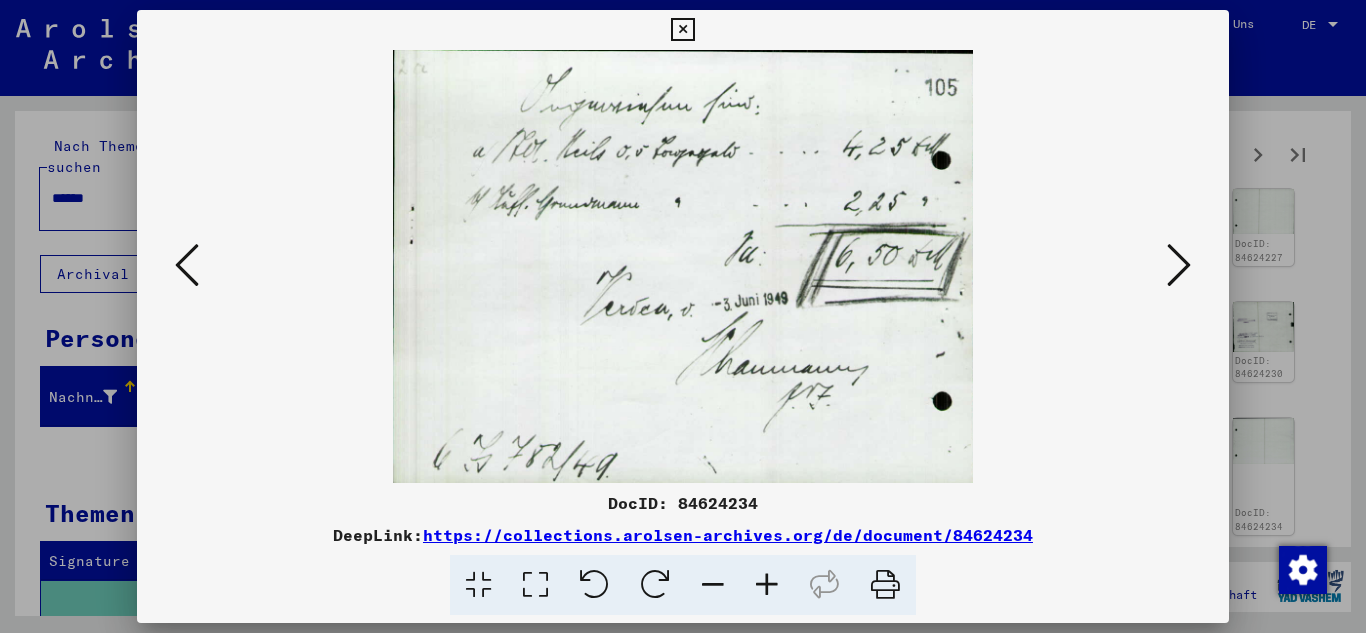 click at bounding box center [1179, 265] 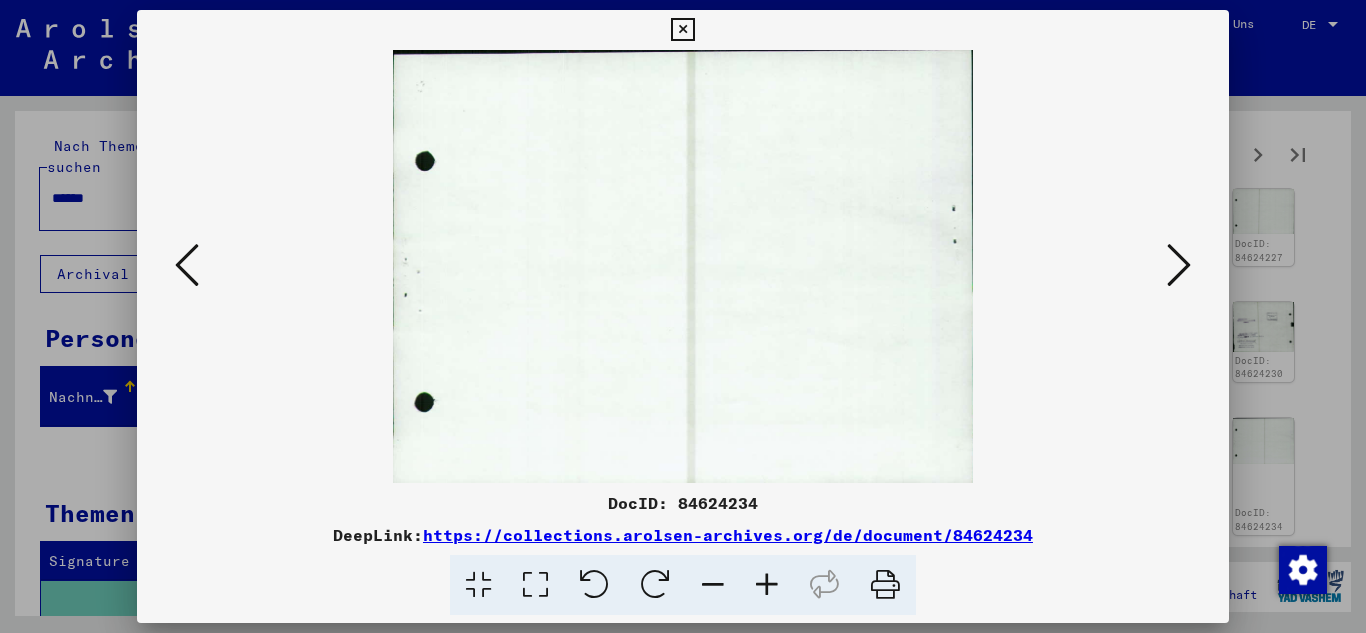 click at bounding box center (1179, 265) 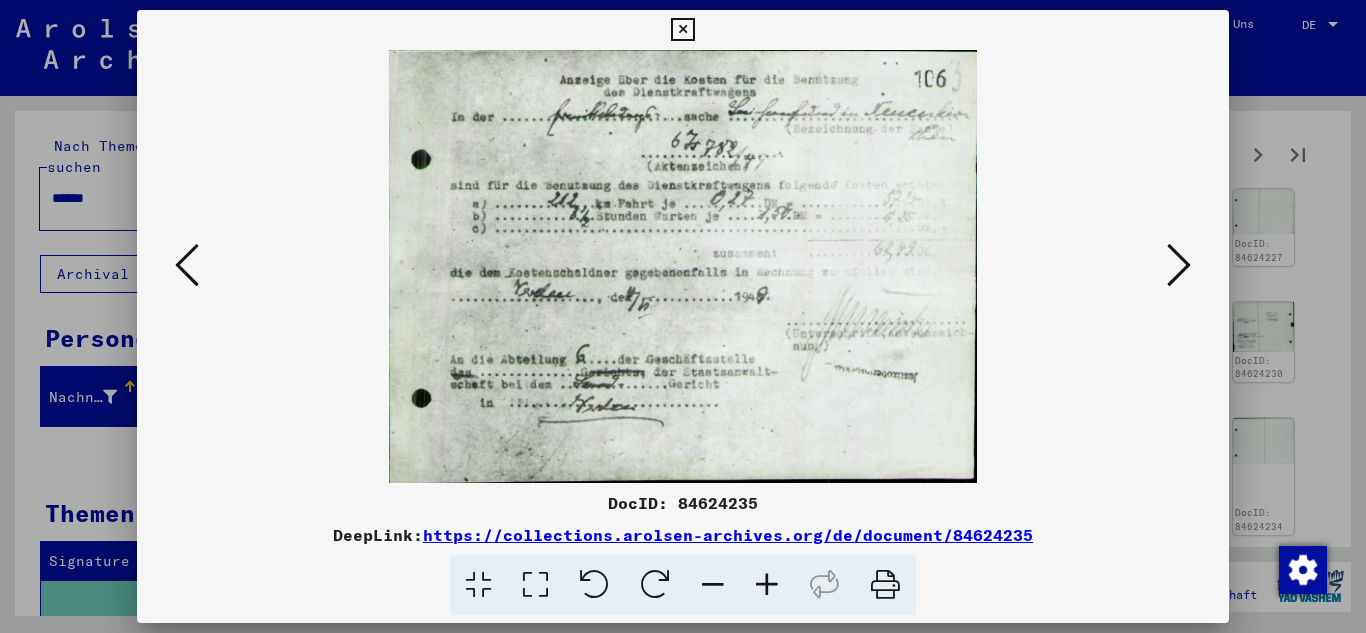 click at bounding box center (1179, 265) 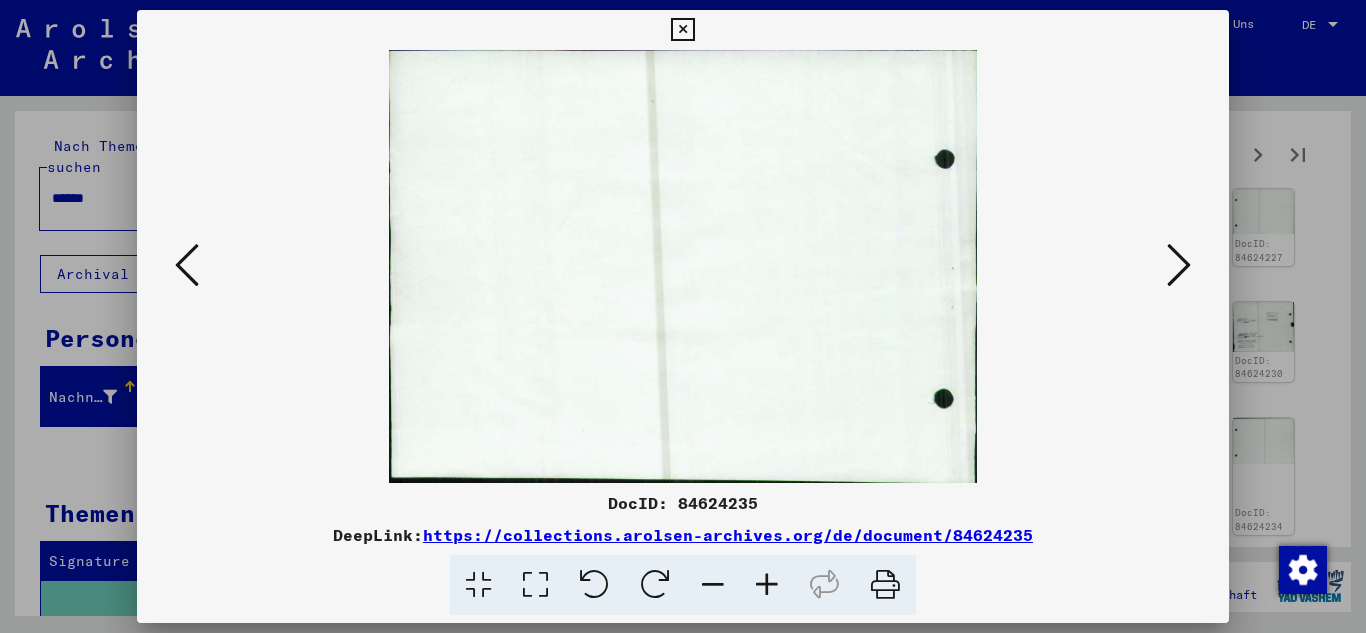 click at bounding box center [1179, 265] 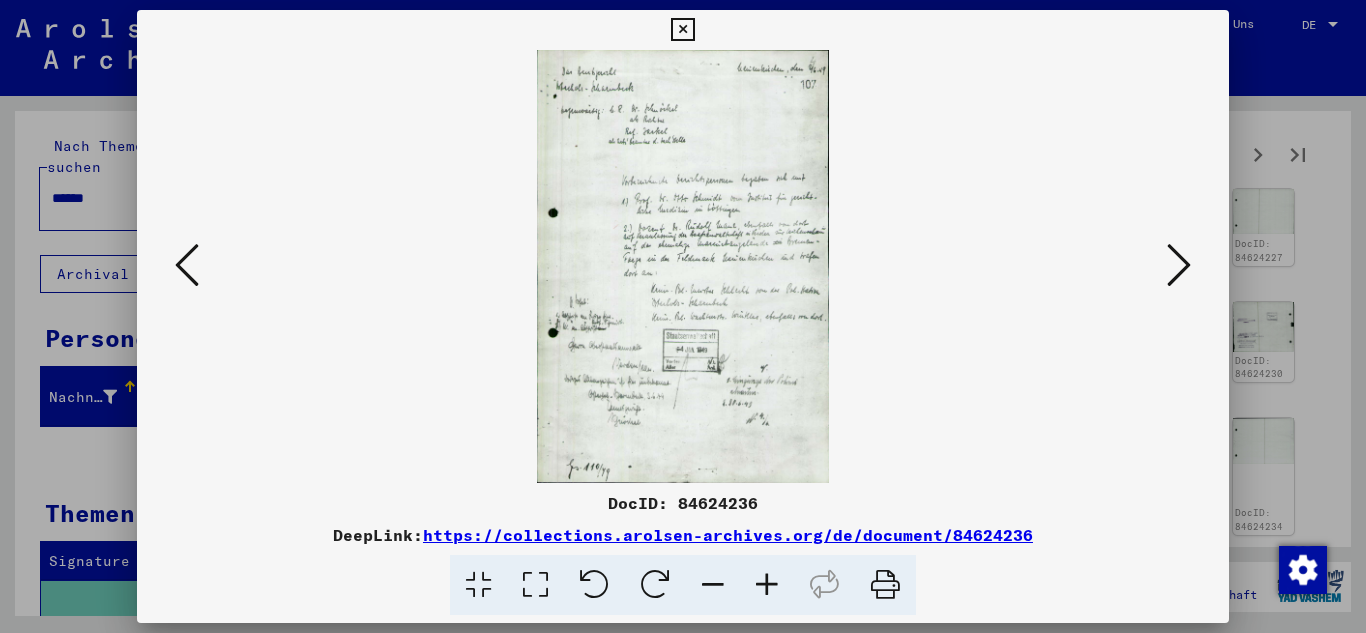 click at bounding box center [1179, 265] 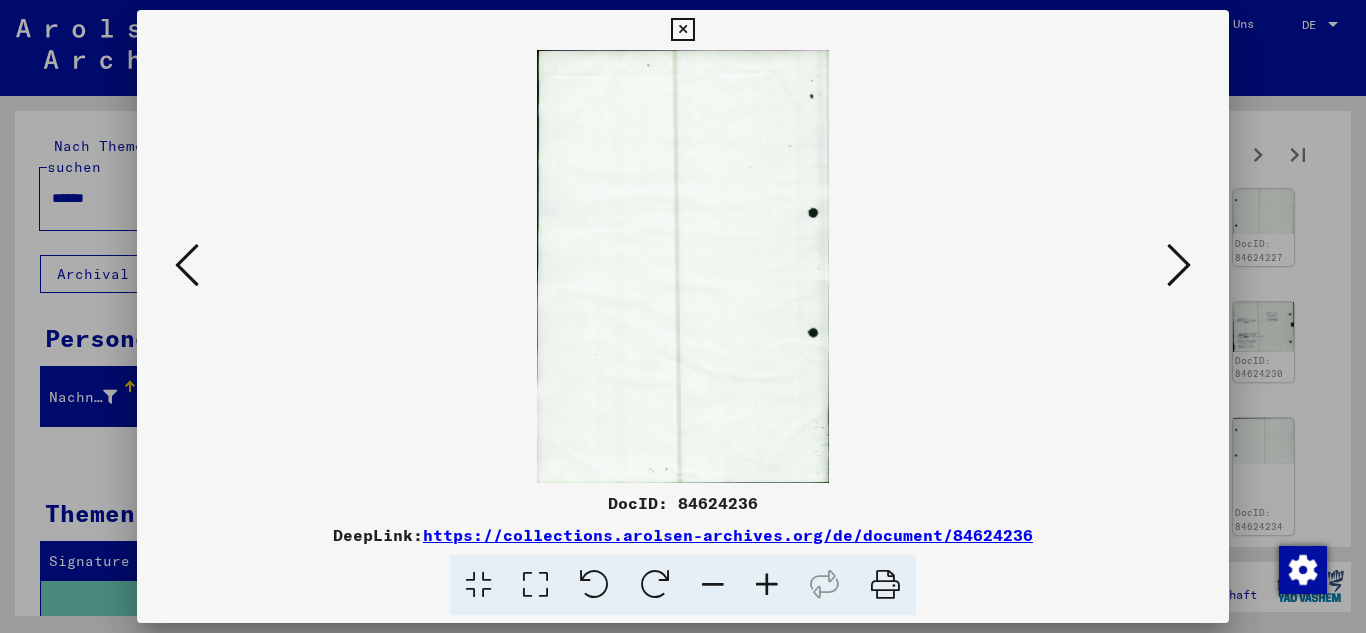 click at bounding box center [1179, 265] 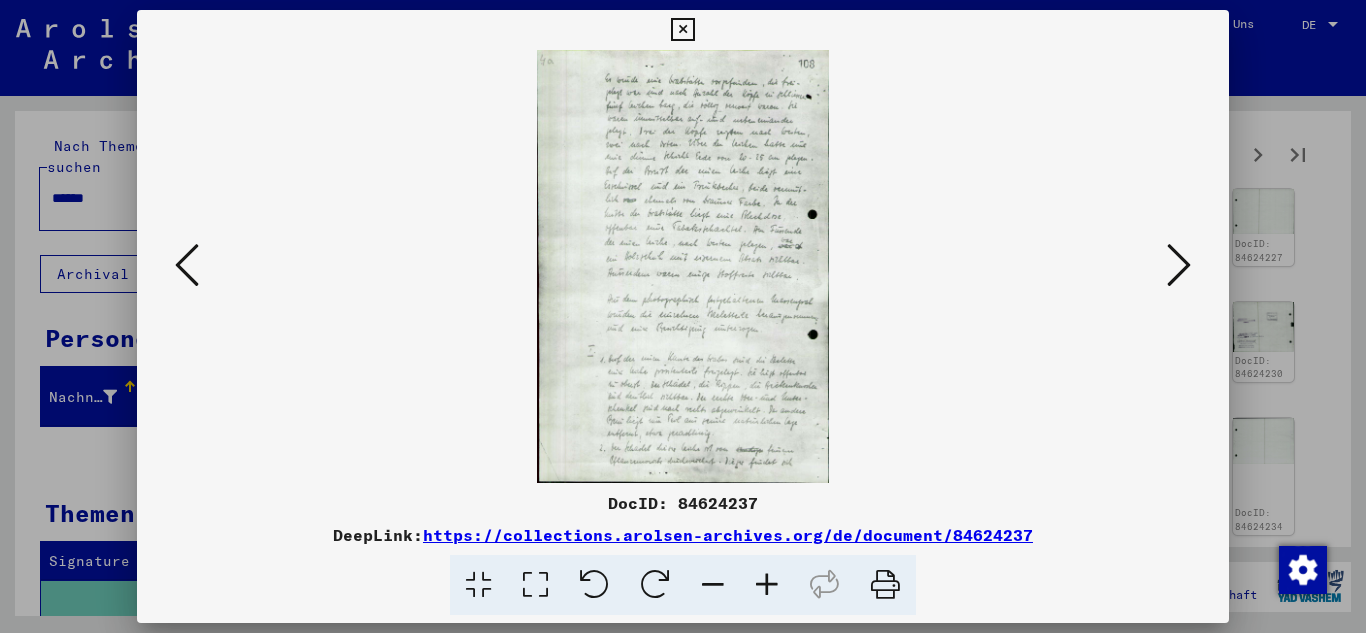 click at bounding box center [1179, 265] 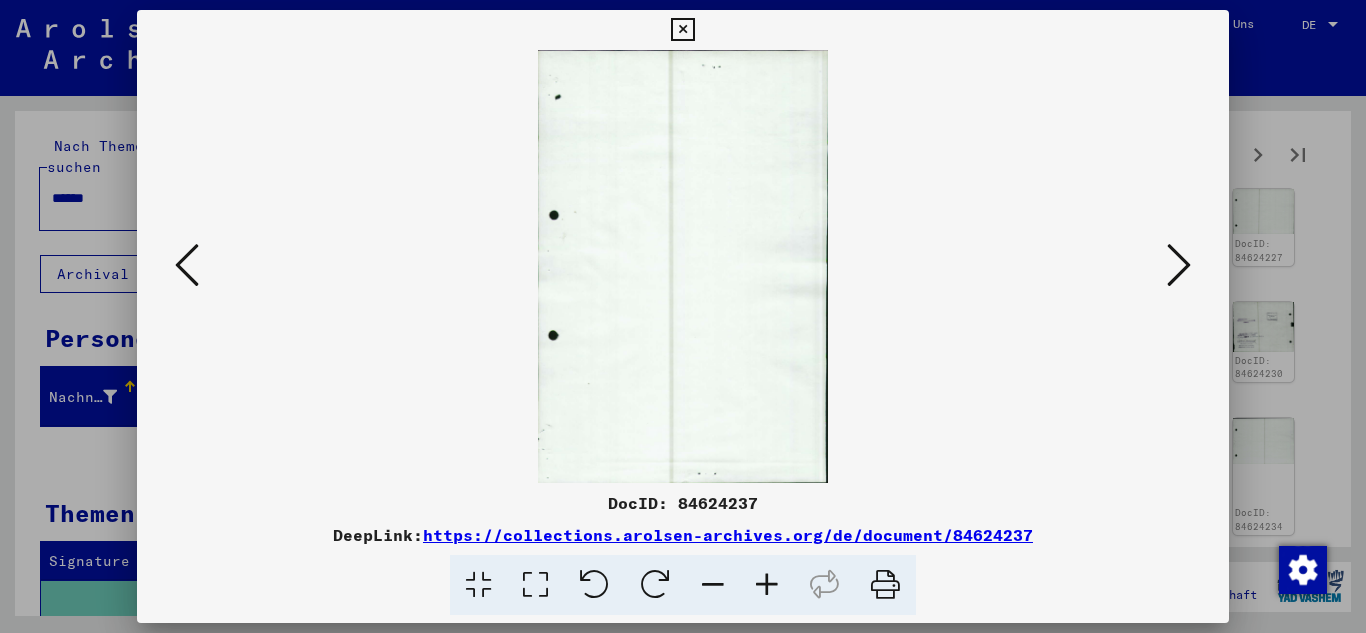 click at bounding box center [1179, 265] 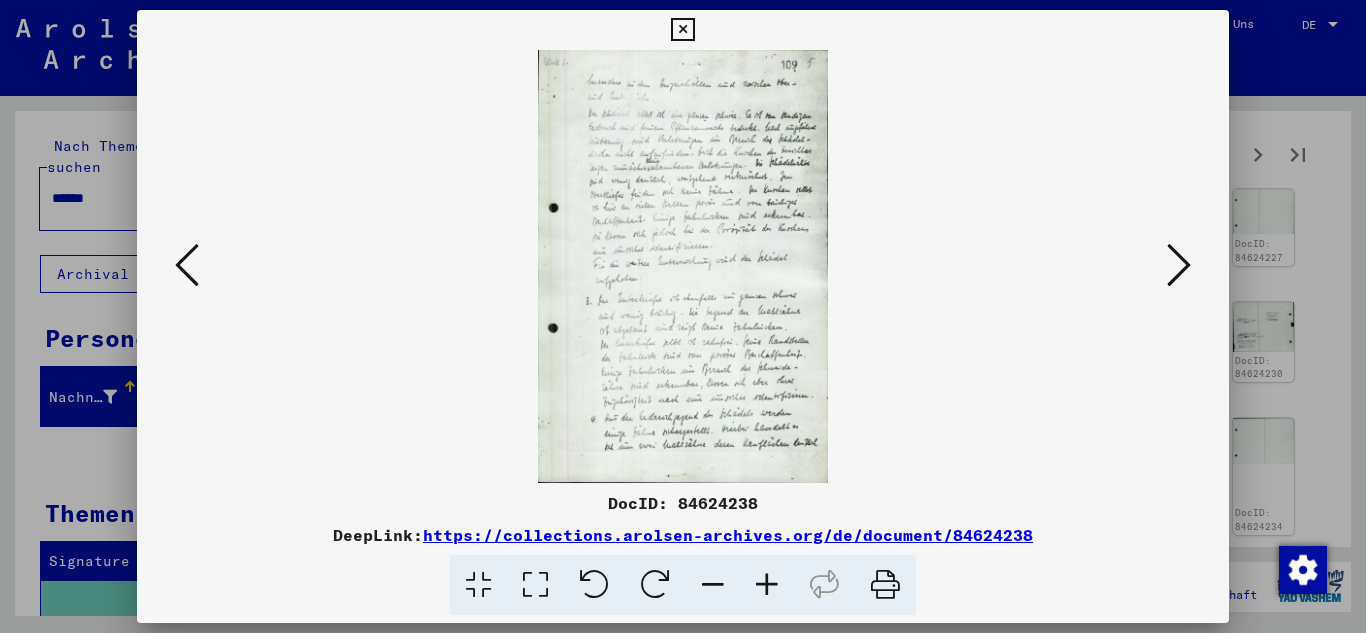 click at bounding box center (1179, 265) 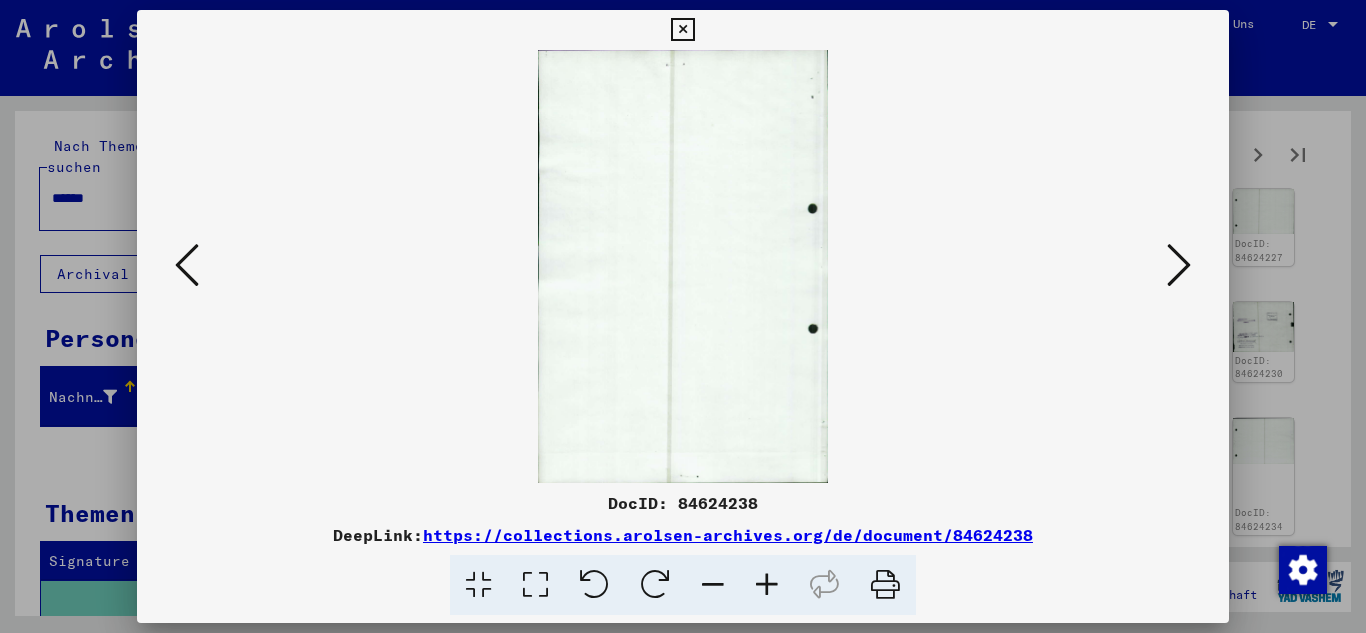 click at bounding box center [1179, 265] 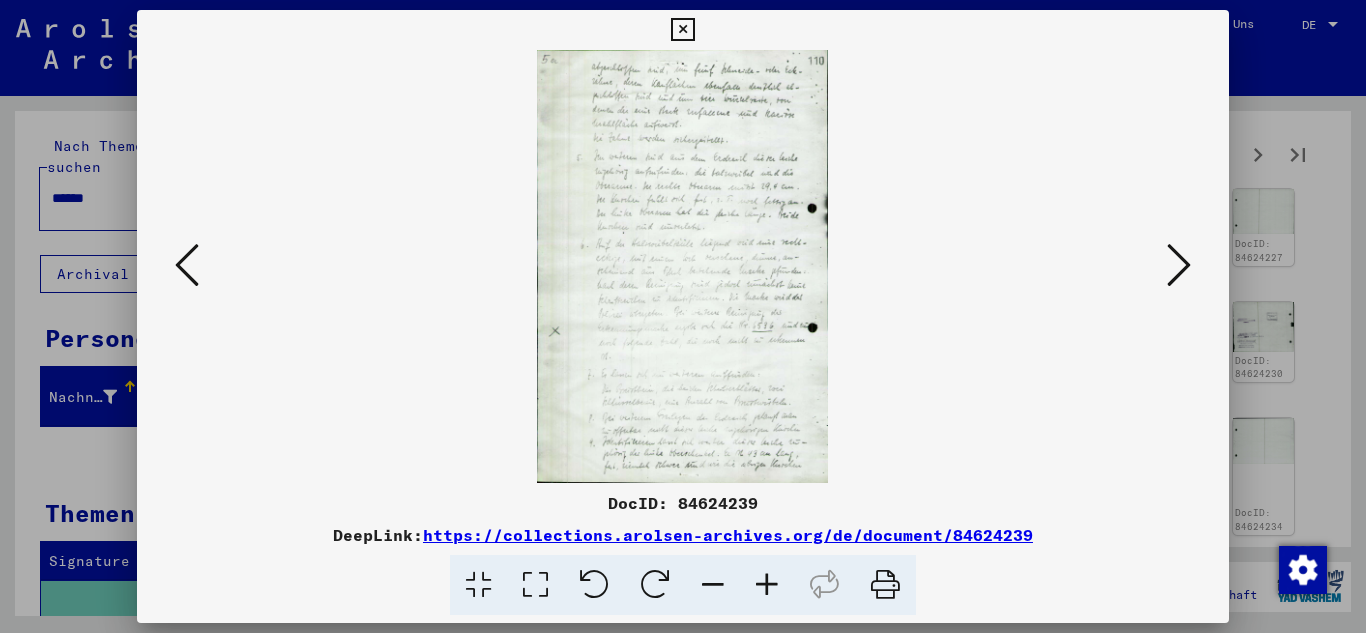 click at bounding box center [1179, 265] 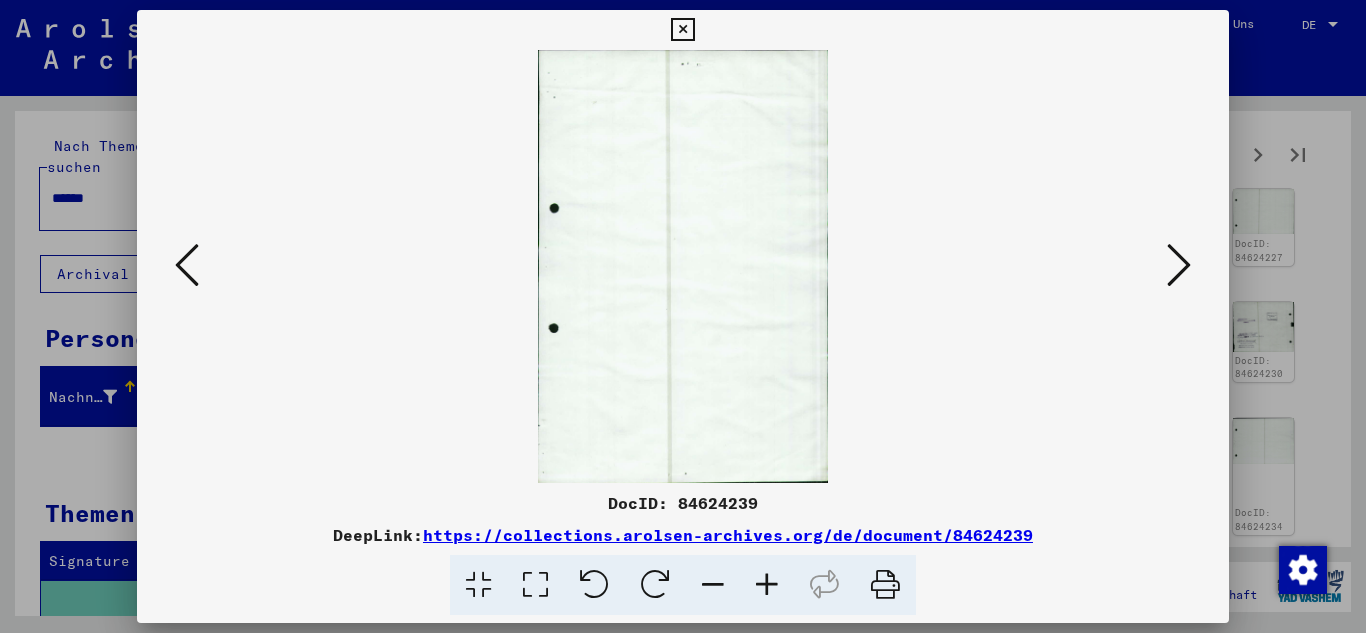 click at bounding box center [1179, 265] 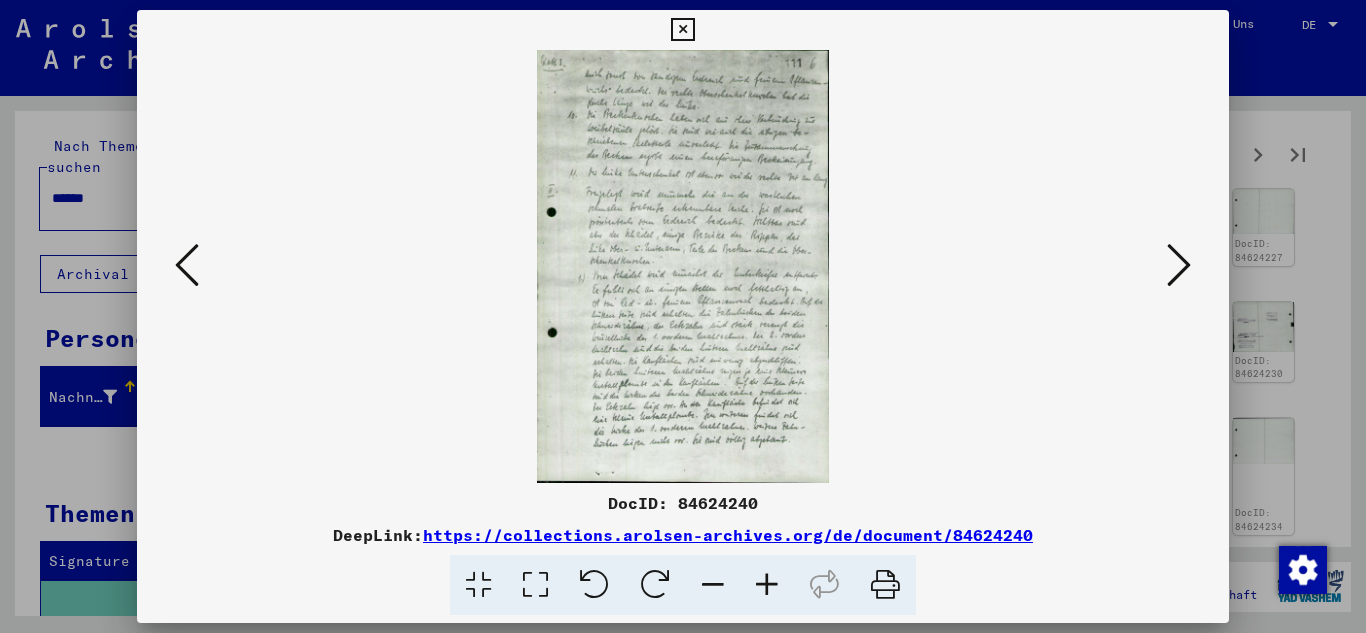 click at bounding box center (1179, 265) 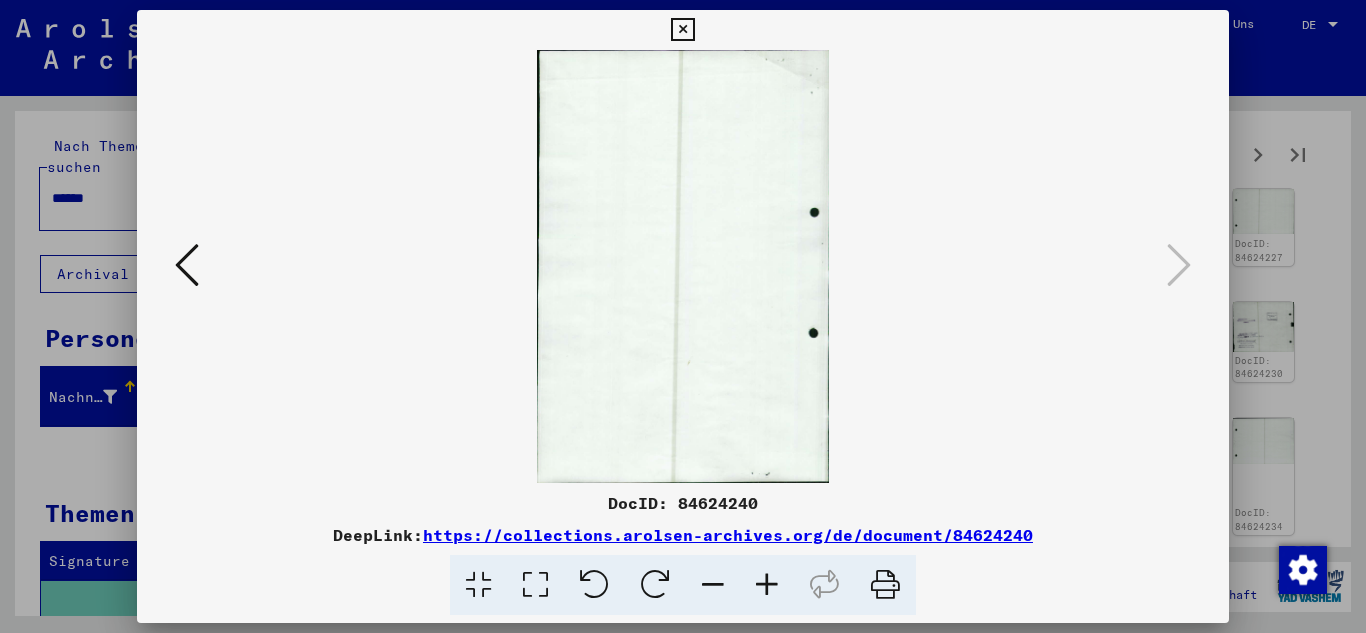 click at bounding box center (682, 30) 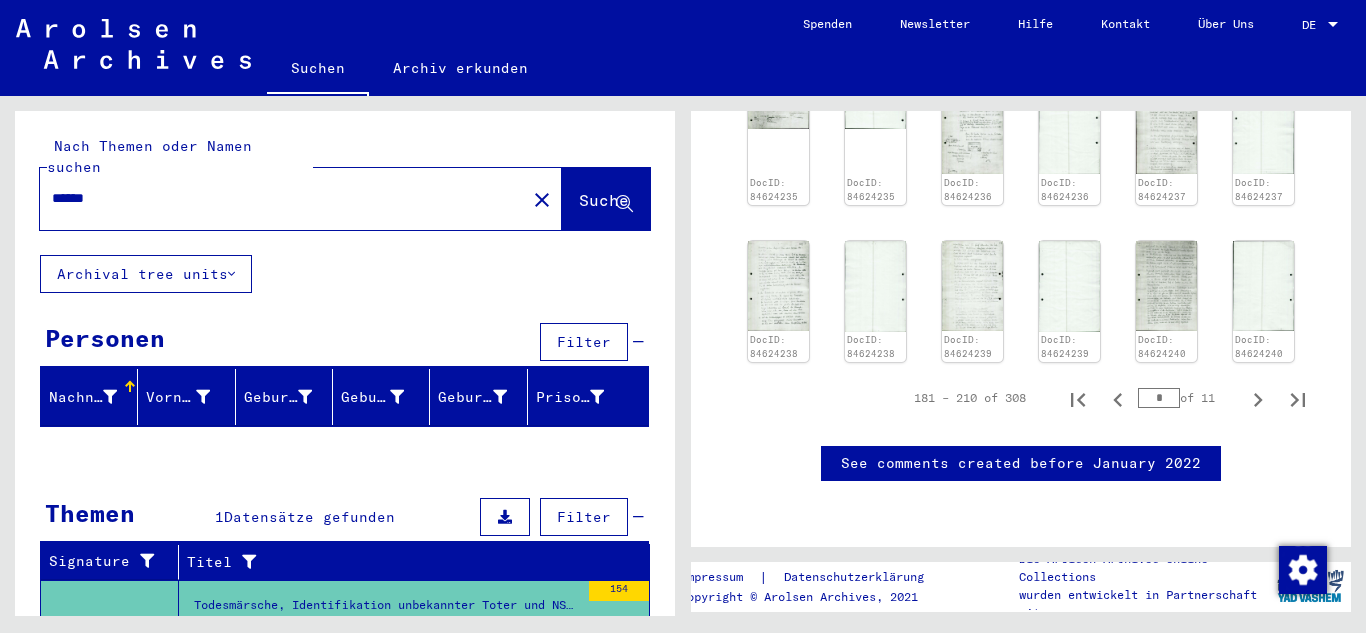 scroll, scrollTop: 1097, scrollLeft: 0, axis: vertical 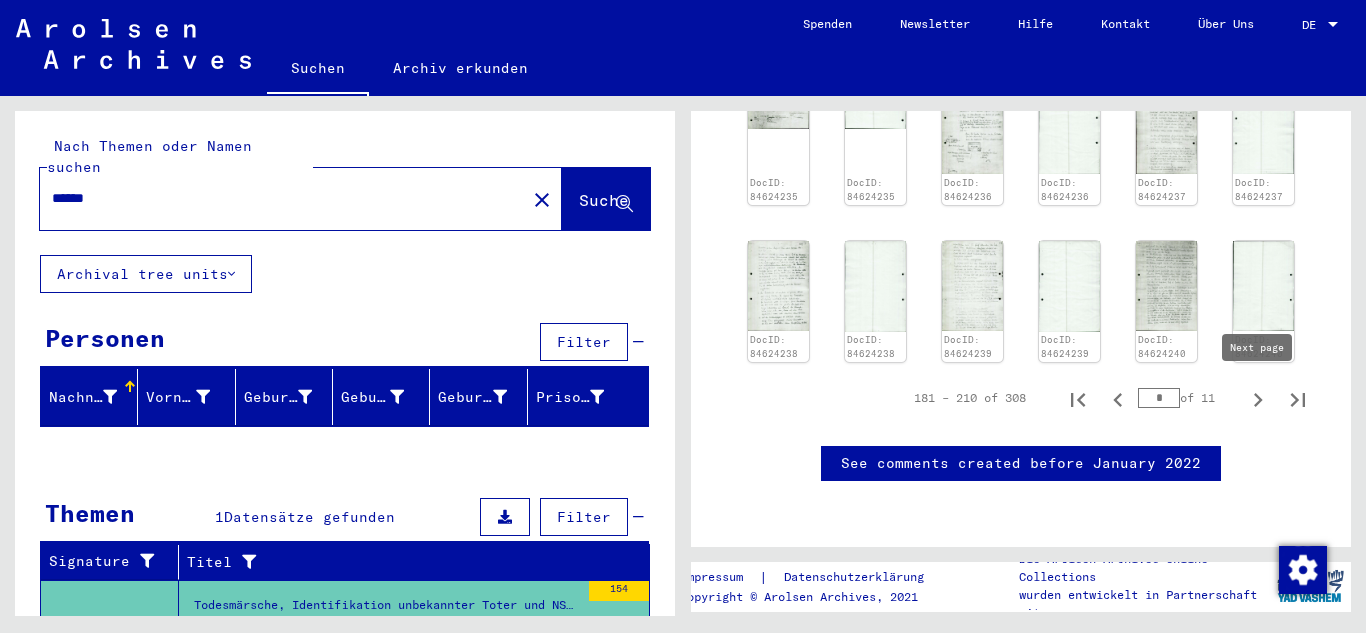 click 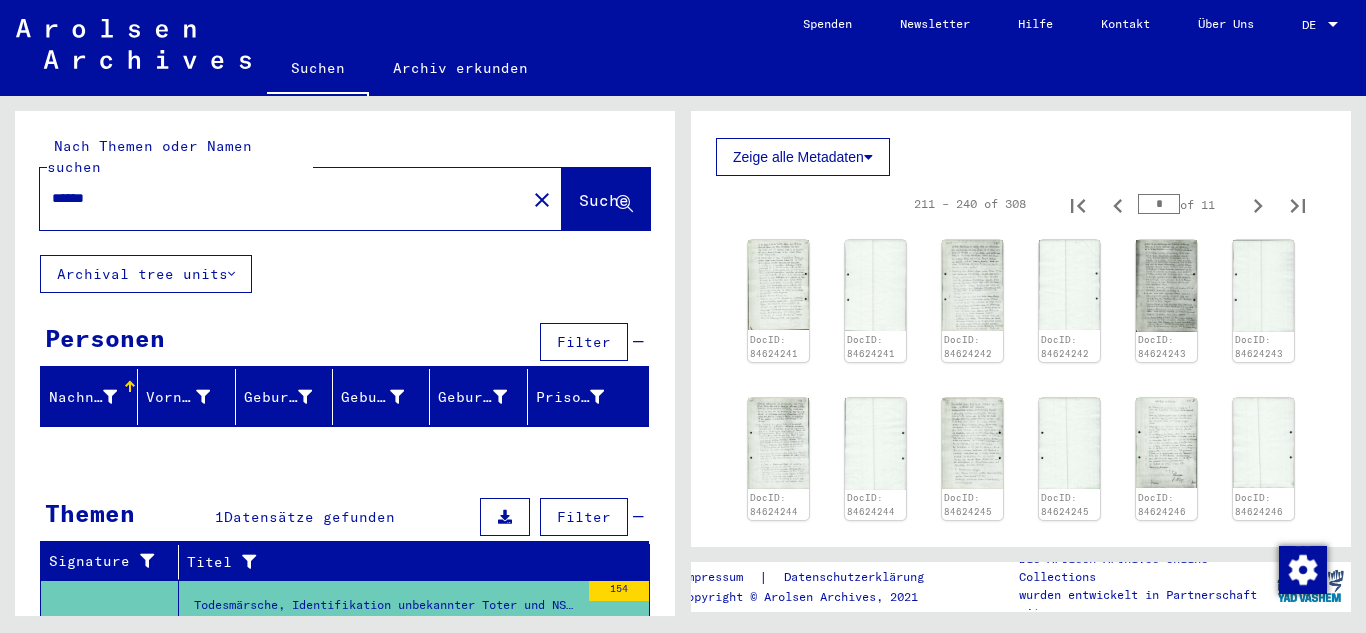 scroll, scrollTop: 590, scrollLeft: 0, axis: vertical 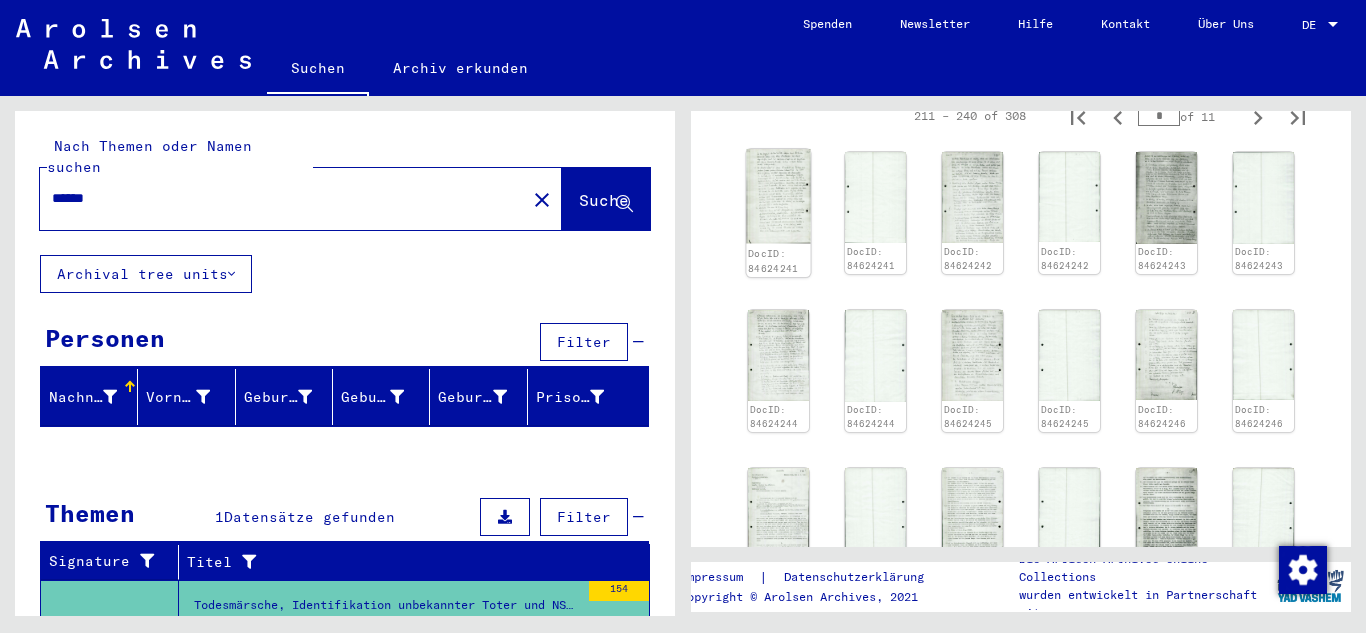 click 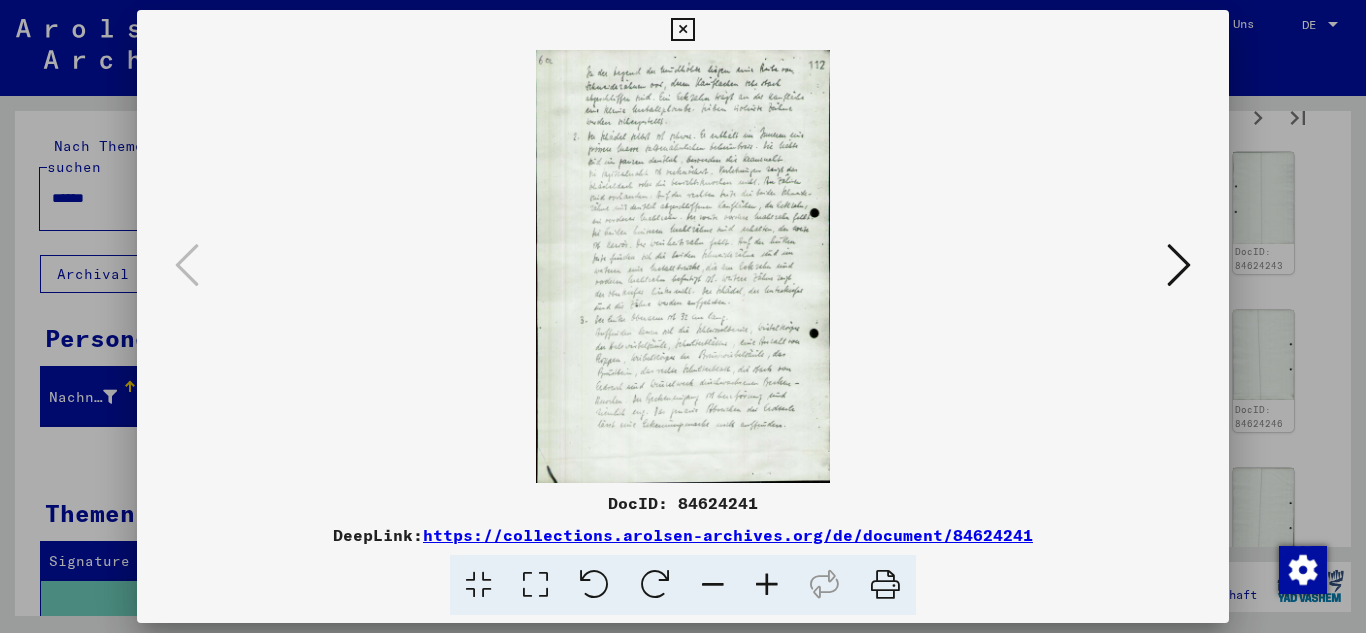 click at bounding box center [1179, 265] 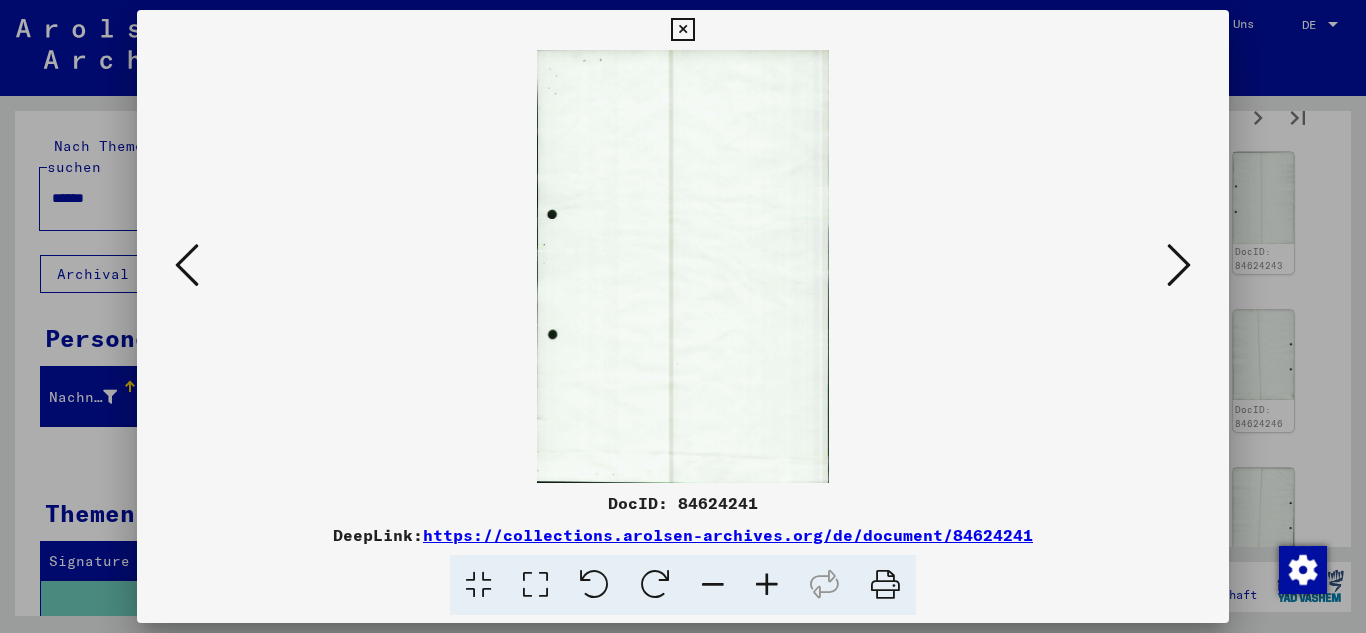 click at bounding box center [1179, 265] 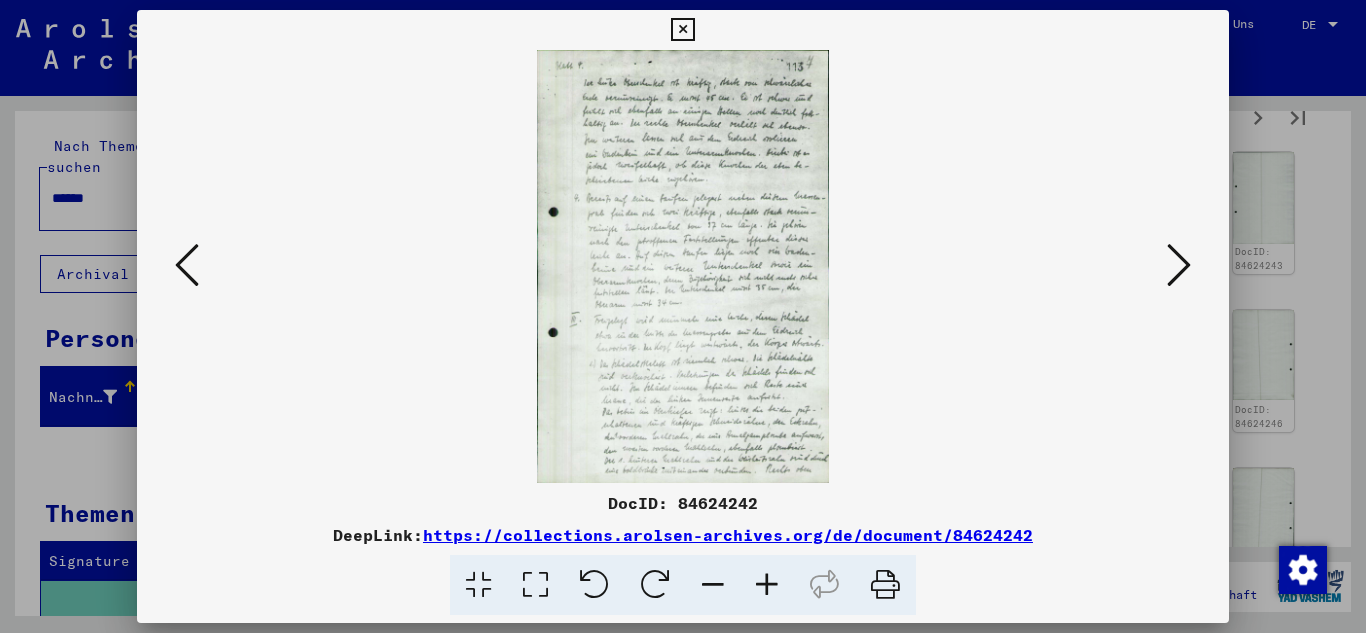 click at bounding box center (1179, 265) 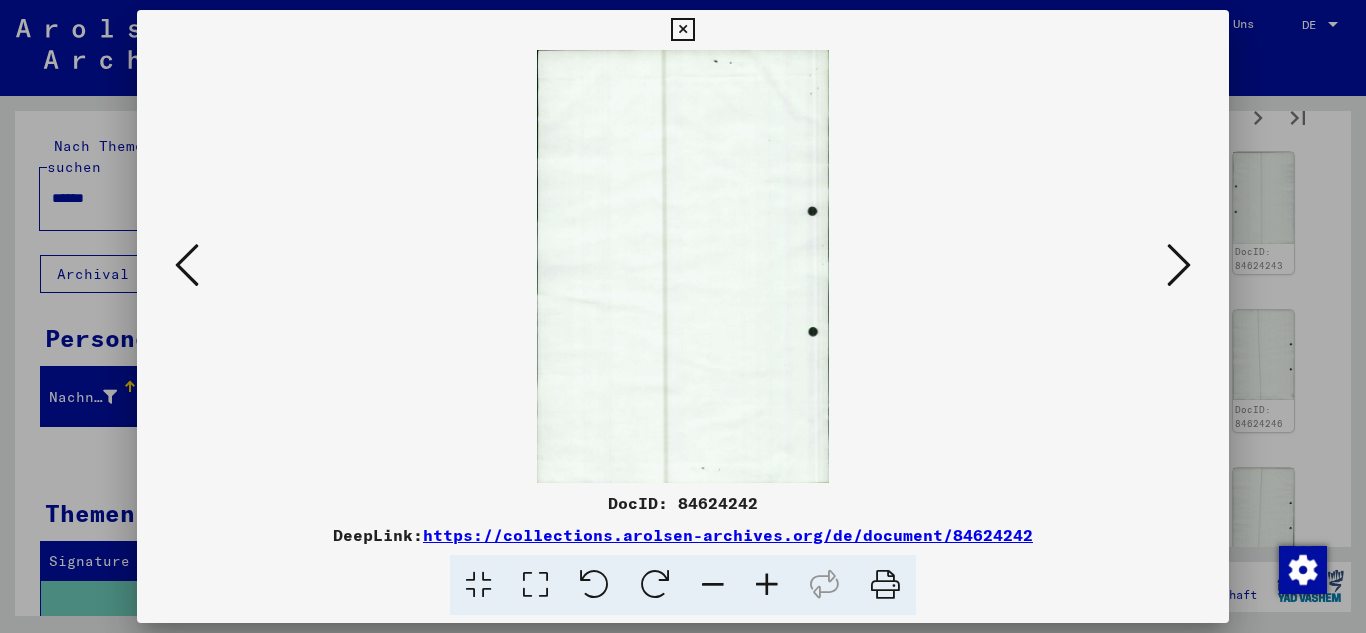click at bounding box center (1179, 265) 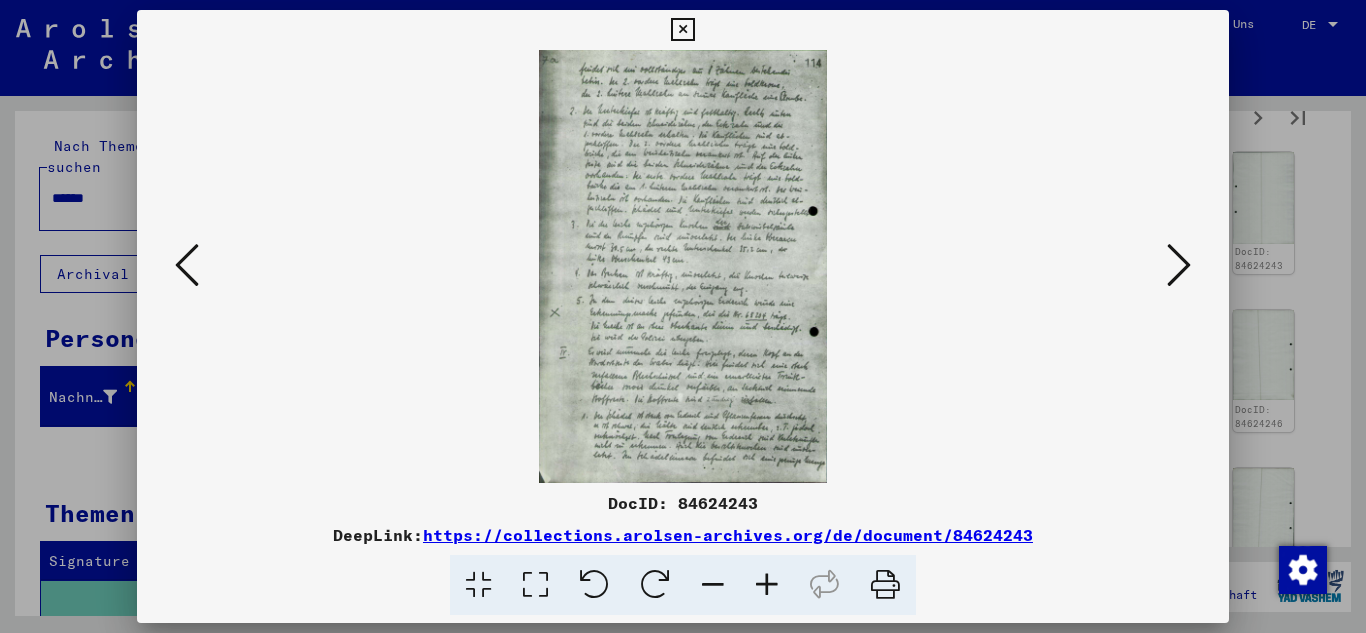 click at bounding box center (1179, 265) 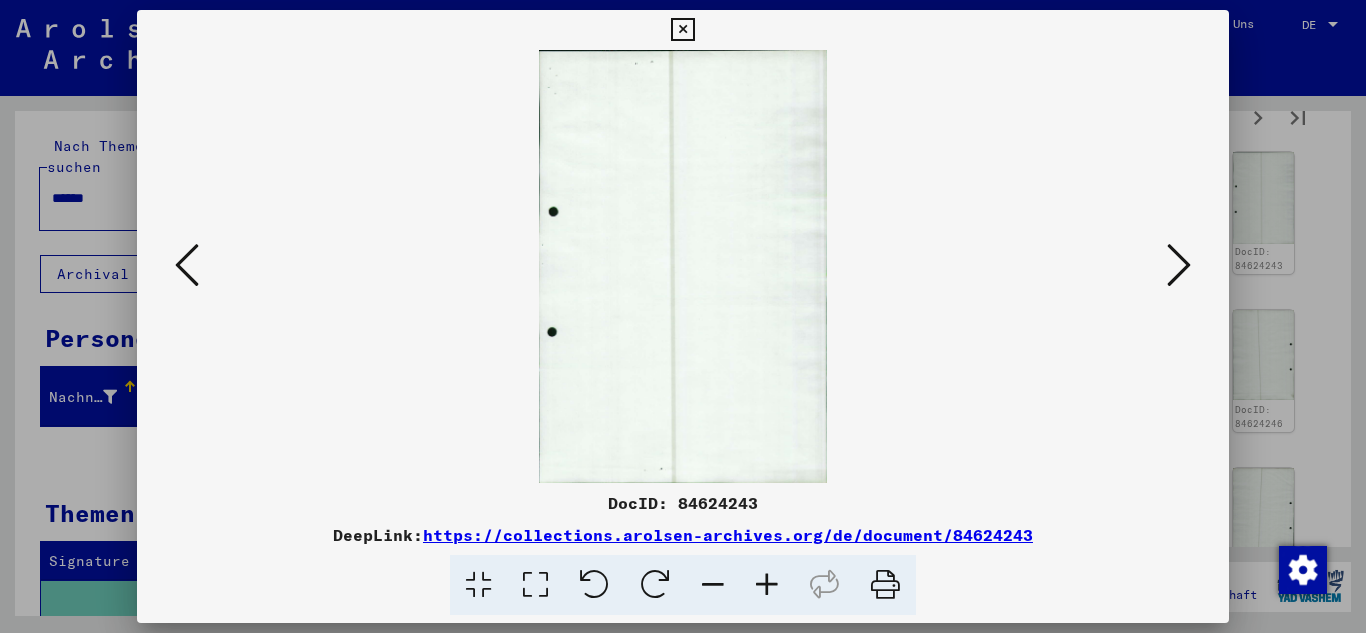 click at bounding box center (1179, 265) 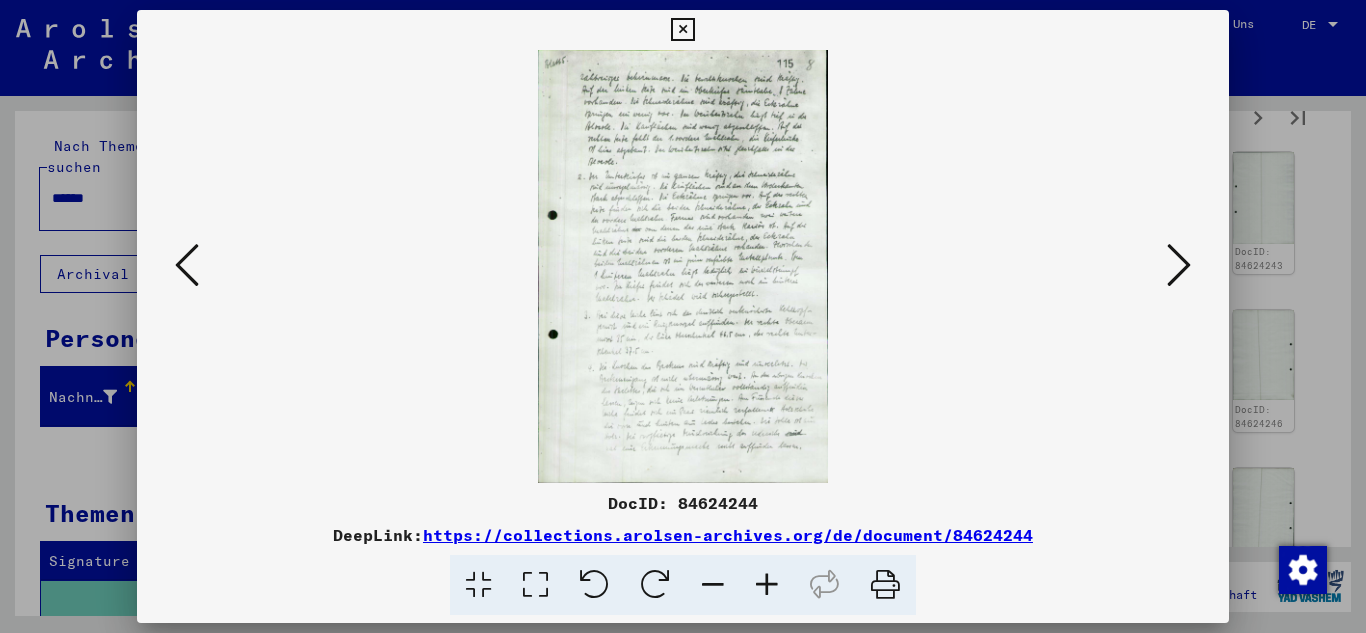 click at bounding box center (1179, 265) 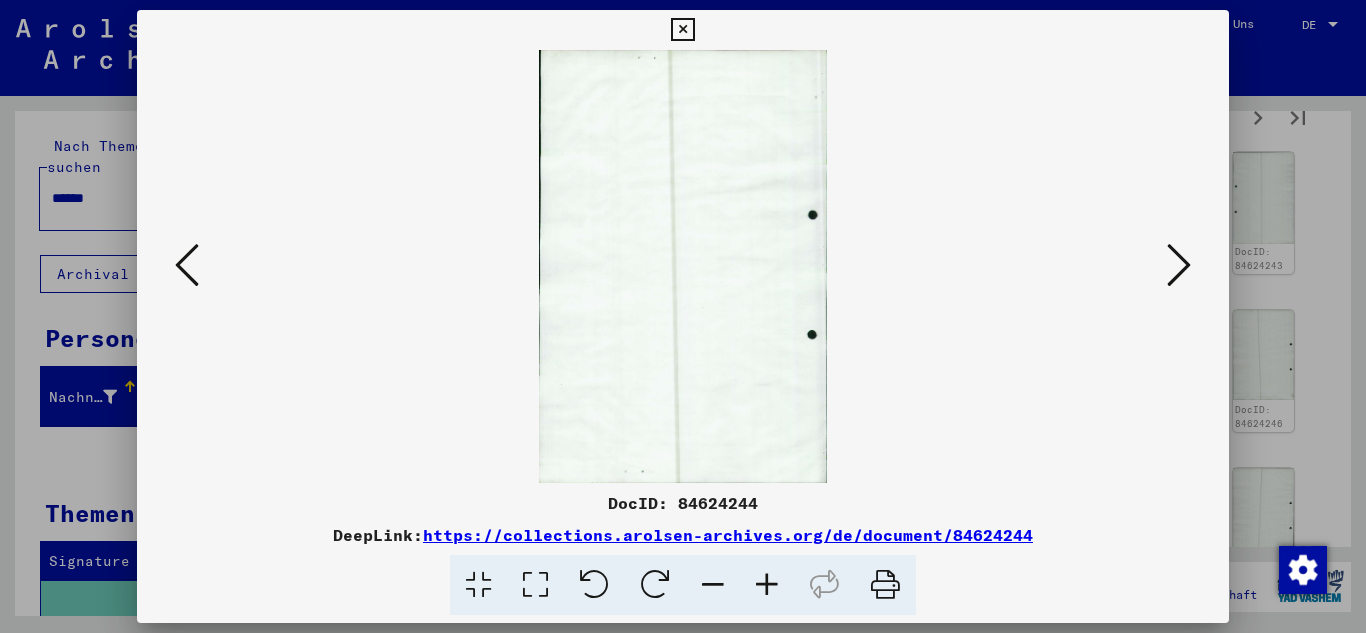 click at bounding box center (1179, 265) 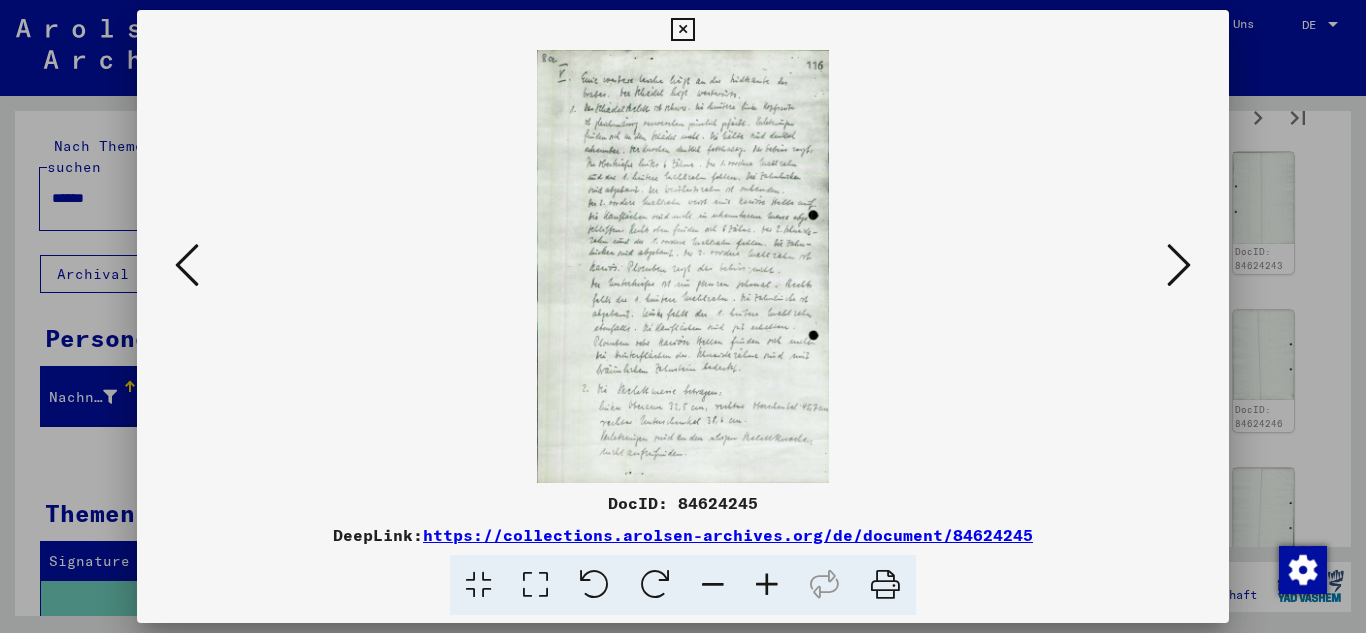 click at bounding box center [1179, 265] 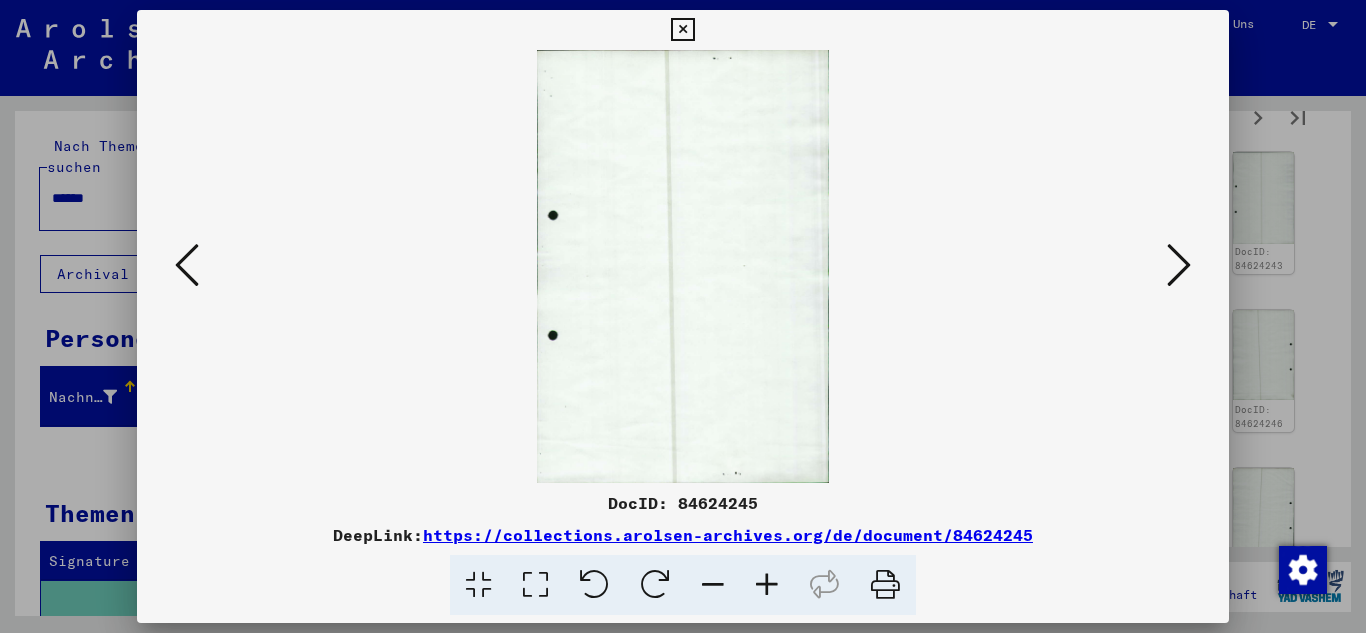 click at bounding box center (1179, 265) 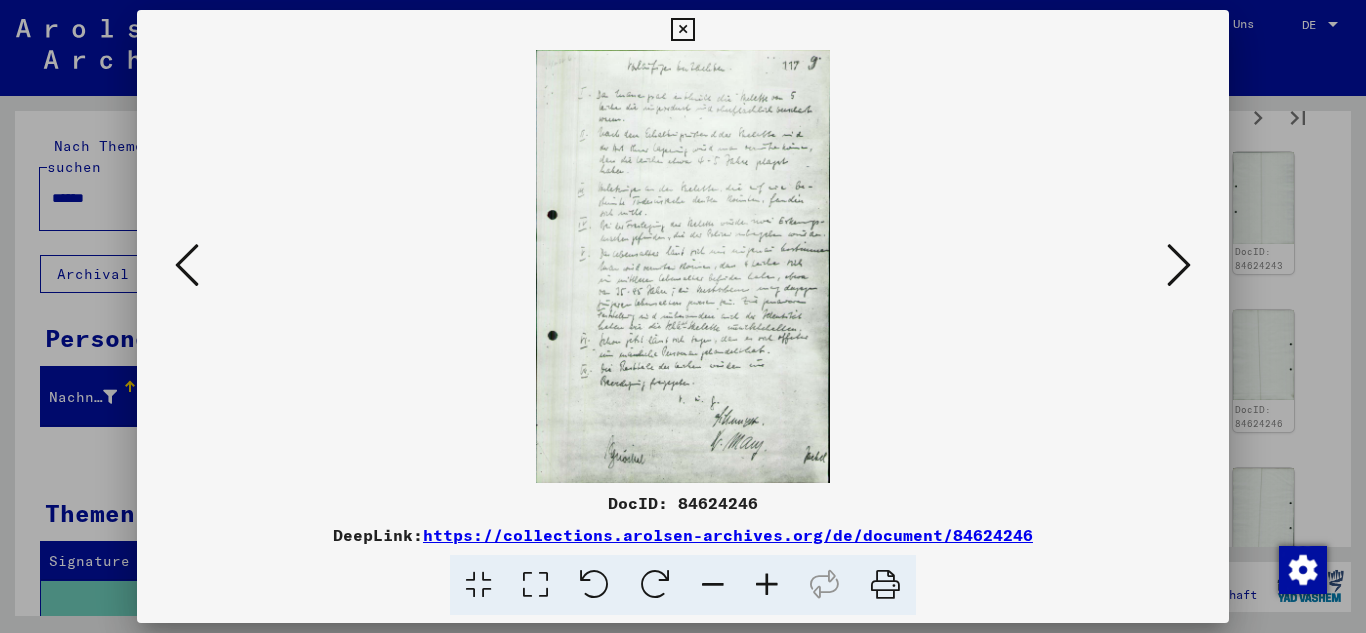 click at bounding box center [1179, 265] 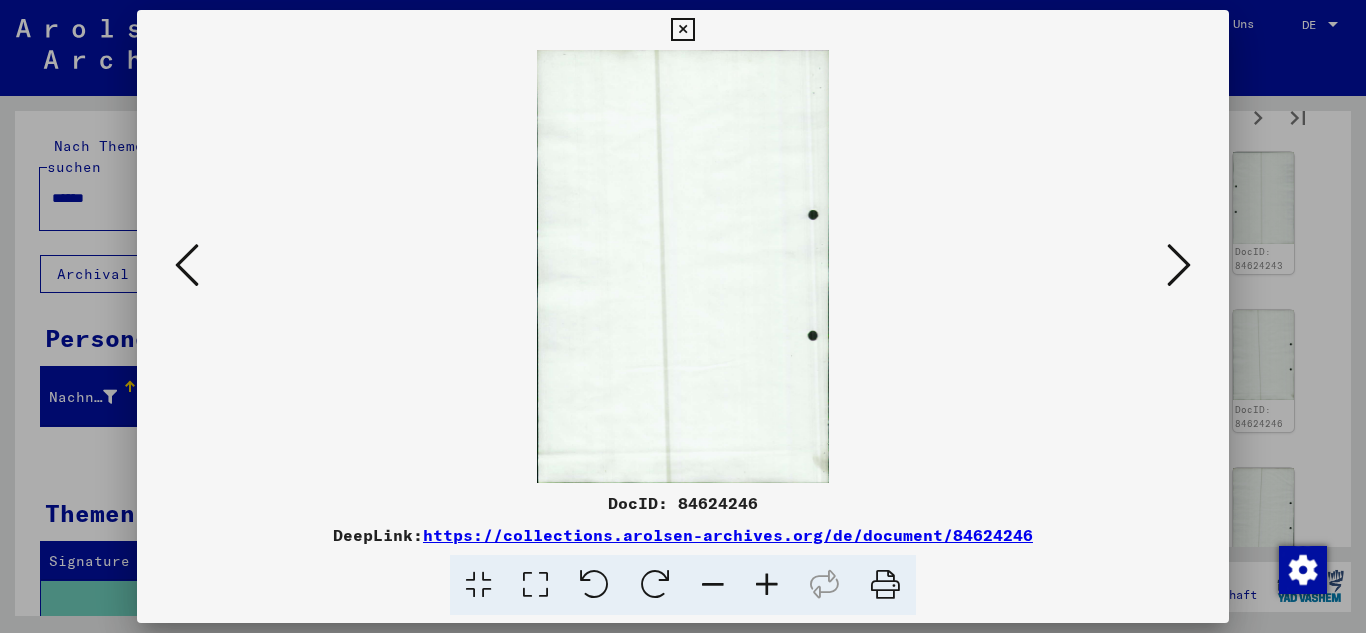 click at bounding box center [1179, 265] 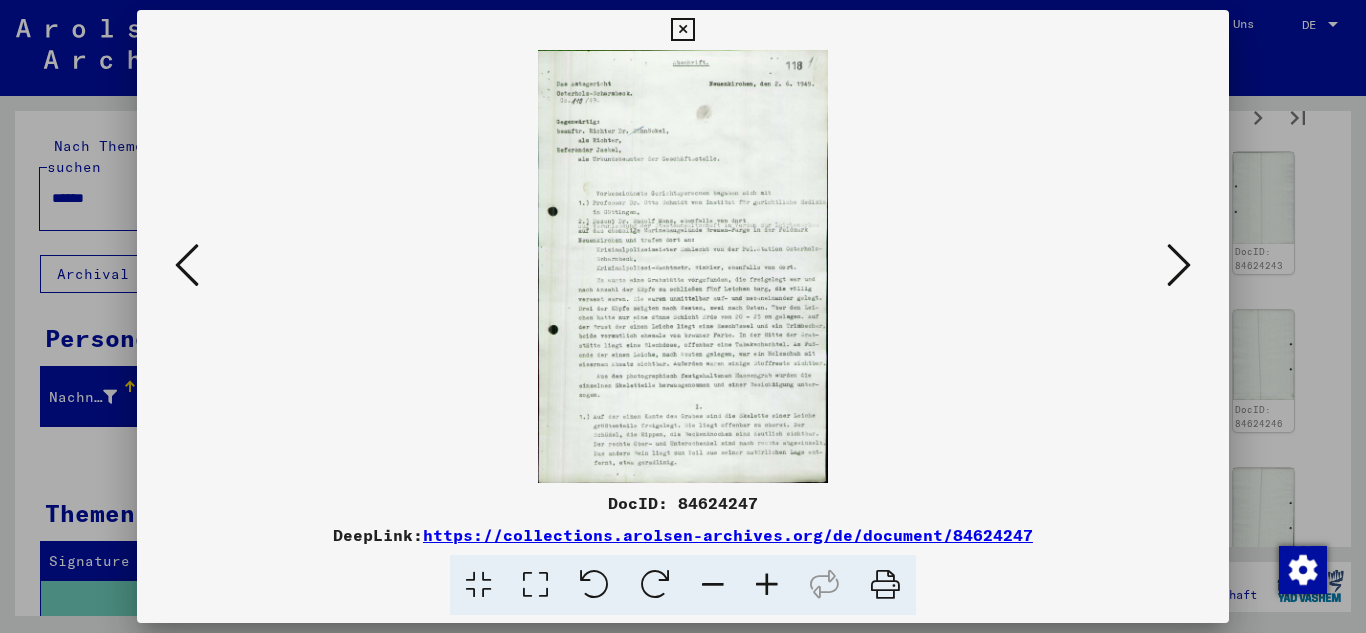 click at bounding box center [1179, 265] 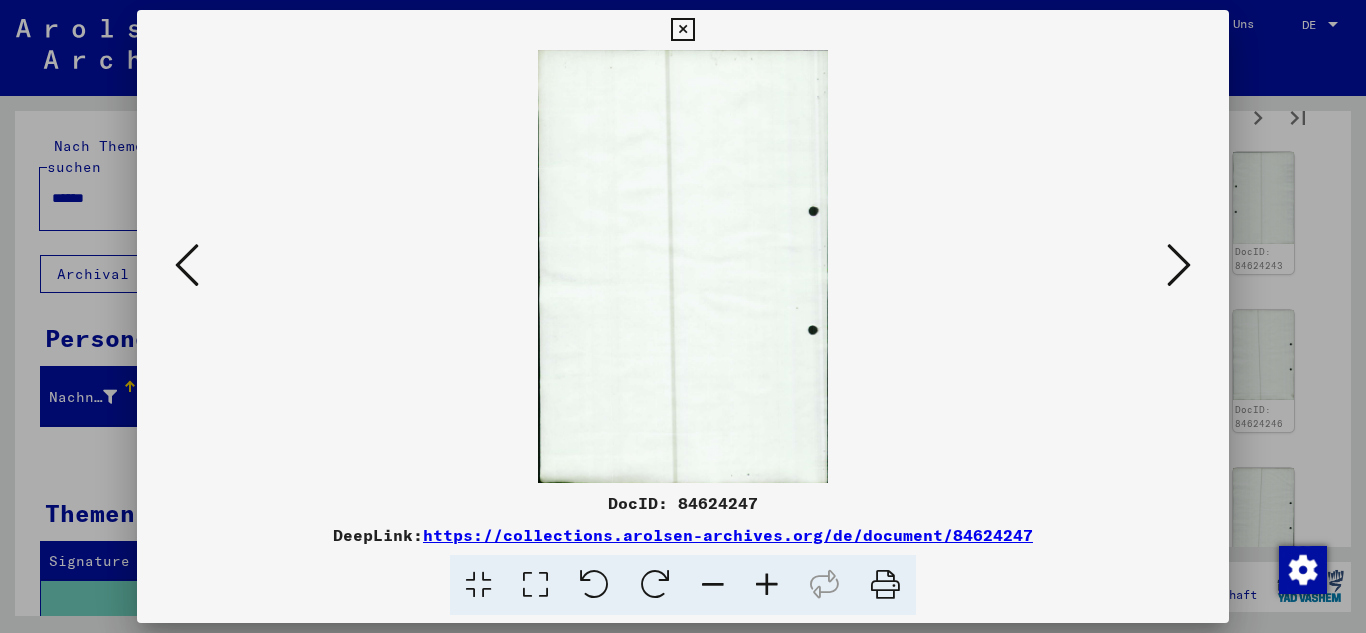 click at bounding box center (1179, 265) 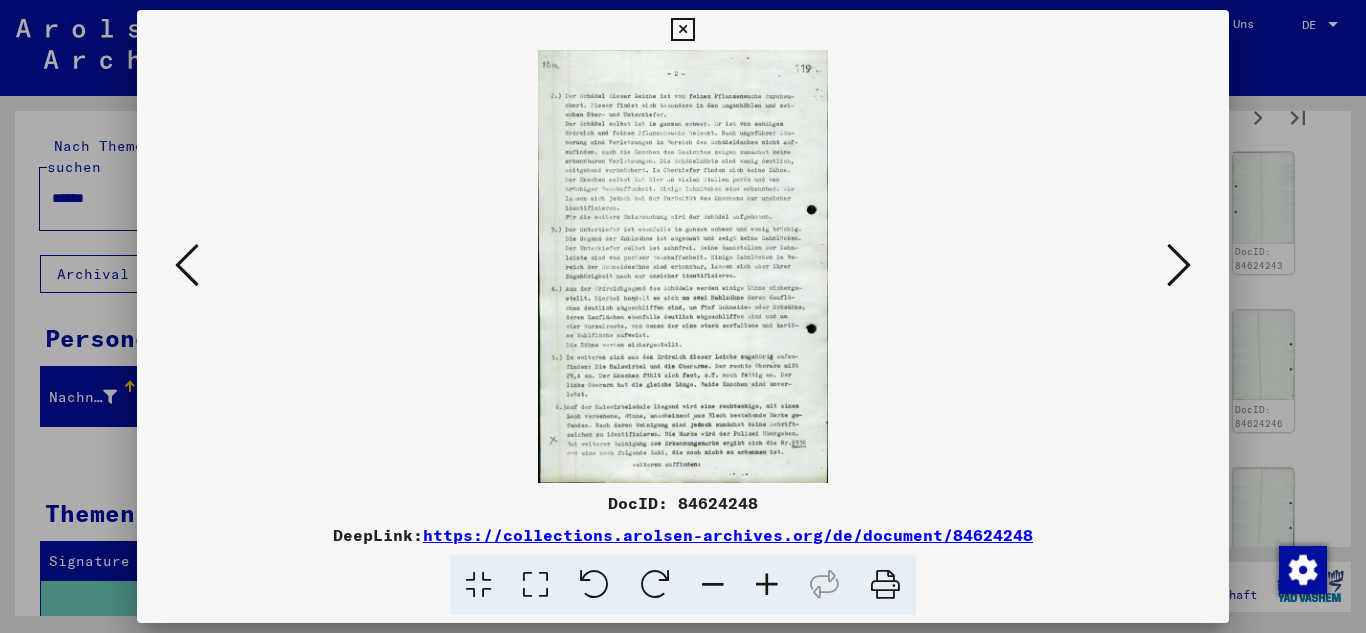 click at bounding box center [1179, 265] 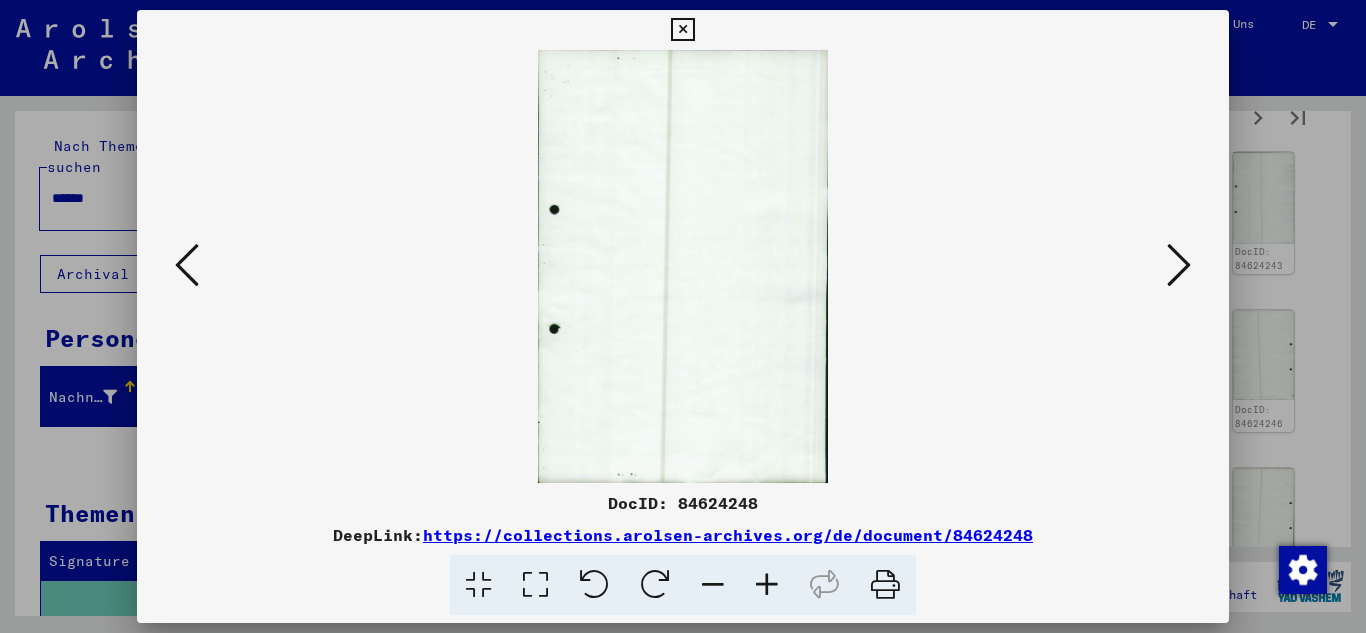 click at bounding box center (187, 265) 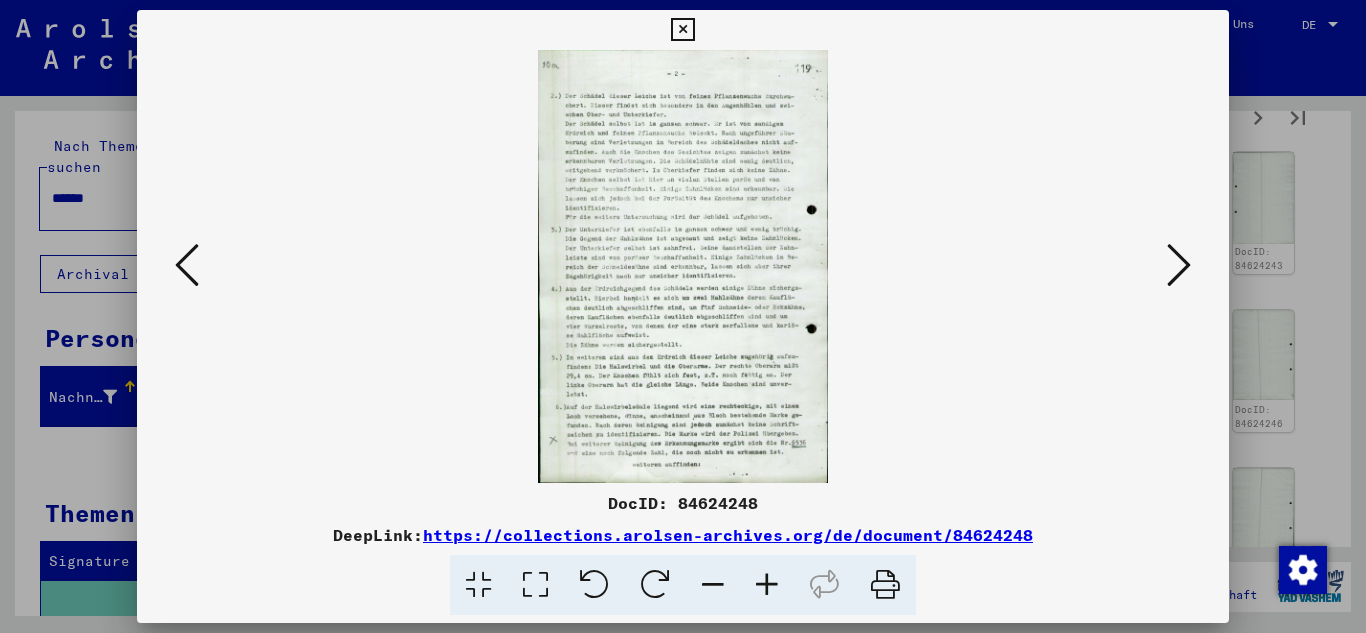 click at bounding box center [187, 265] 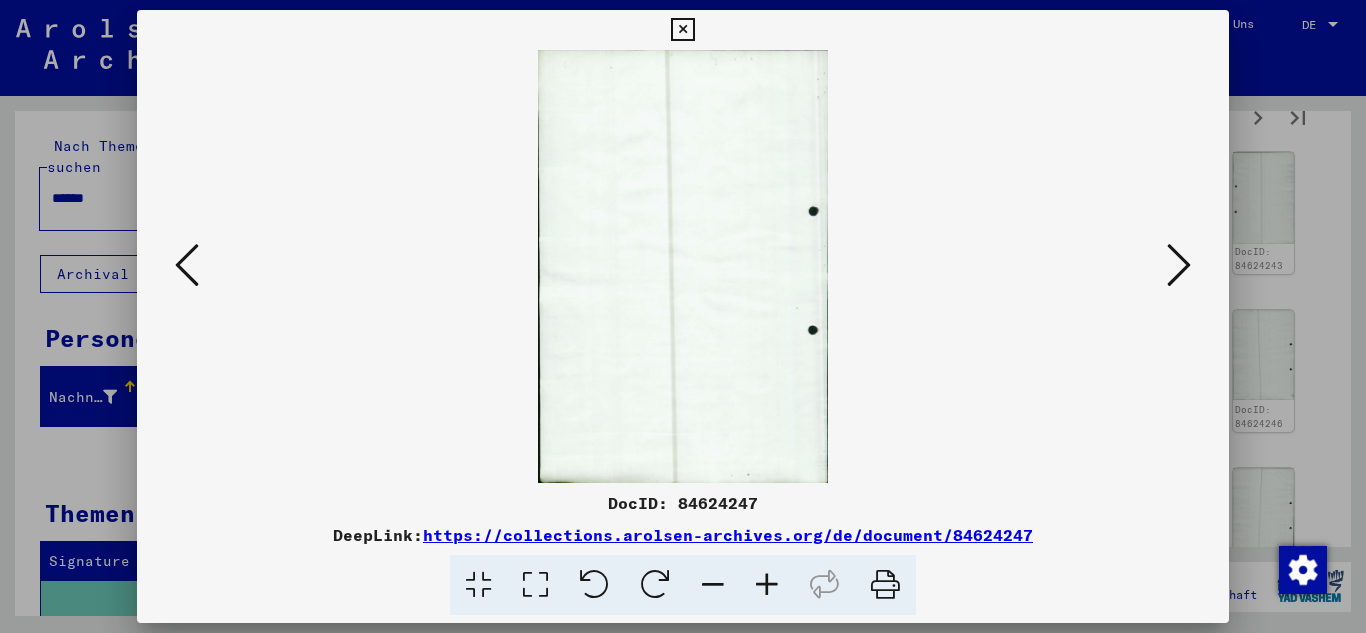 click at bounding box center (683, 266) 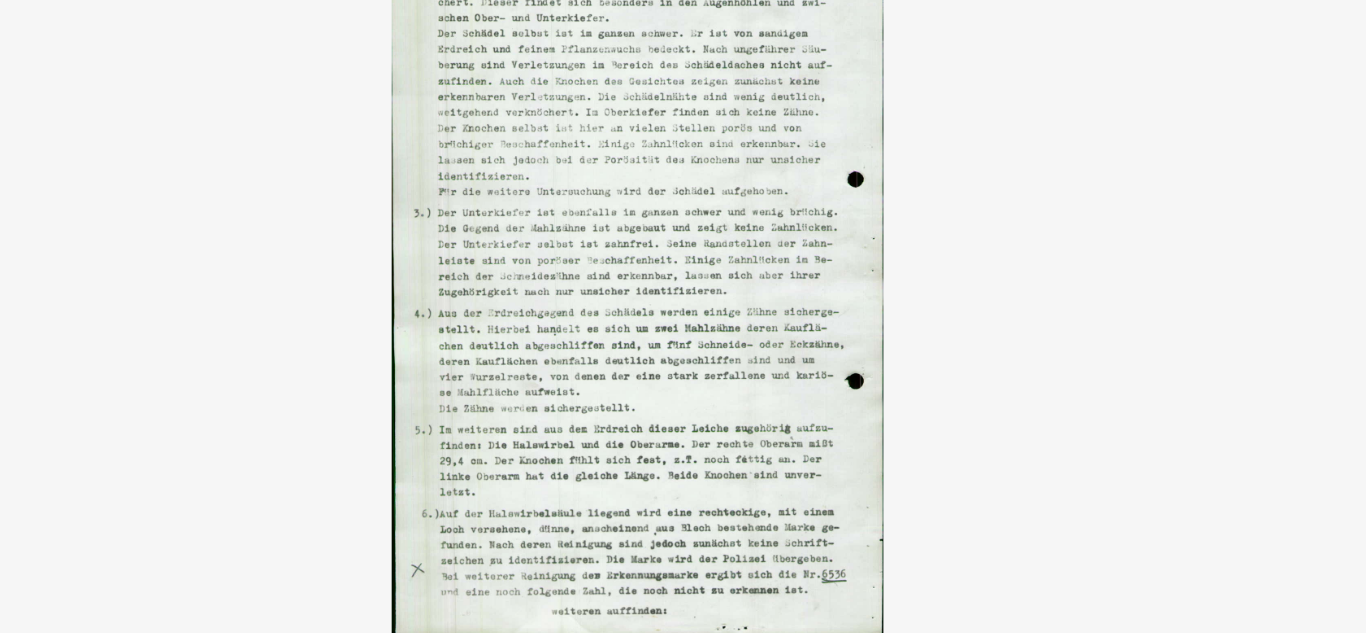 type 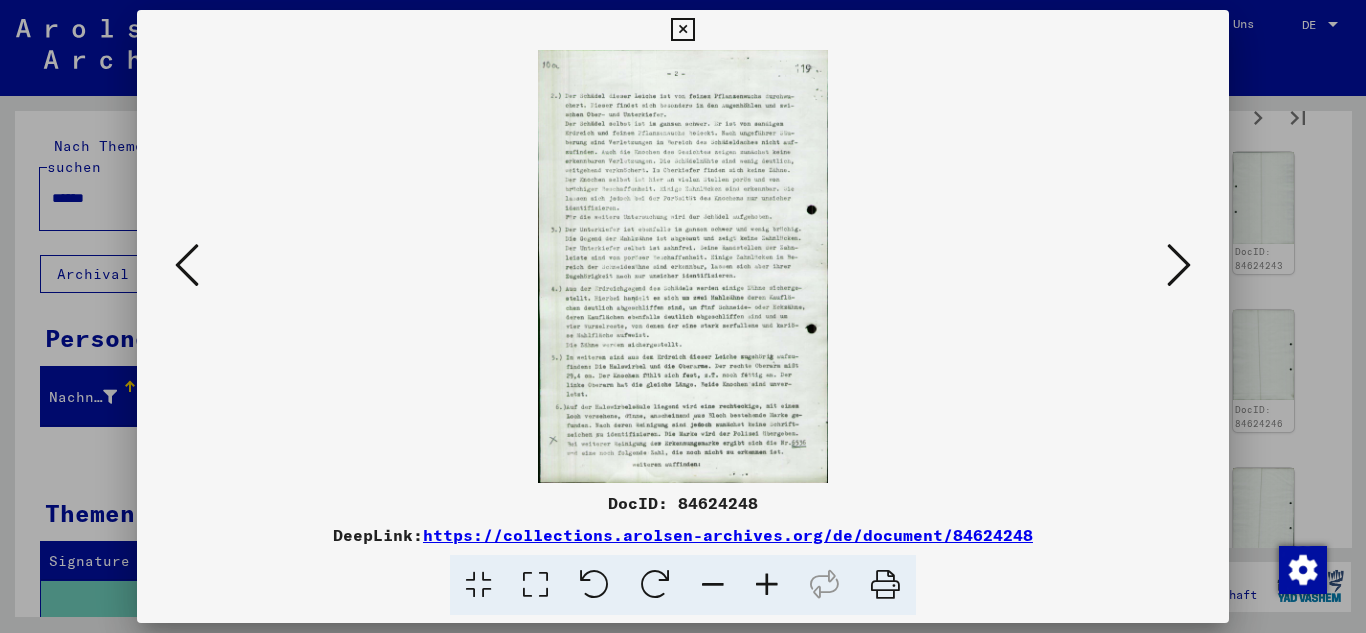 click at bounding box center (1179, 266) 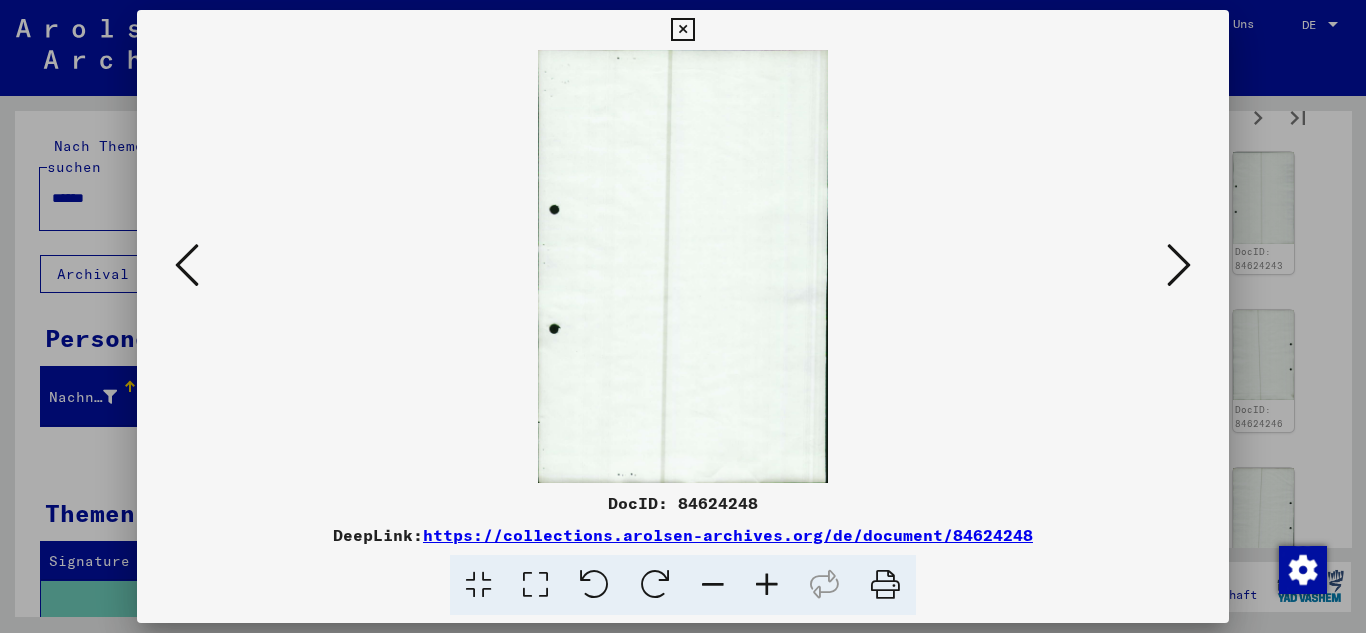 click at bounding box center (1179, 266) 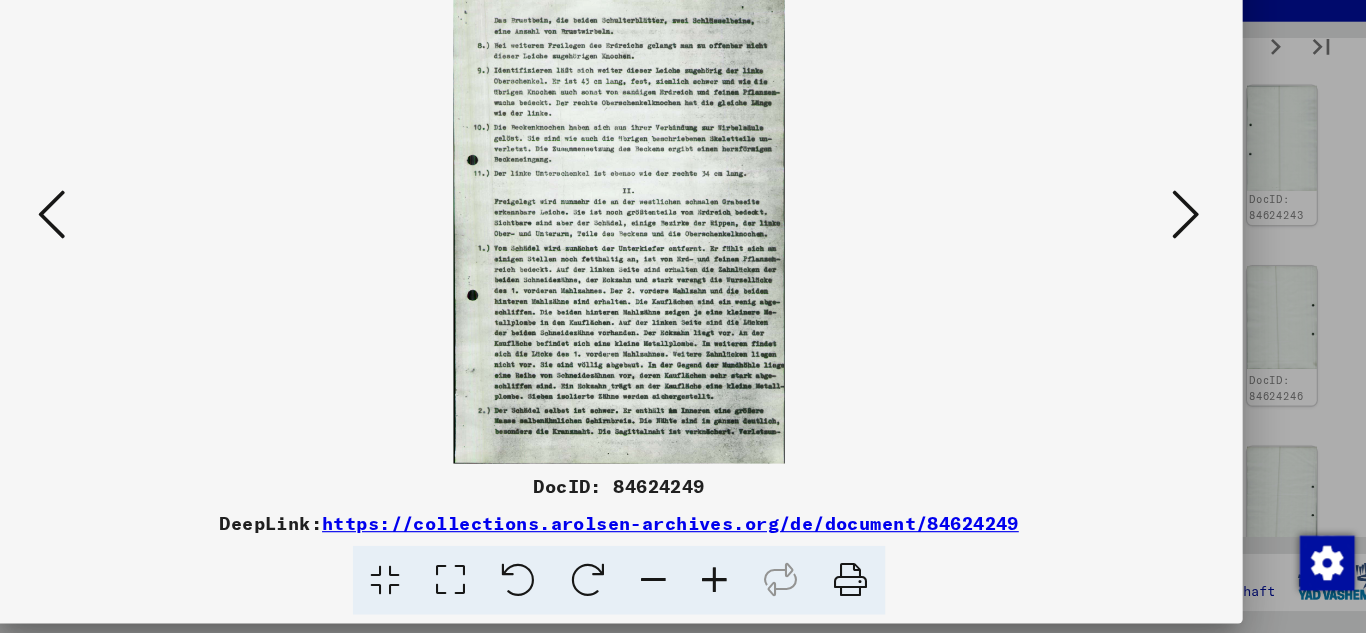 click at bounding box center [1179, 265] 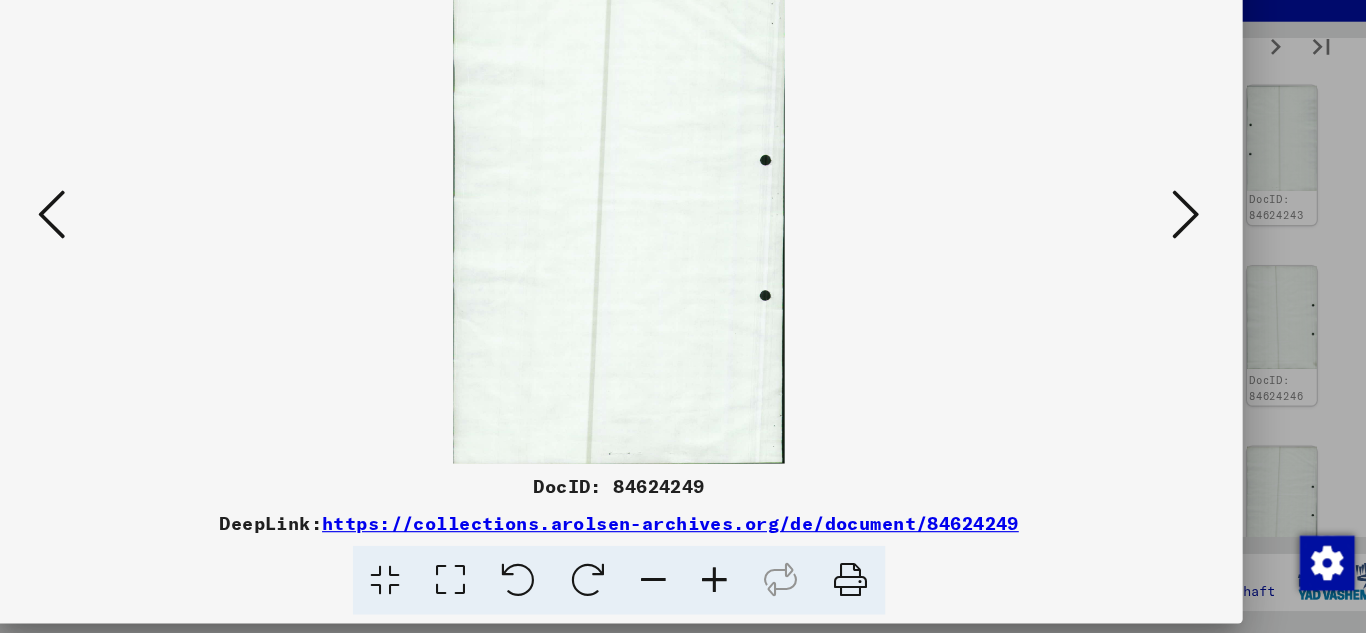 click at bounding box center (1179, 265) 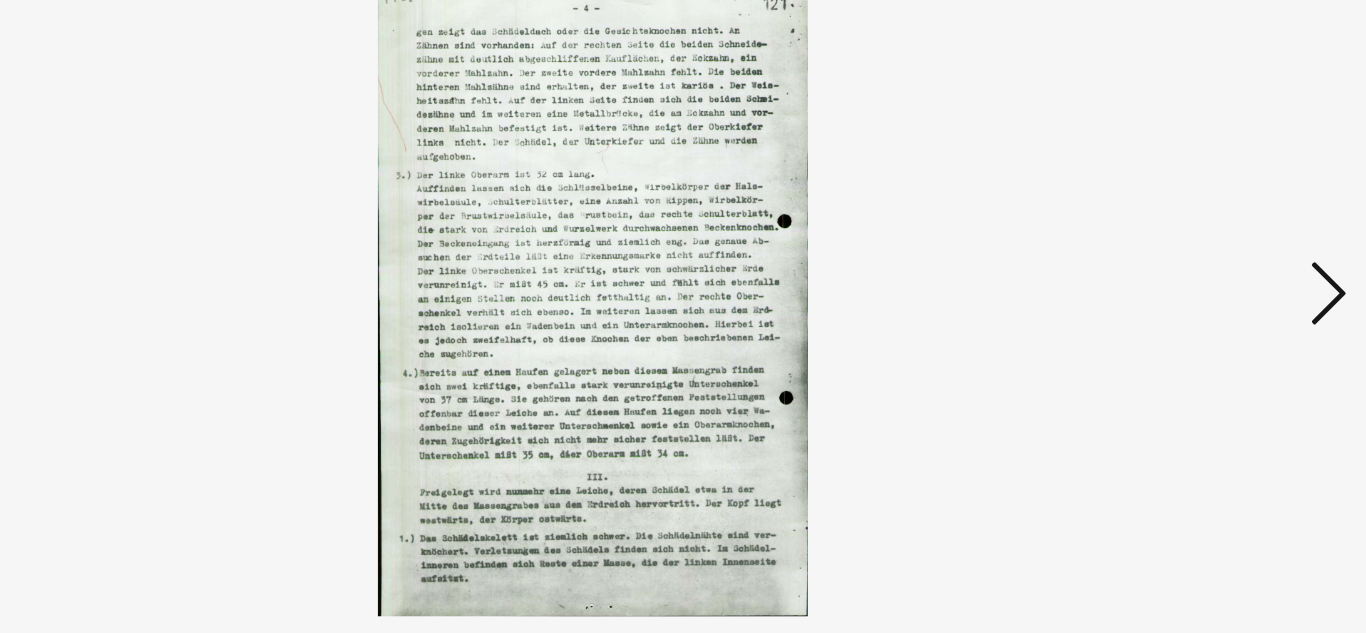 click at bounding box center [1179, 265] 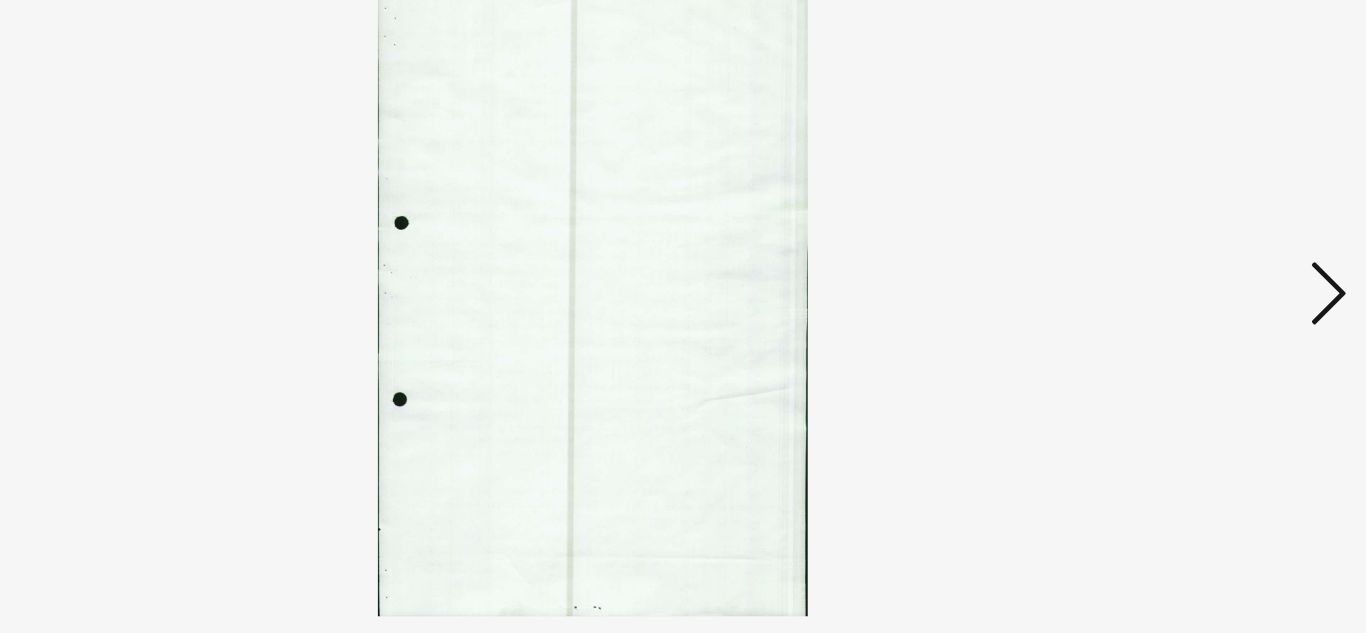 click at bounding box center [1179, 265] 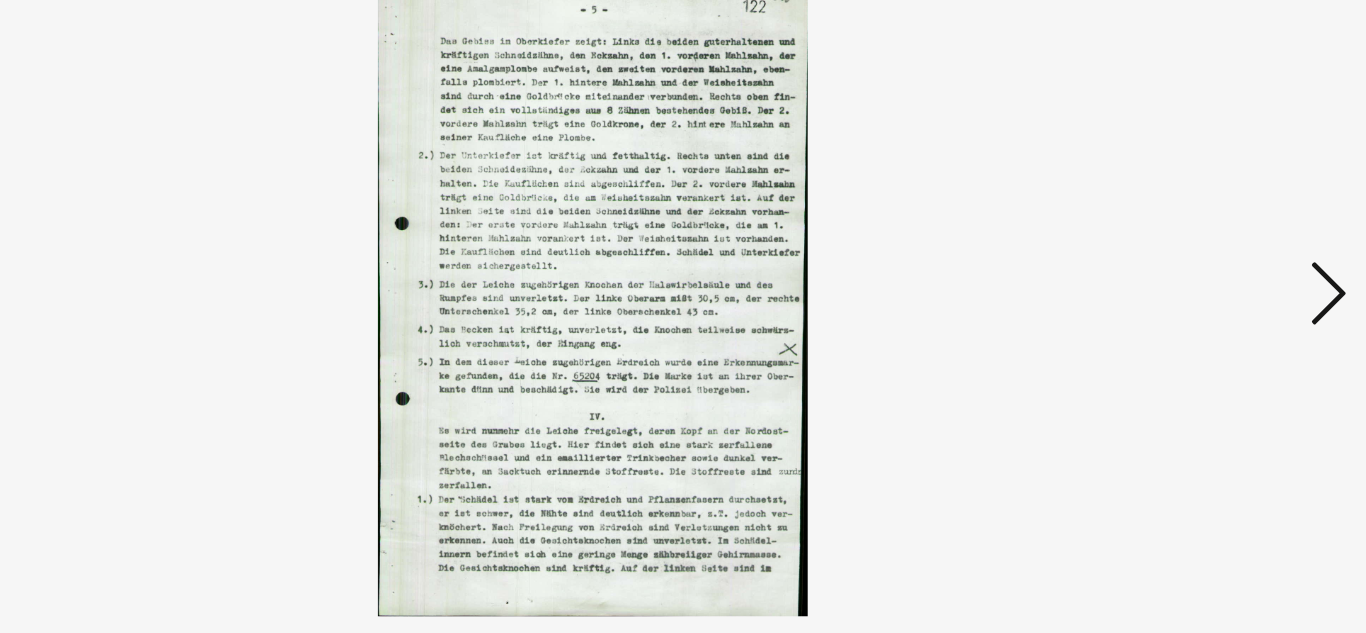 click at bounding box center [1179, 265] 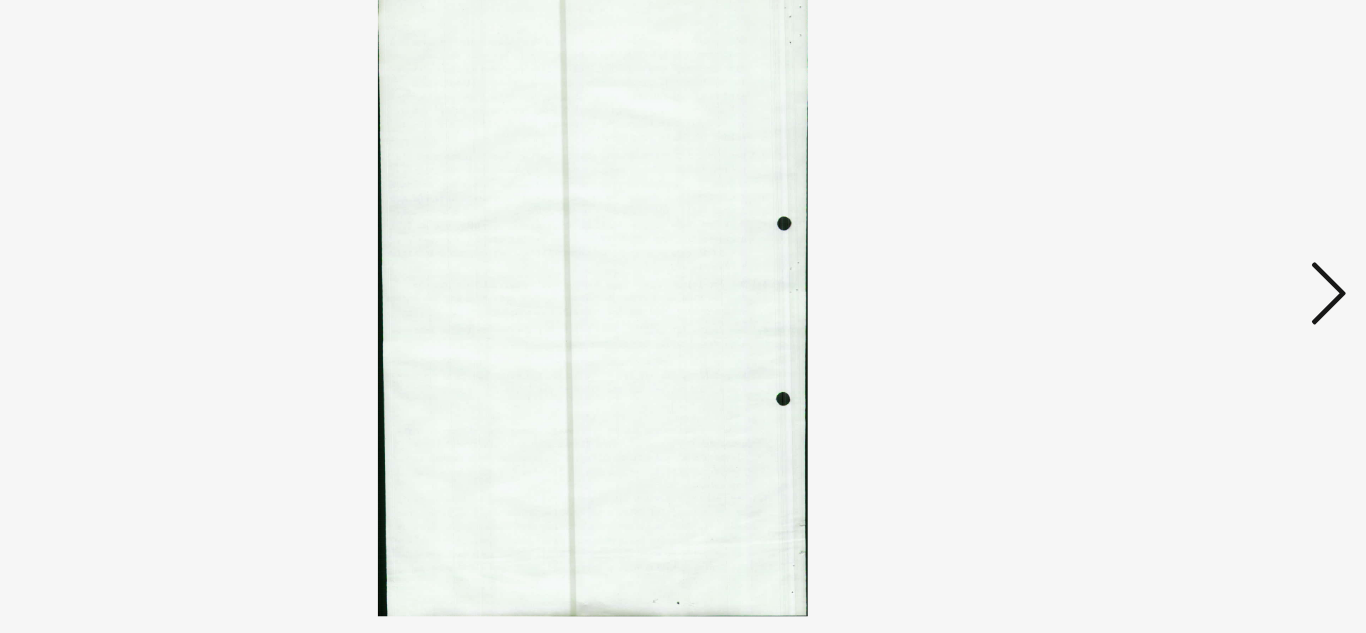 click at bounding box center [1179, 265] 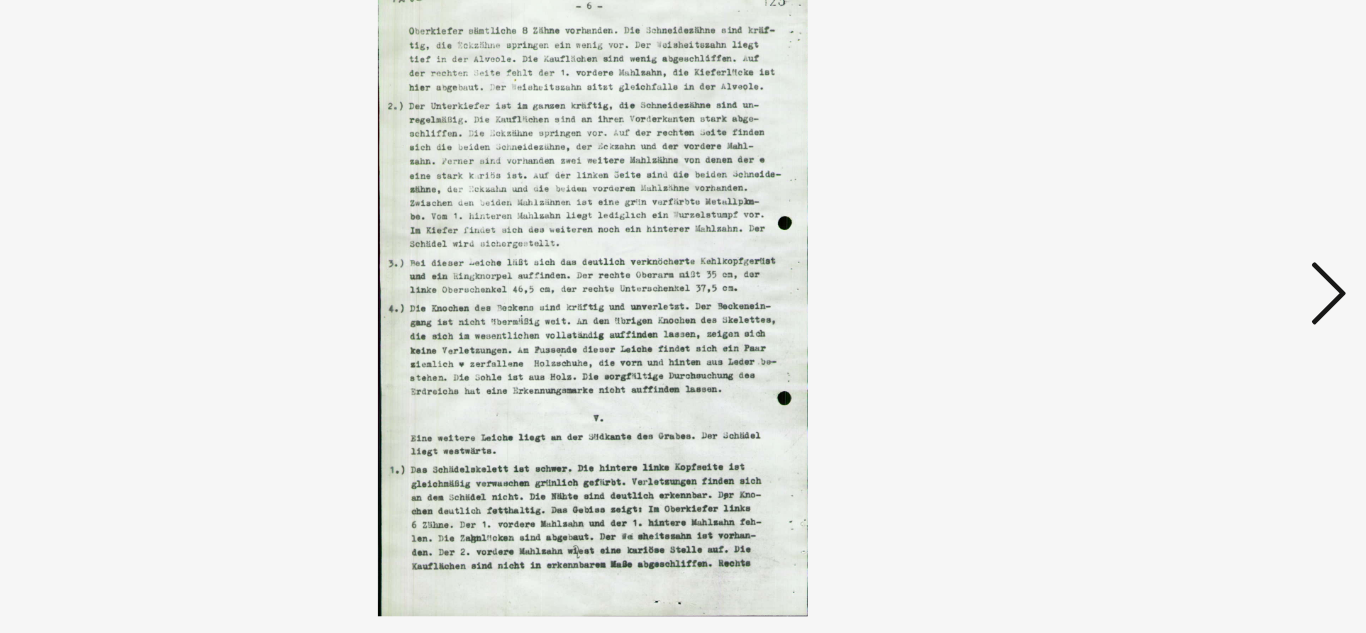 click at bounding box center (1179, 265) 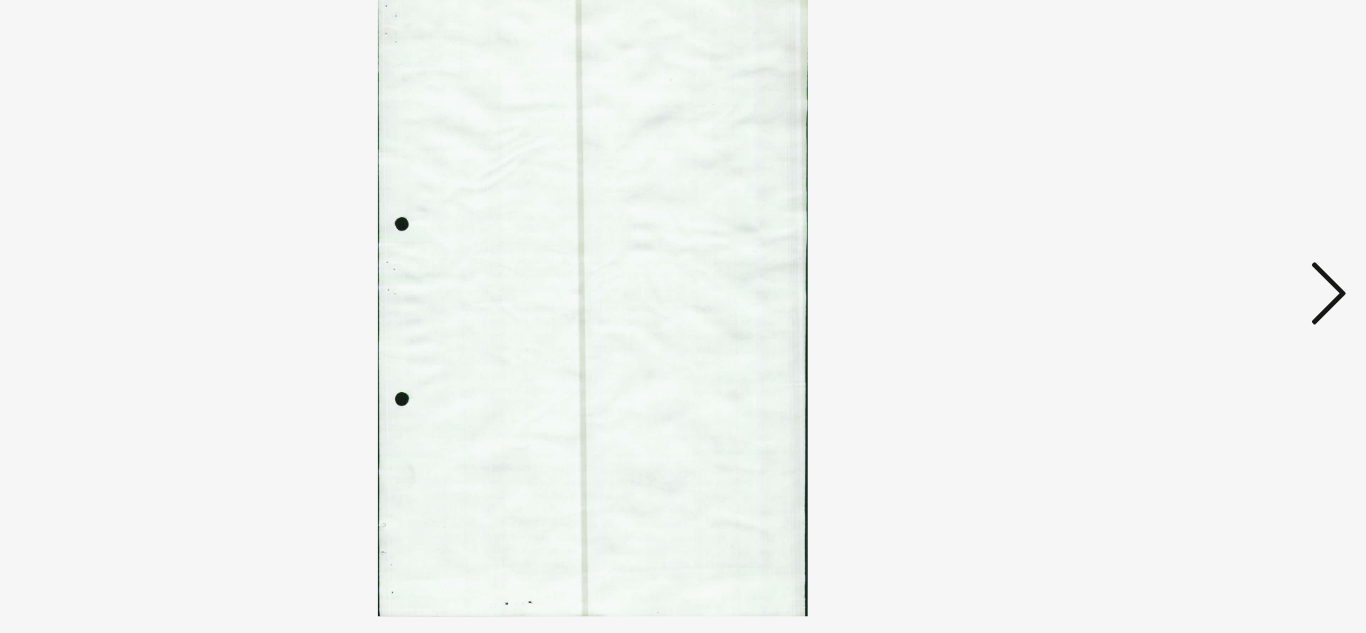 click at bounding box center (1179, 265) 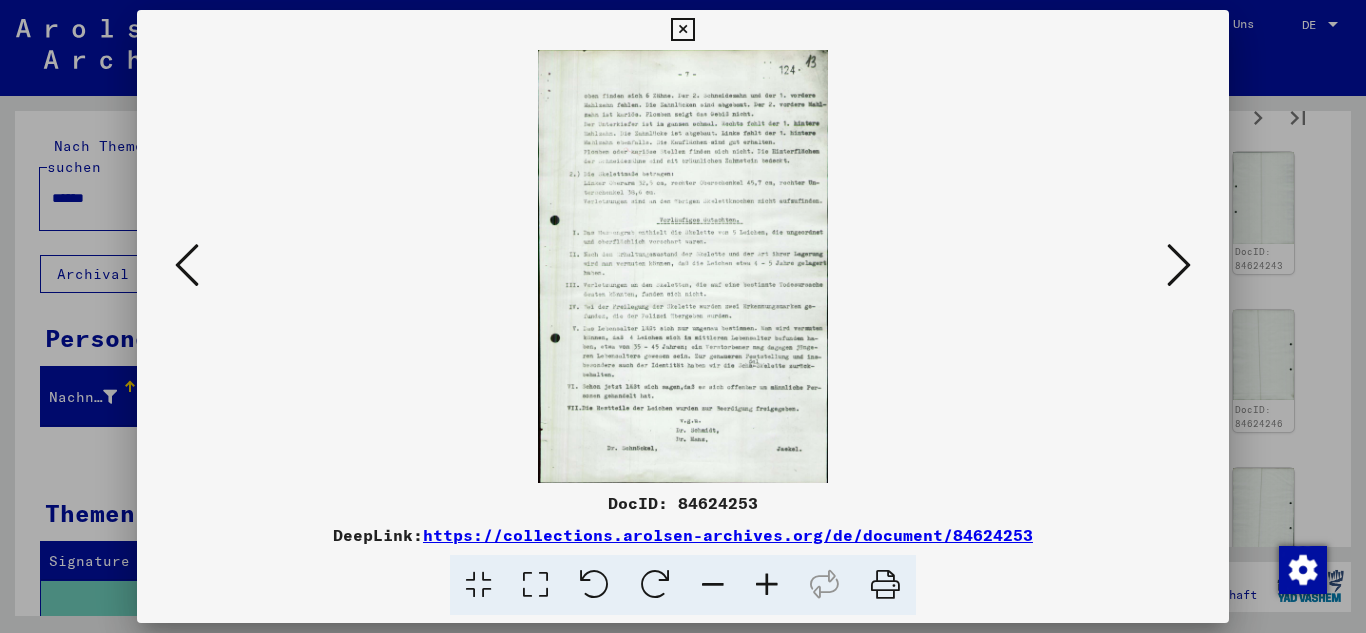 click at bounding box center (1179, 265) 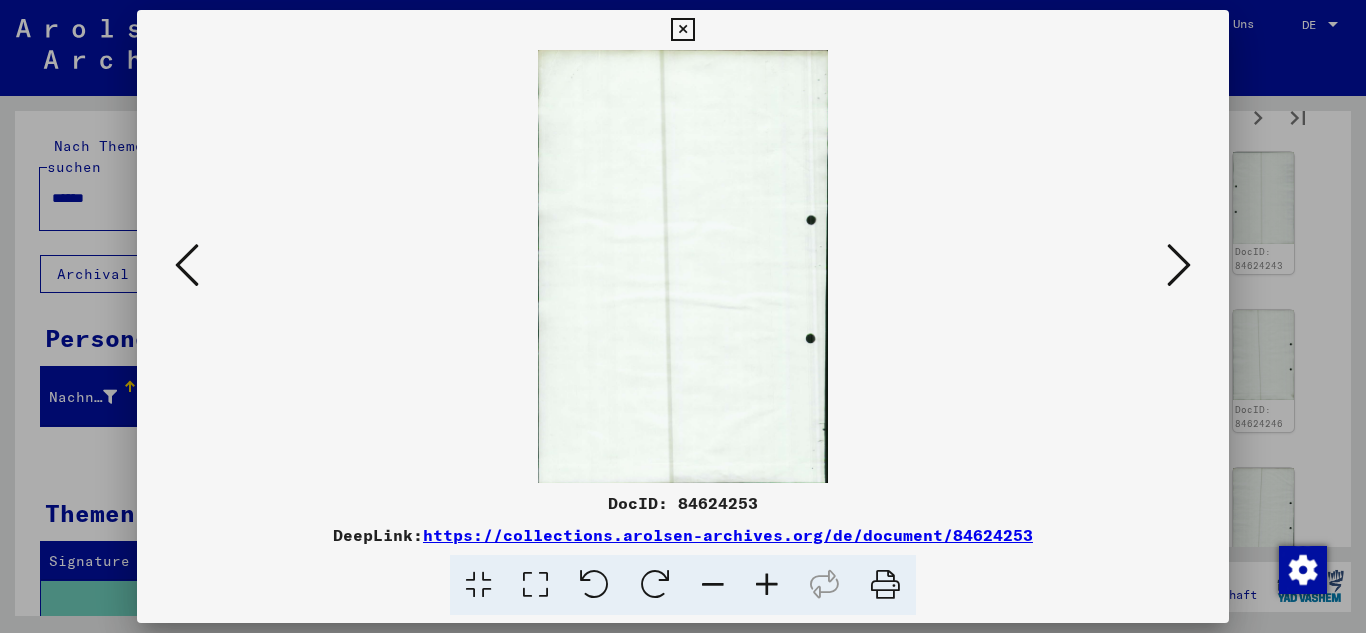click at bounding box center [1179, 265] 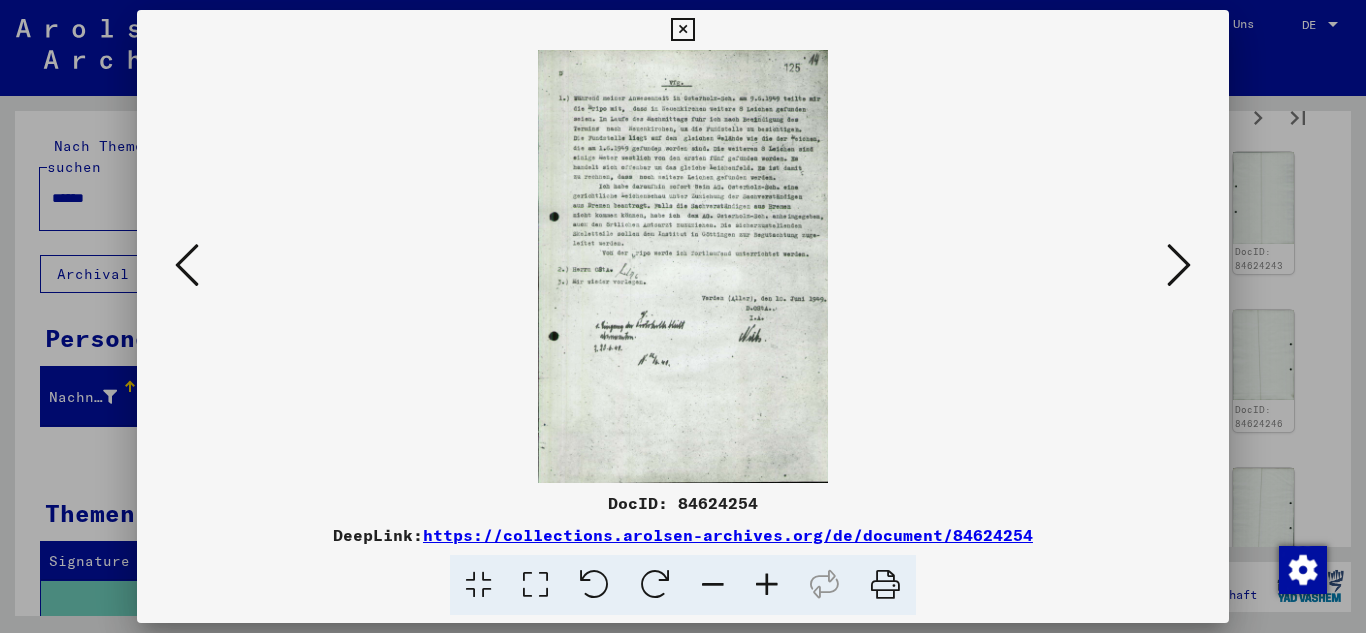 click at bounding box center [1179, 265] 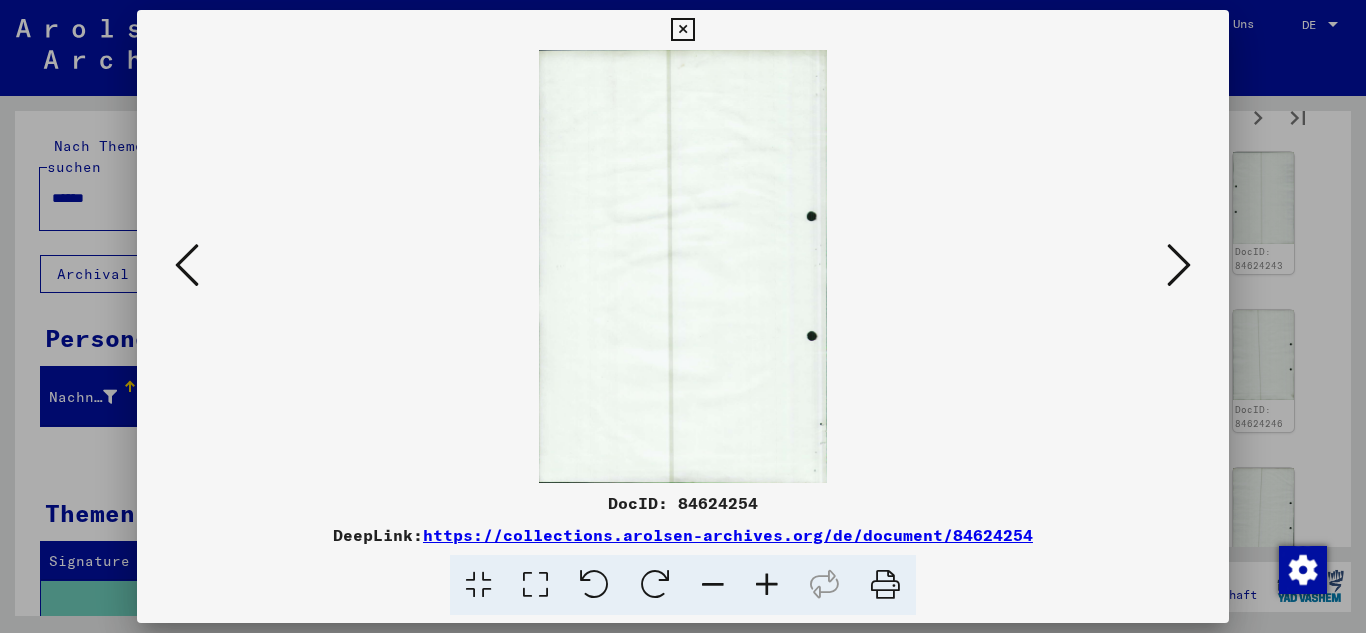 click at bounding box center [1179, 265] 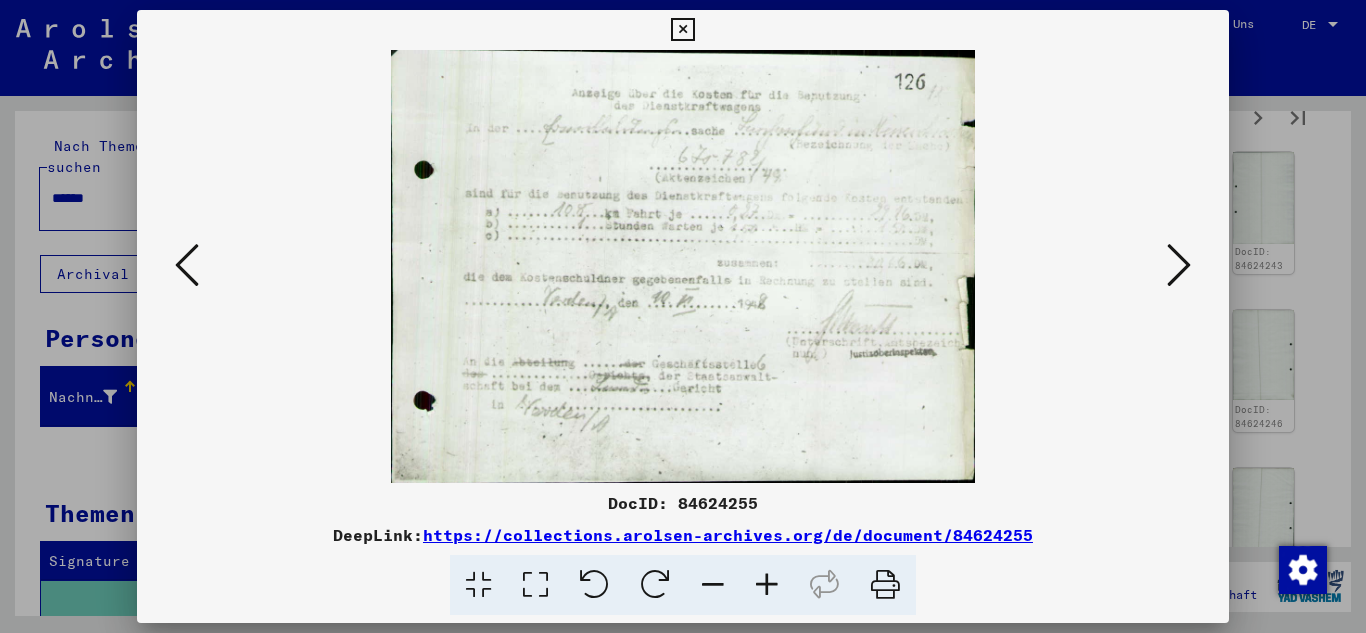 click at bounding box center (1179, 265) 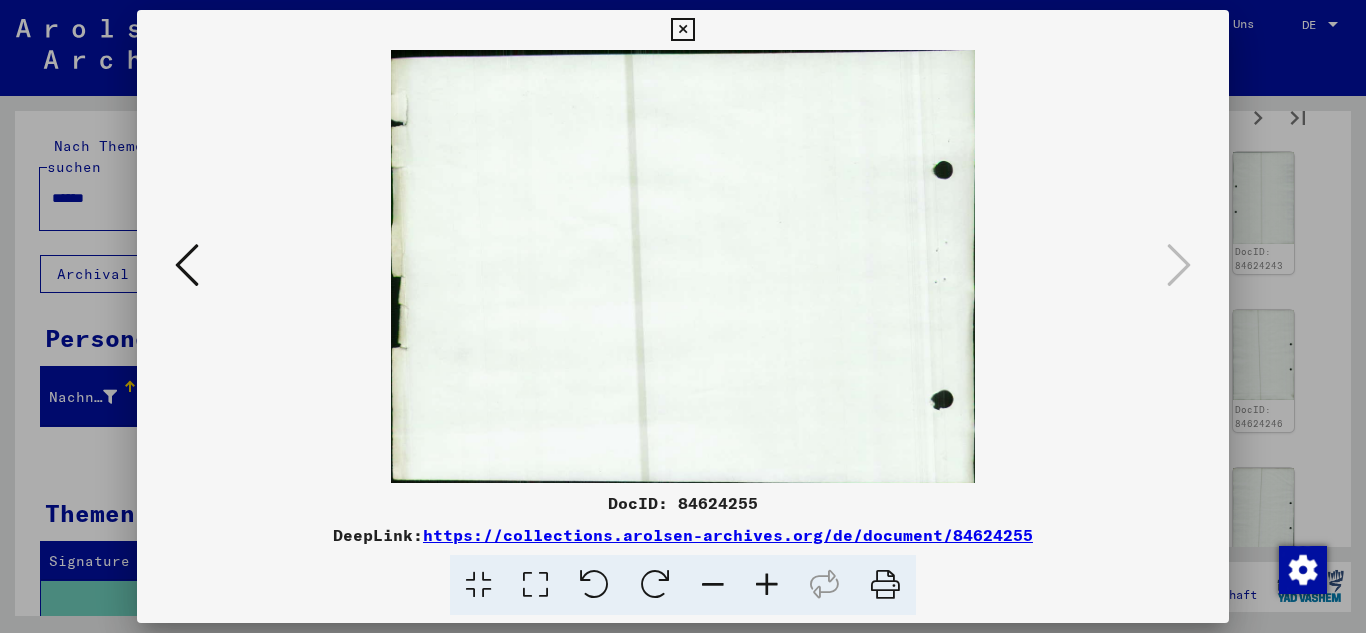 click at bounding box center (682, 30) 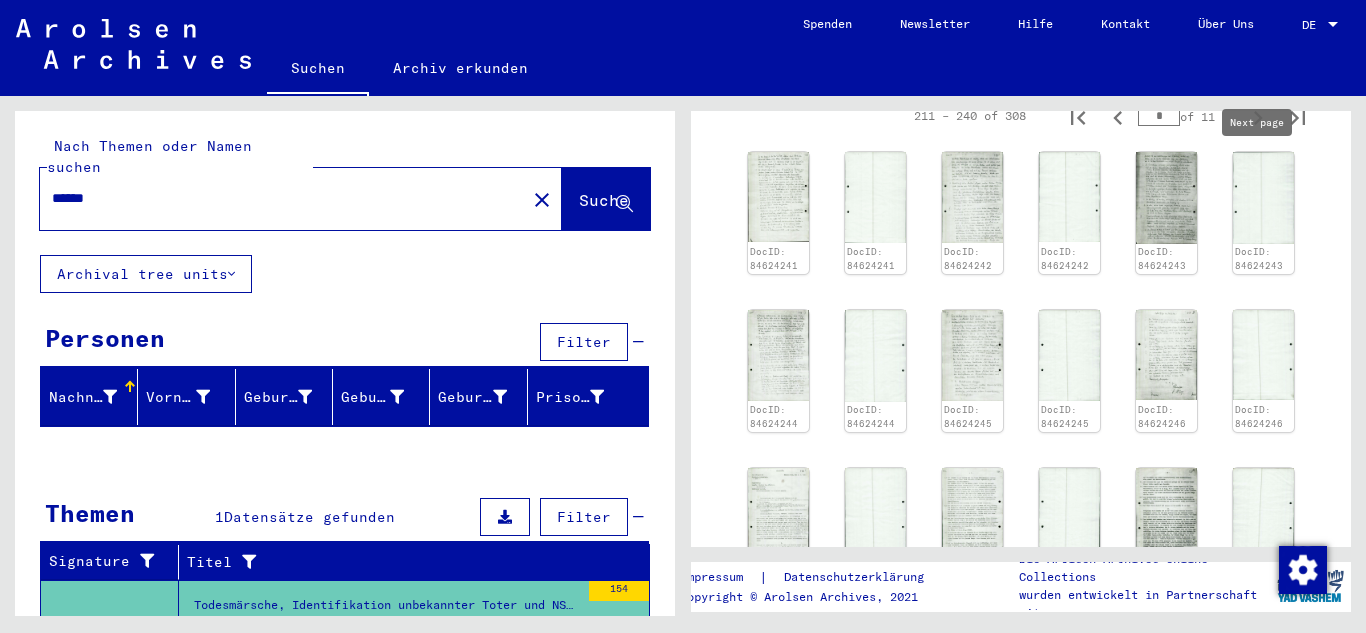 click 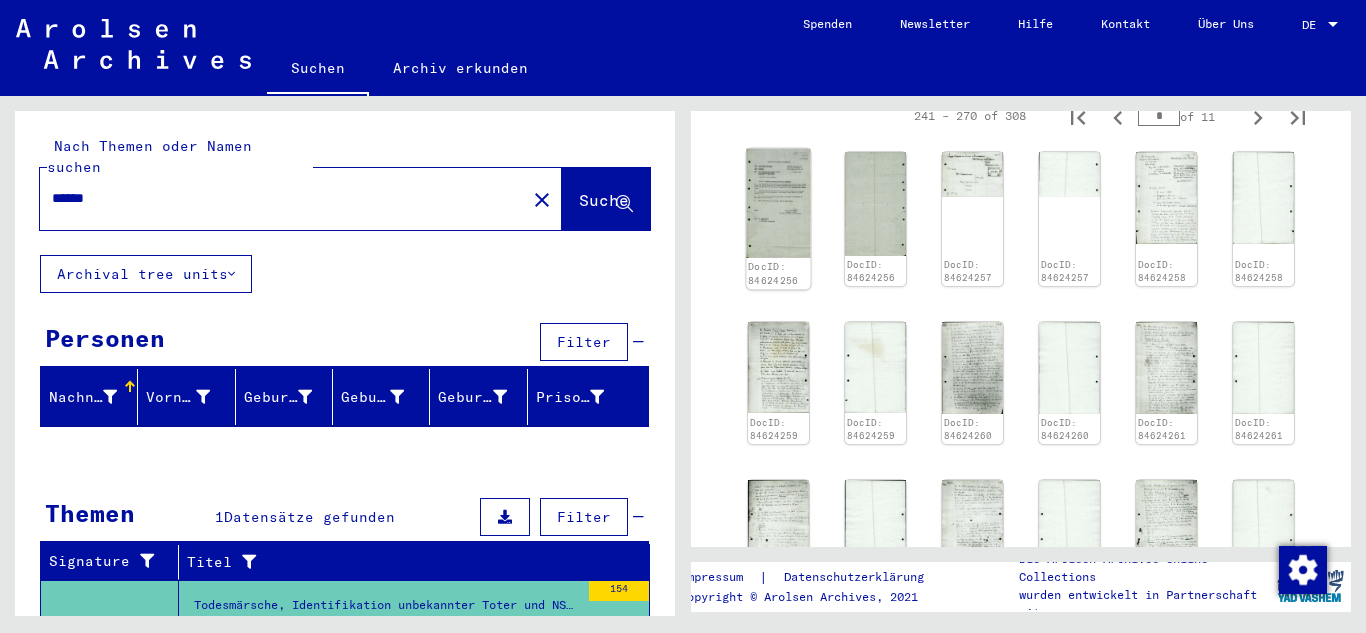click 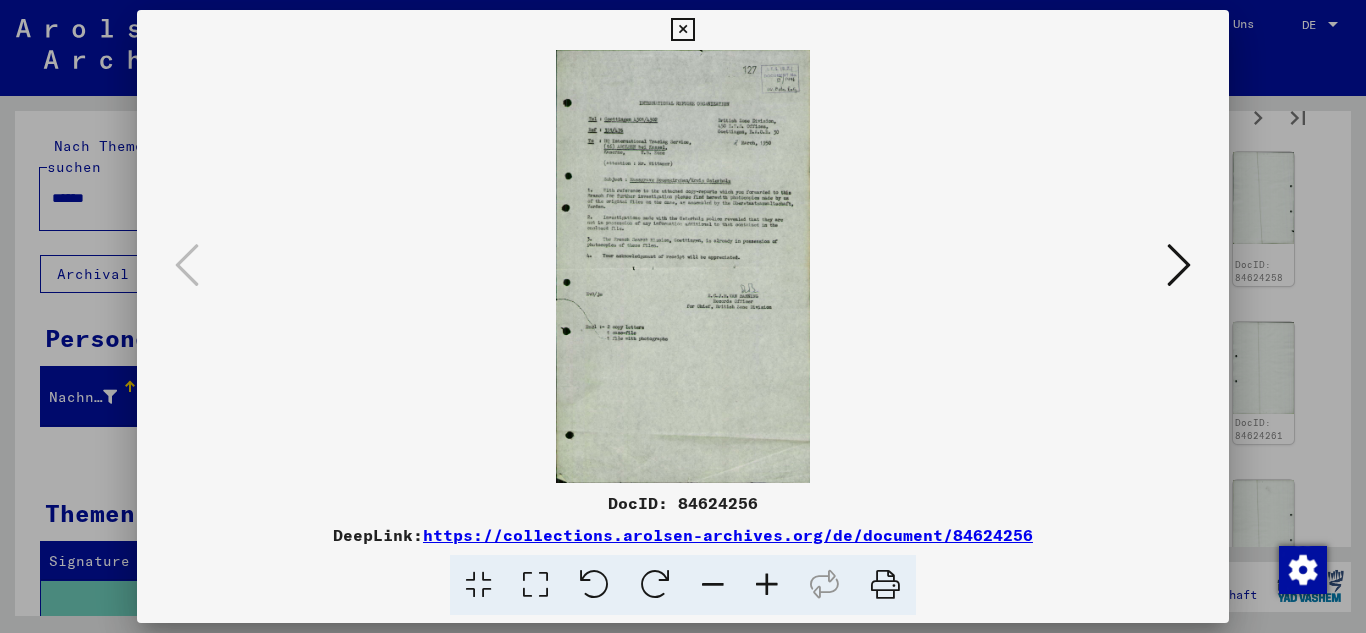 click at bounding box center [1179, 265] 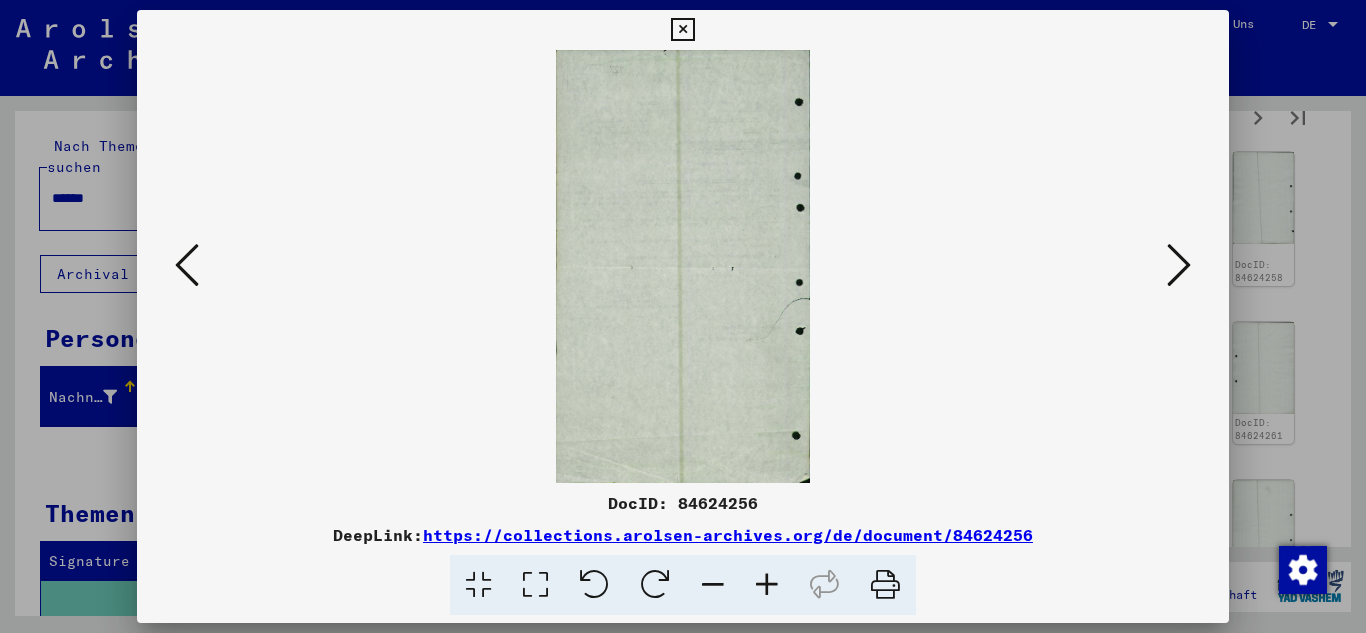 click at bounding box center [1179, 265] 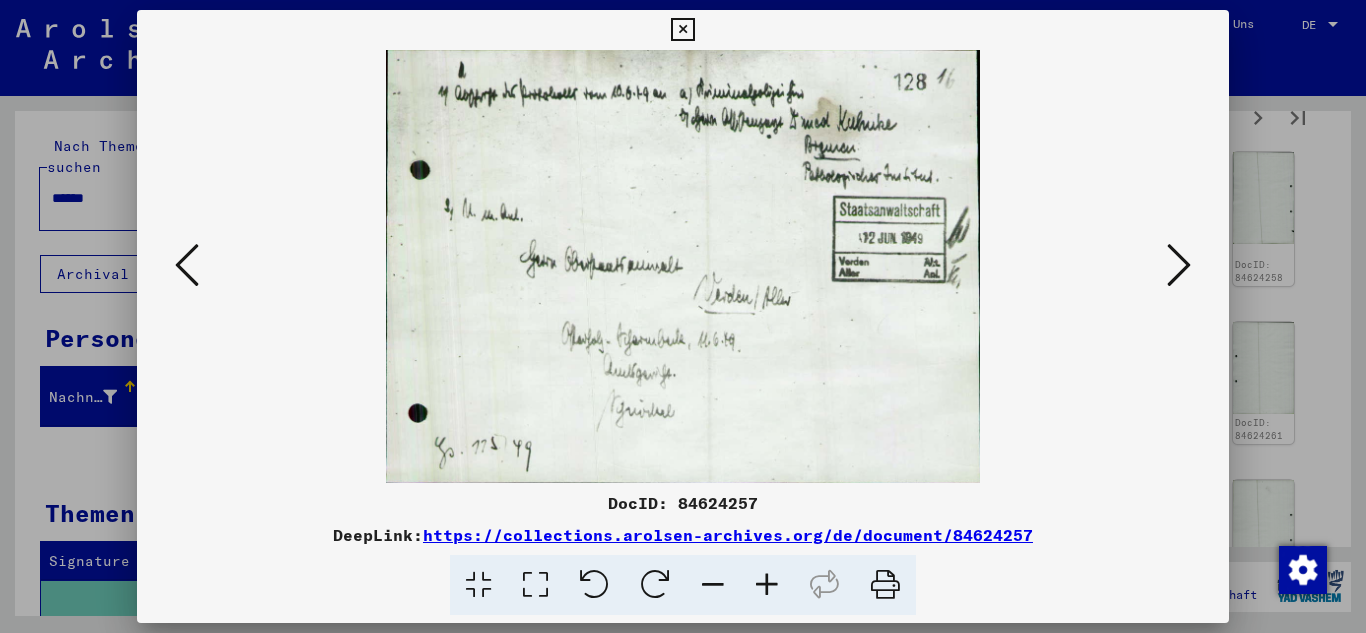 click at bounding box center (1179, 265) 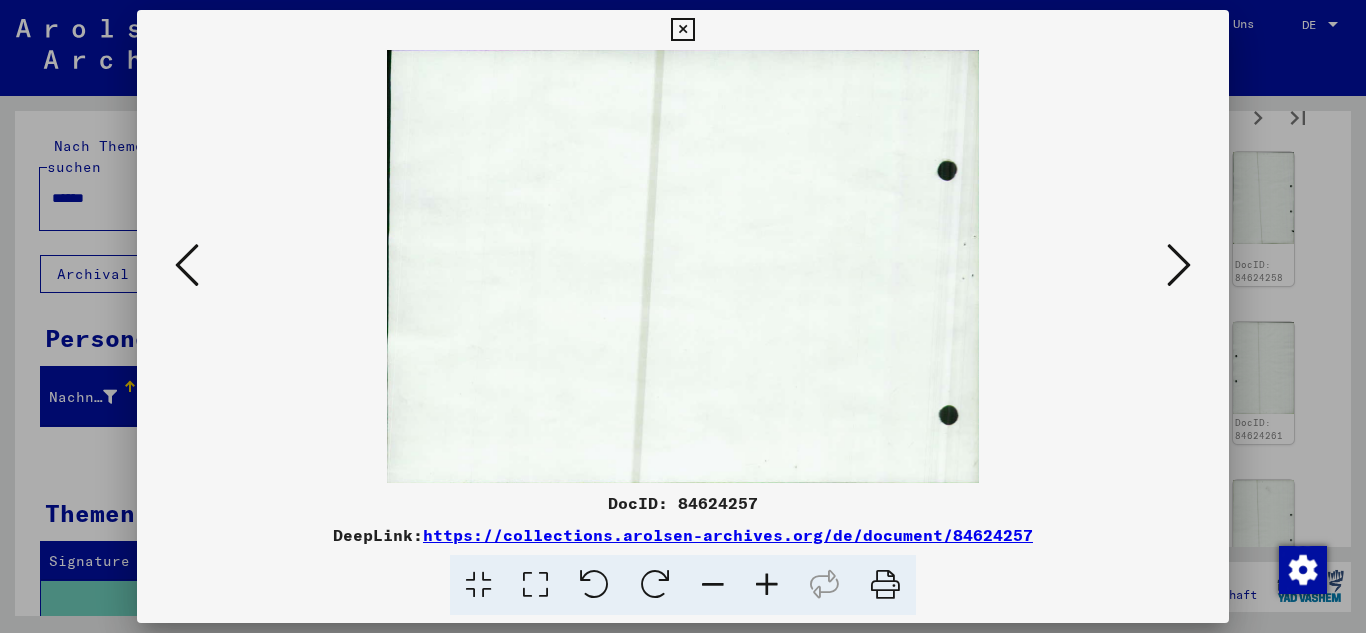 click at bounding box center (1179, 265) 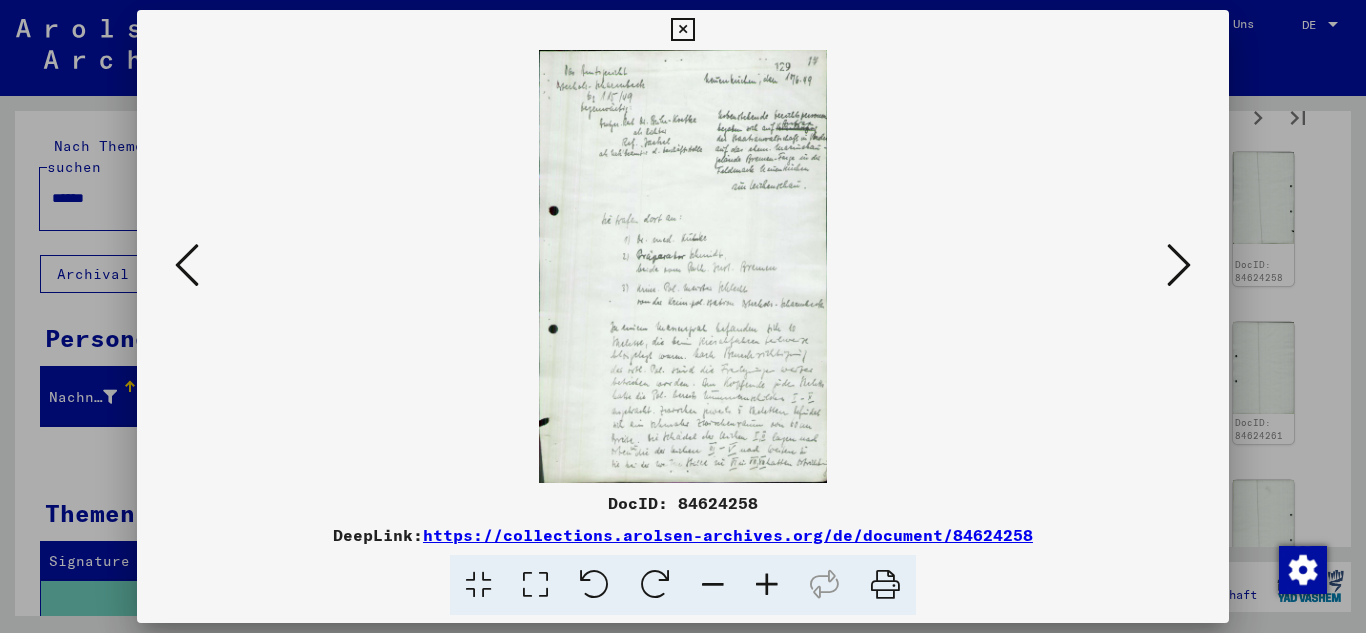 click at bounding box center (1179, 265) 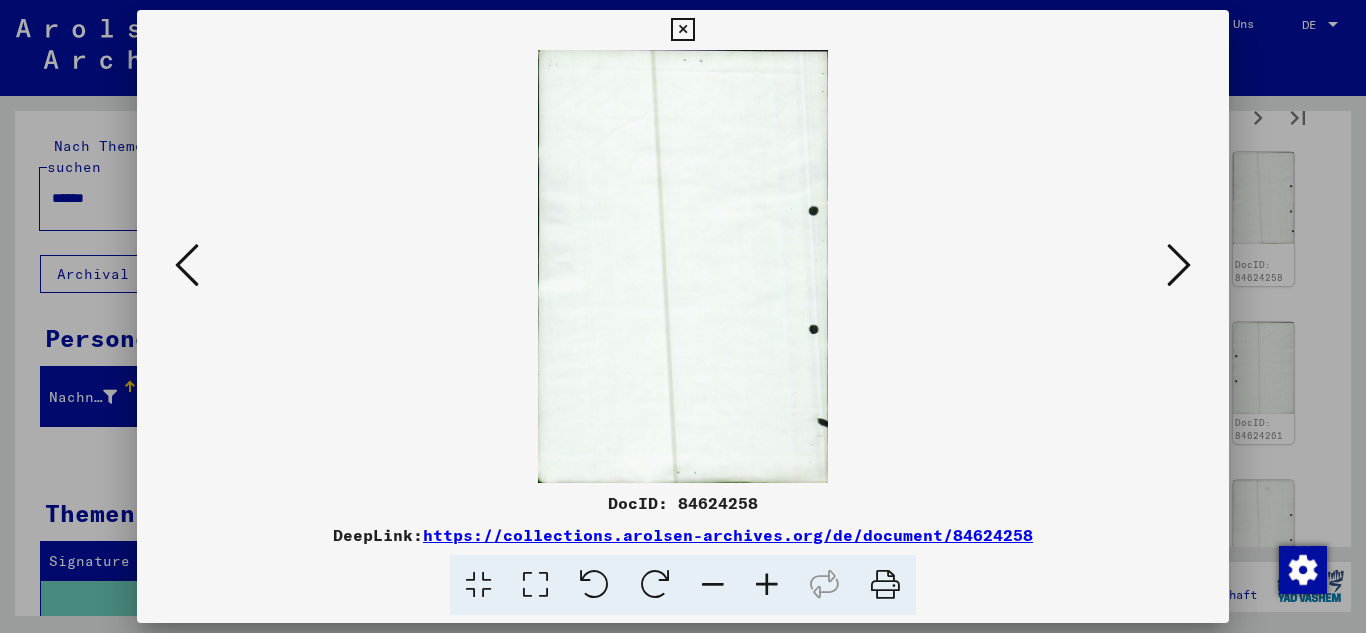 click at bounding box center (1179, 265) 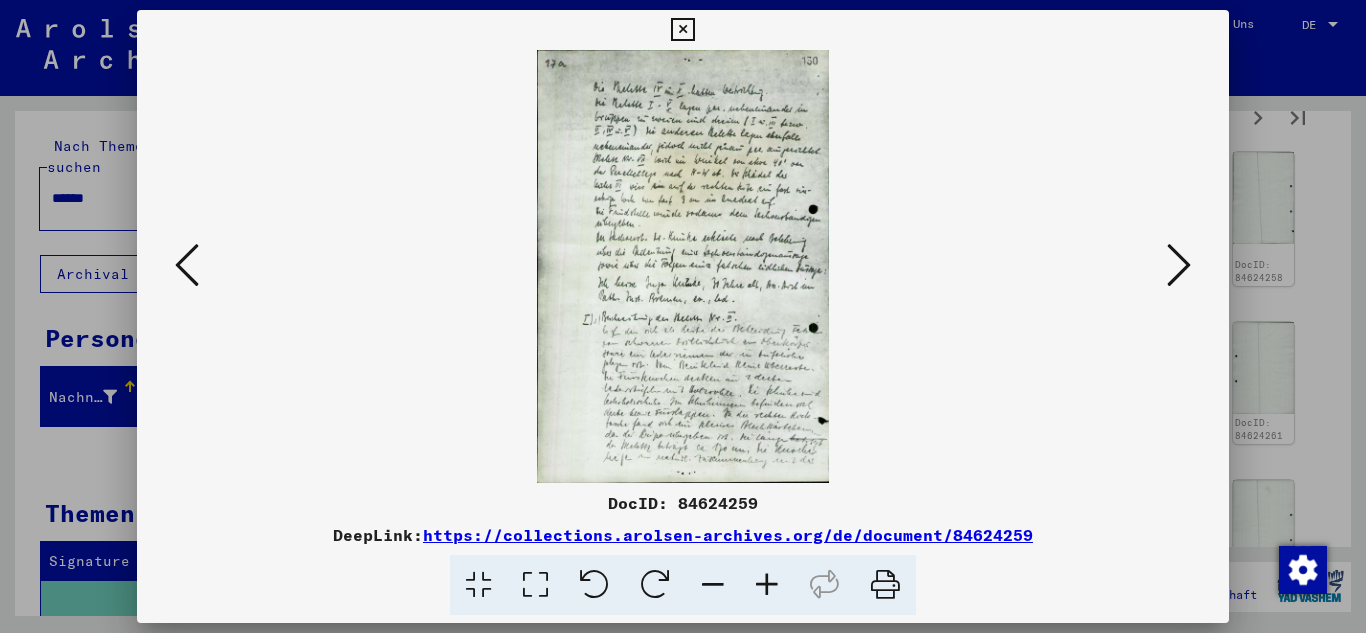 click at bounding box center [1179, 265] 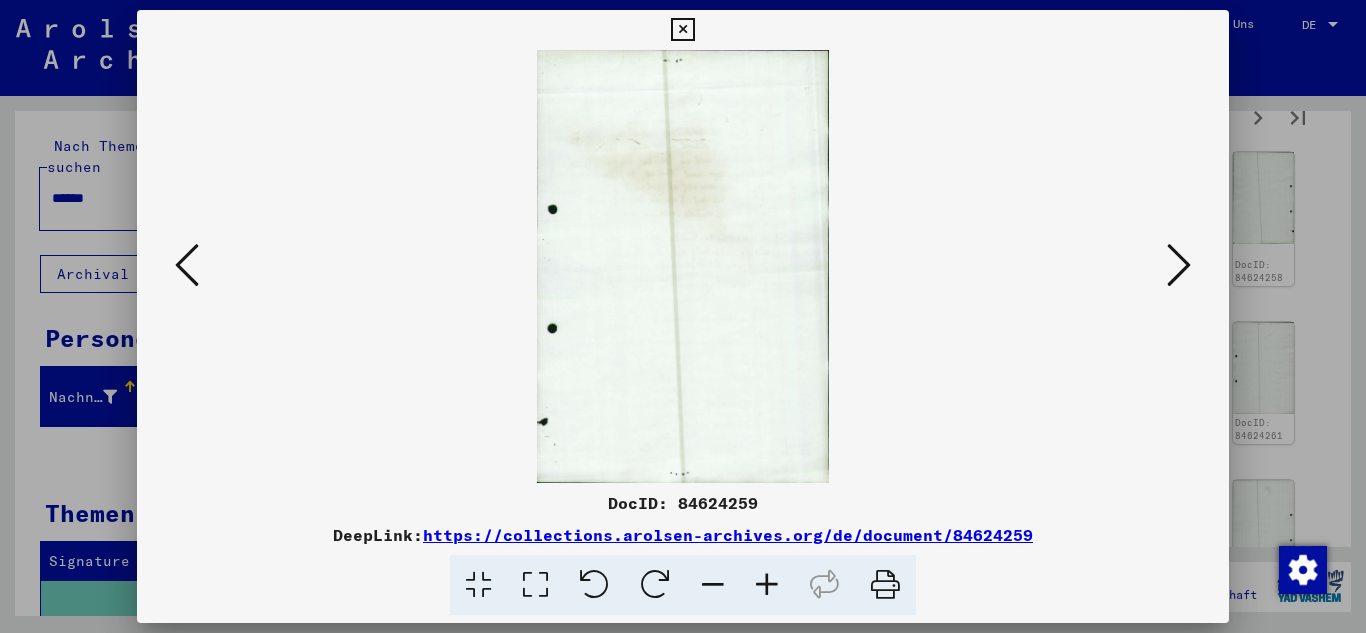 click at bounding box center [1179, 265] 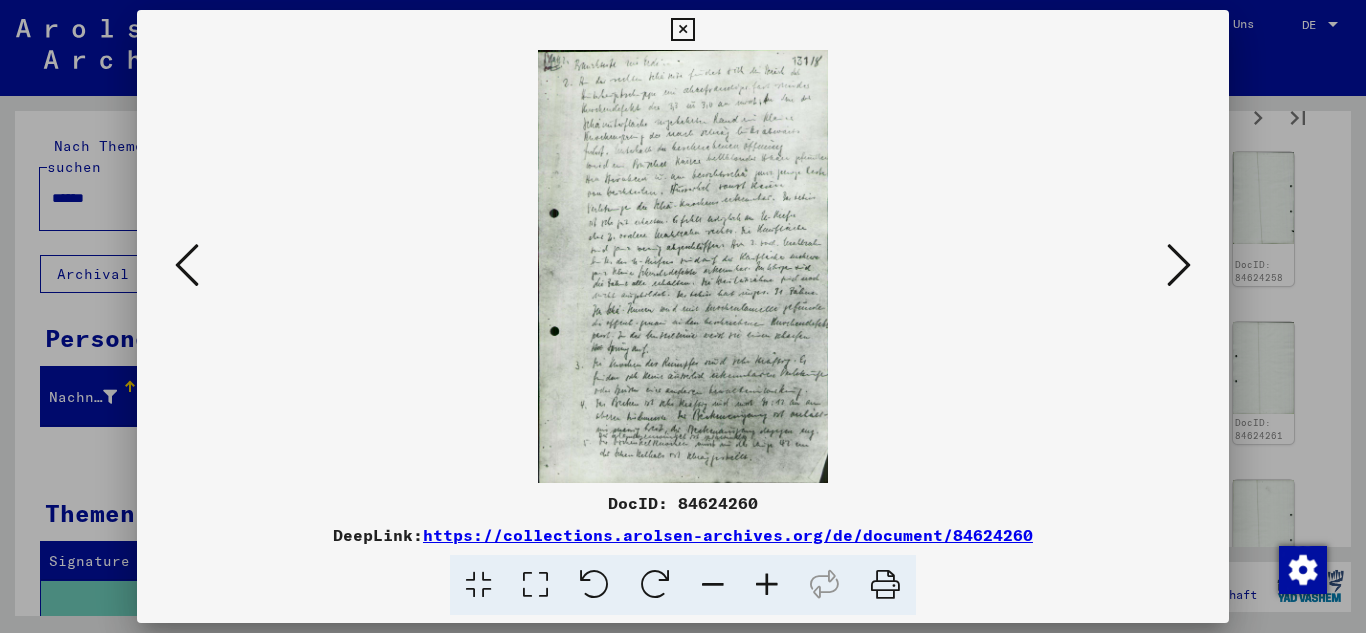 click at bounding box center (1179, 265) 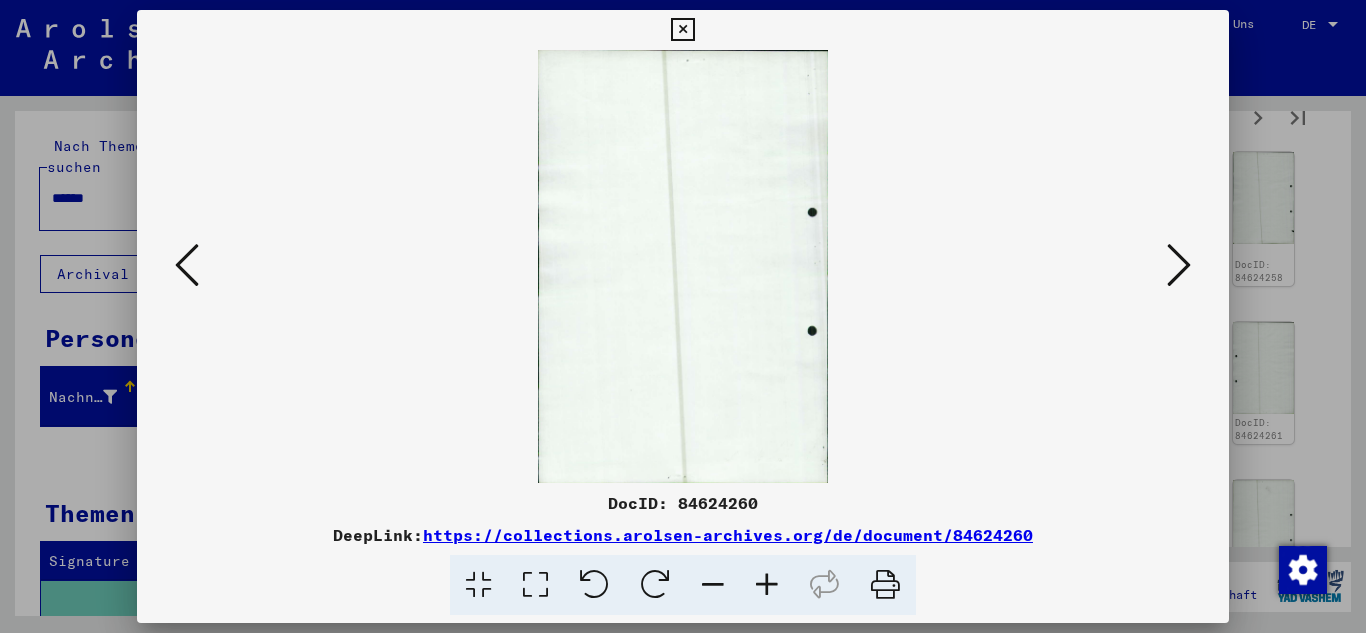 click at bounding box center (1179, 265) 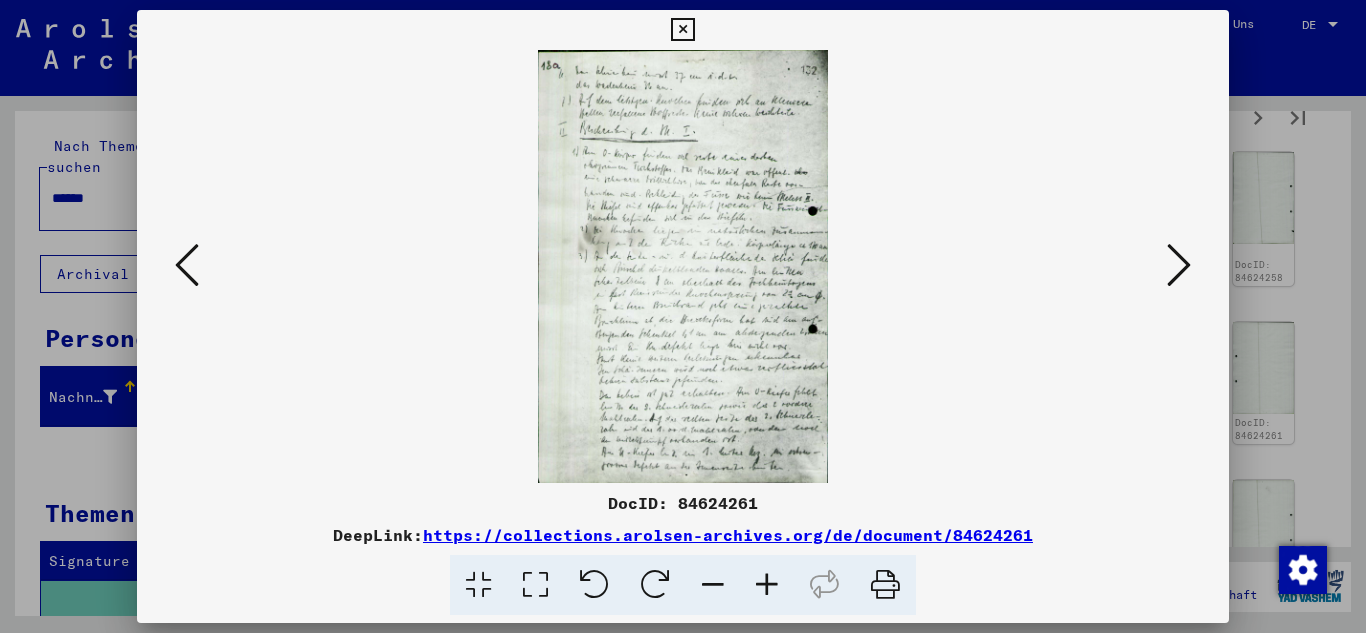 click at bounding box center (1179, 265) 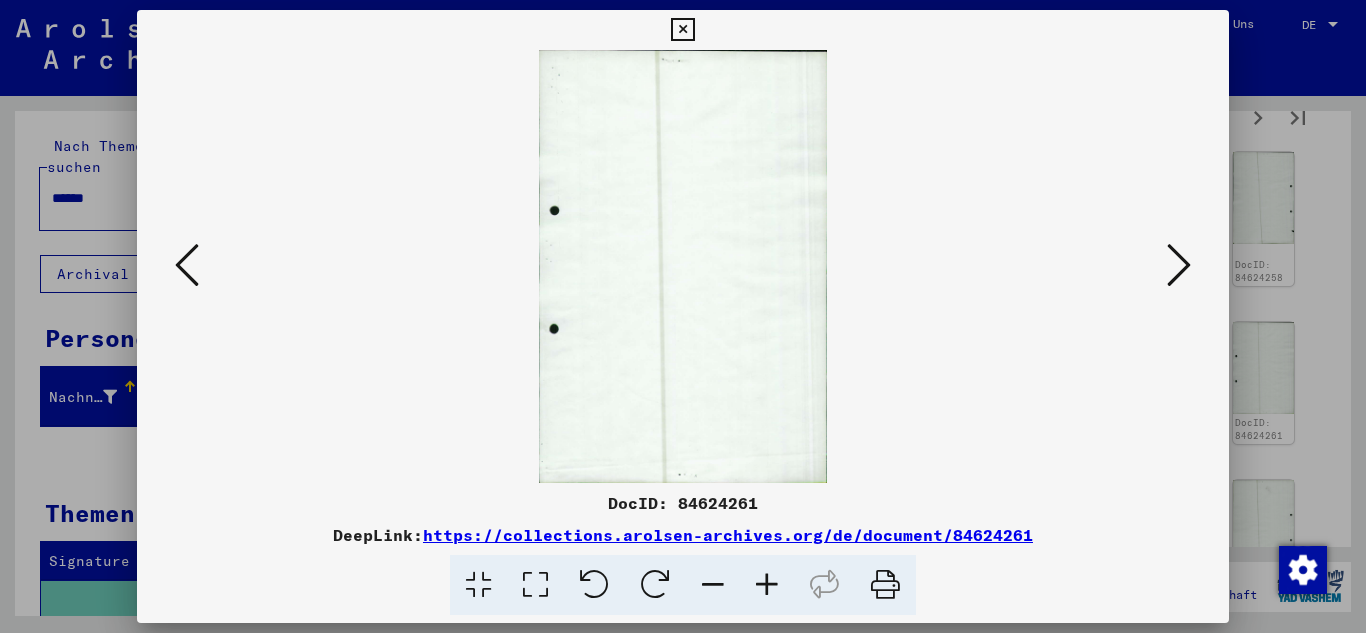 click at bounding box center (1179, 265) 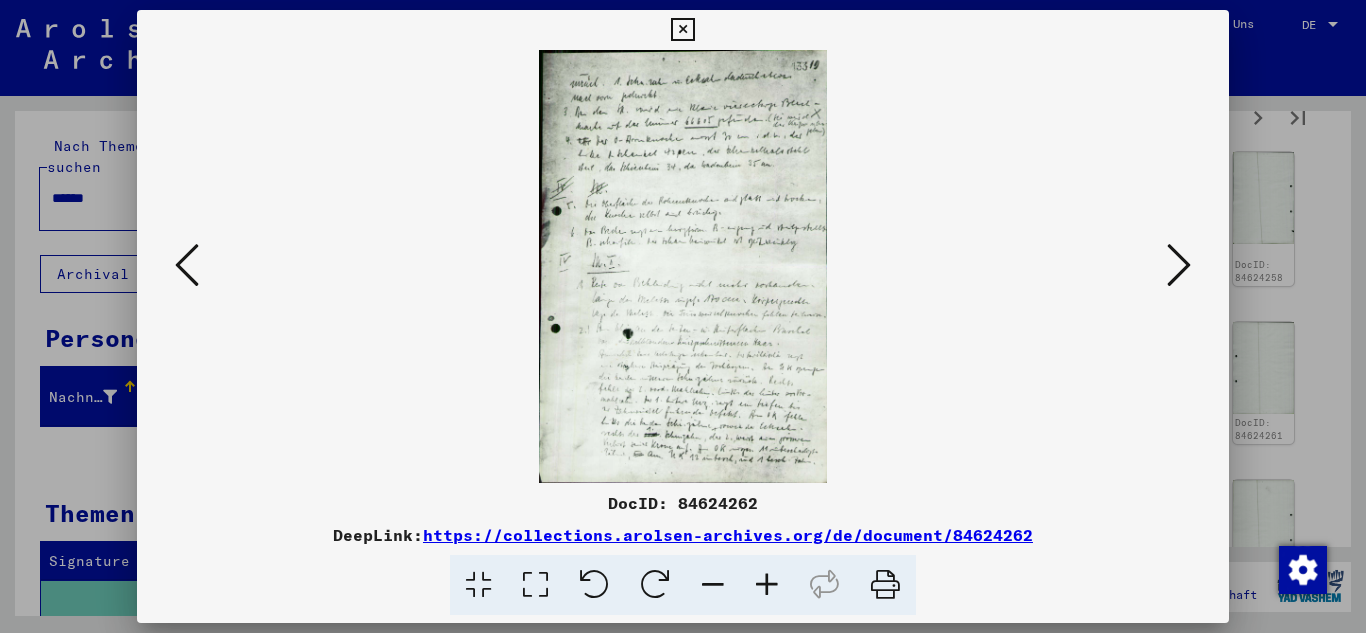 click at bounding box center (1179, 265) 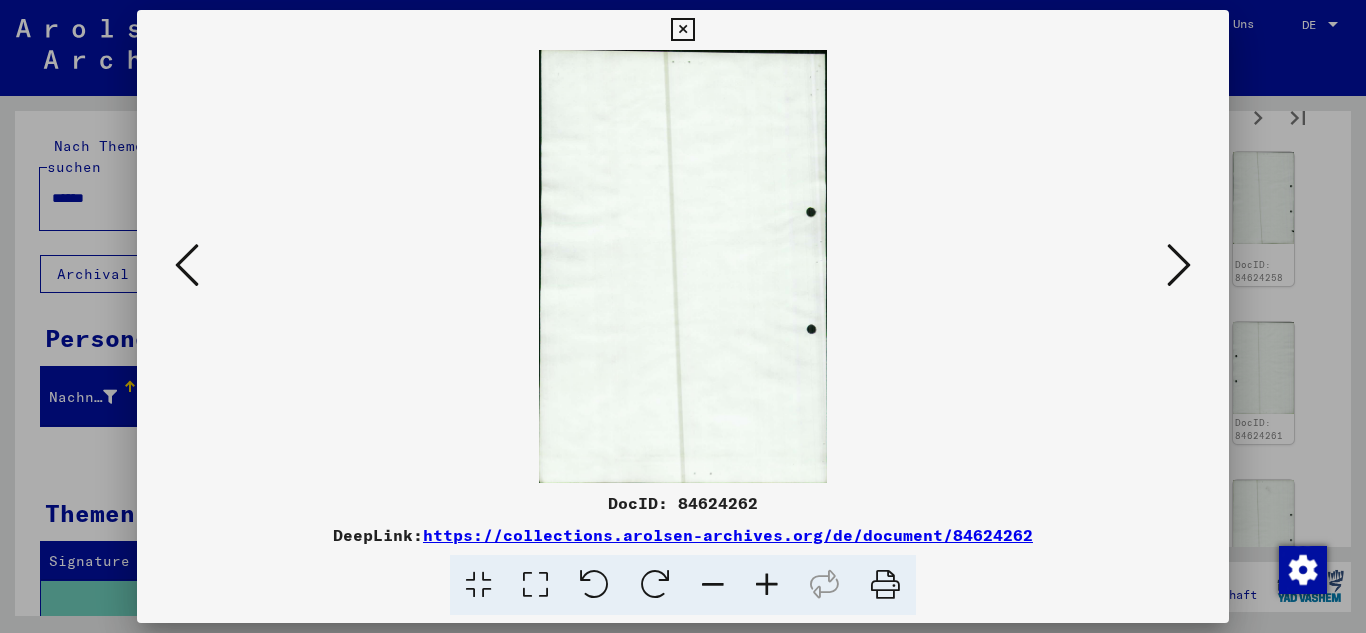 click at bounding box center [1179, 265] 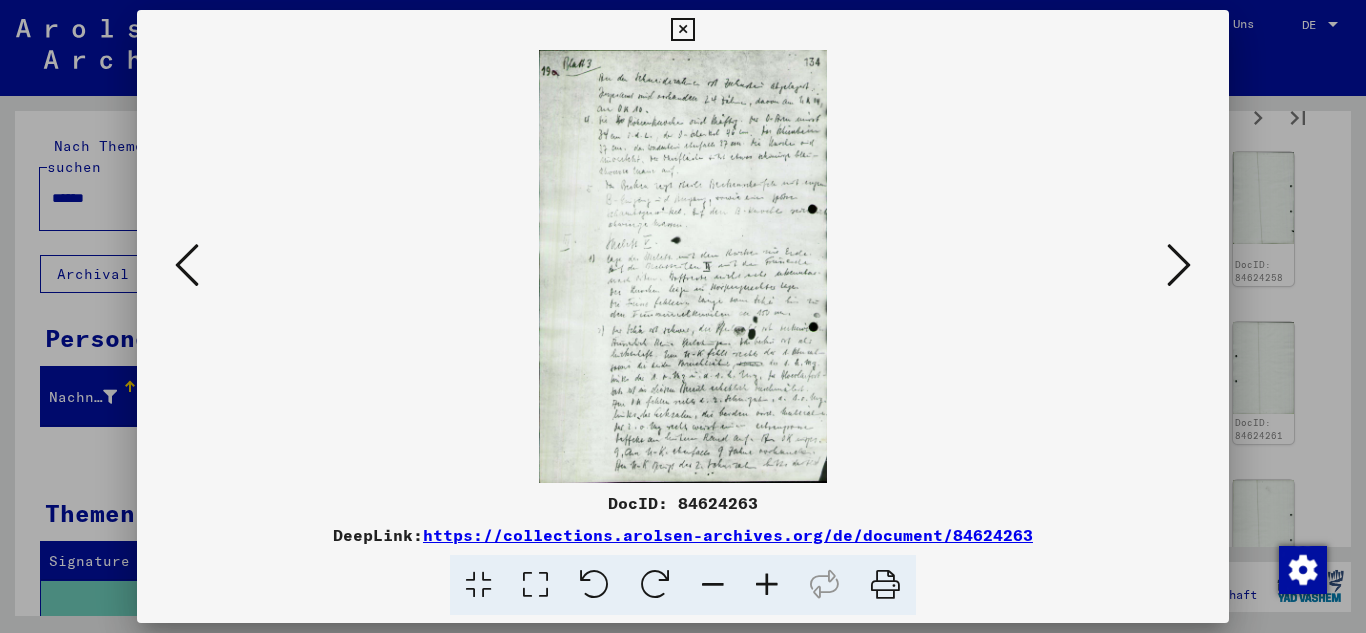click at bounding box center (1179, 265) 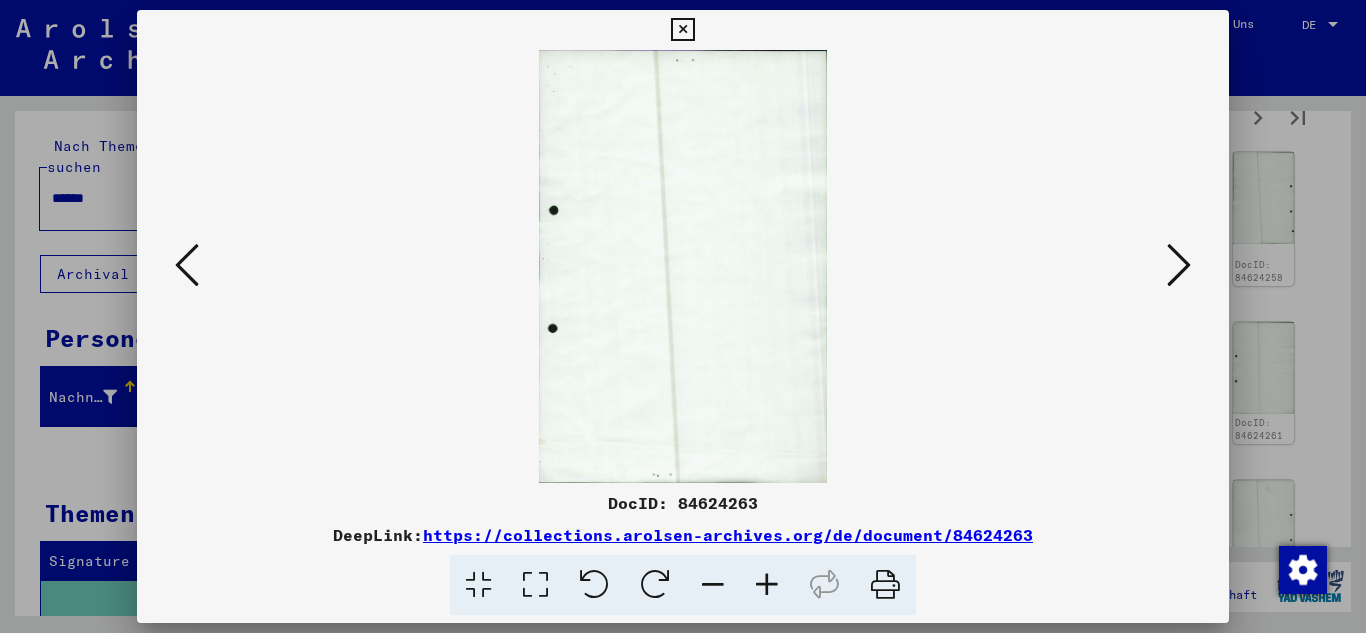 click at bounding box center [1179, 265] 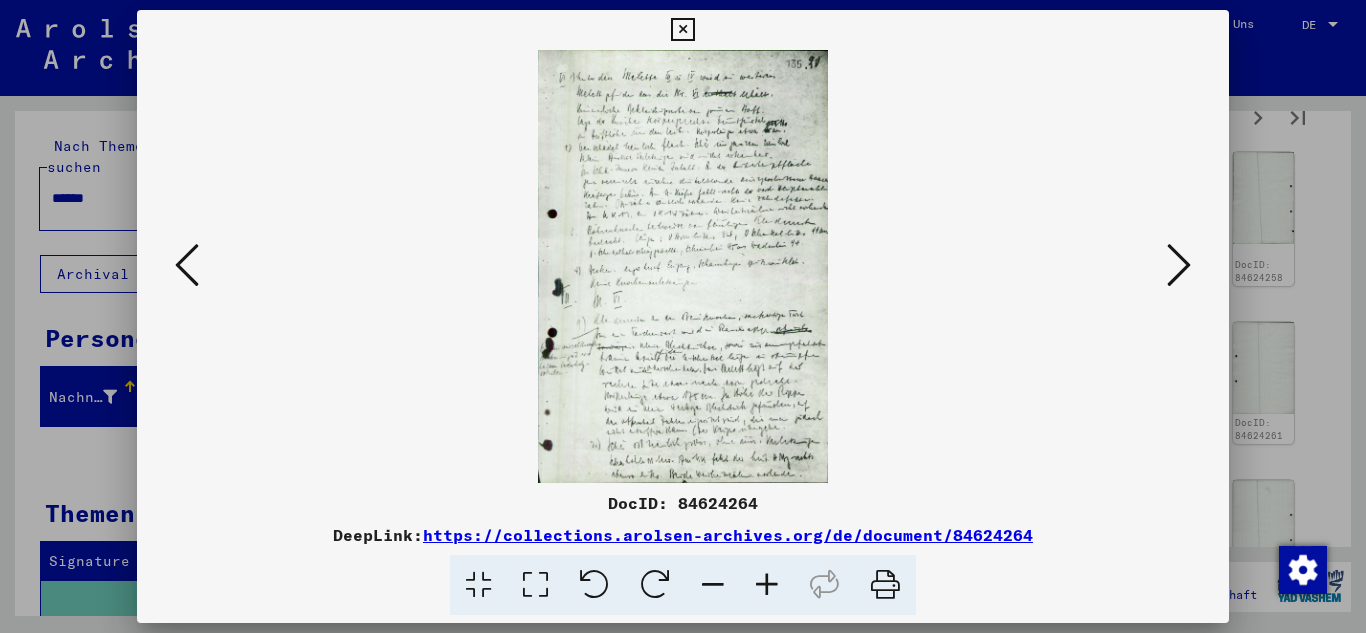 click at bounding box center (1179, 265) 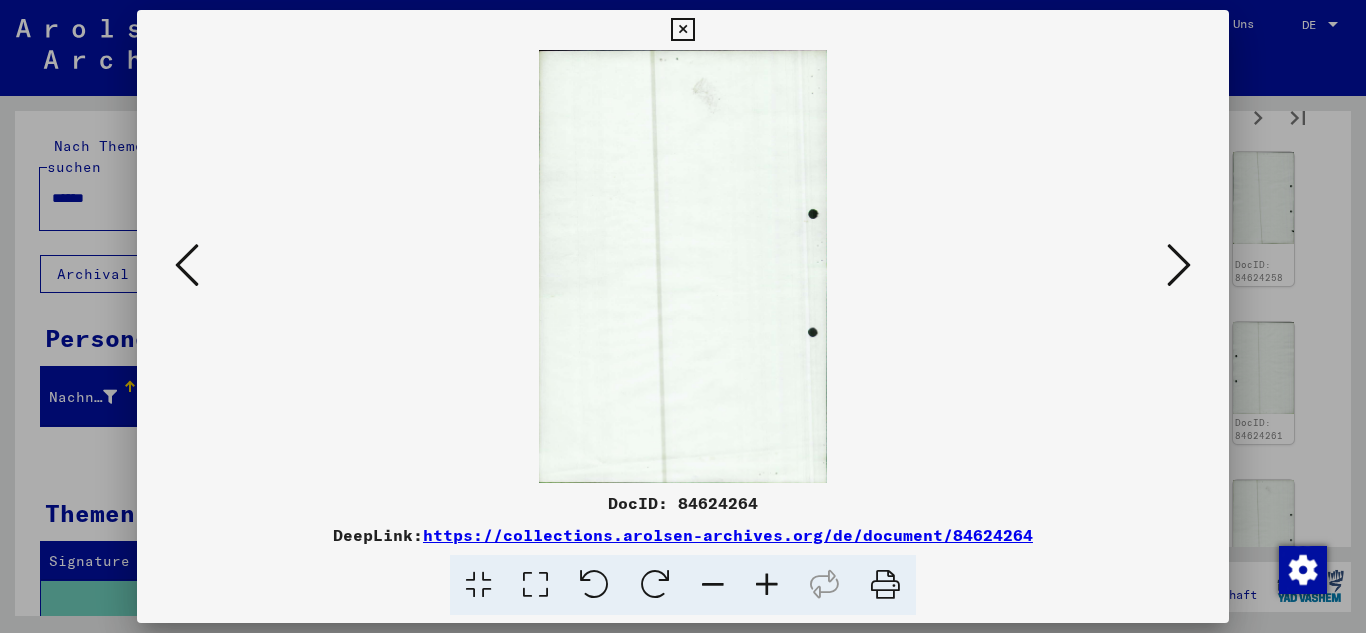 click at bounding box center [1179, 265] 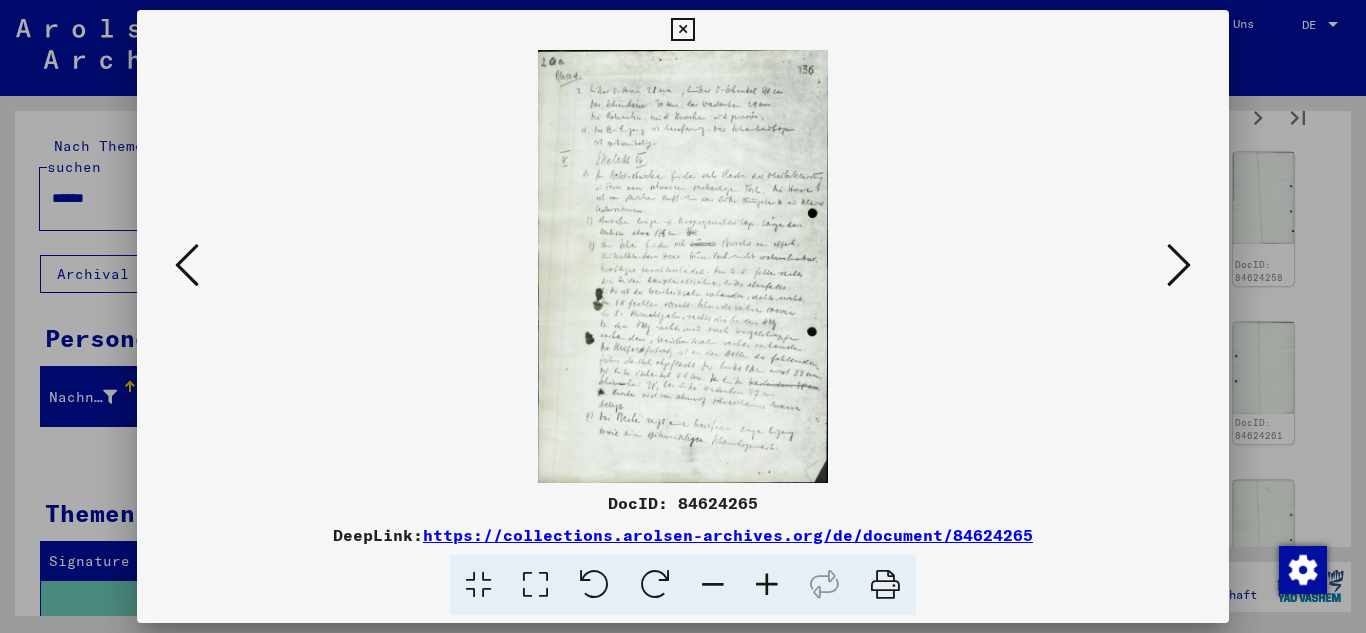 click at bounding box center [1179, 265] 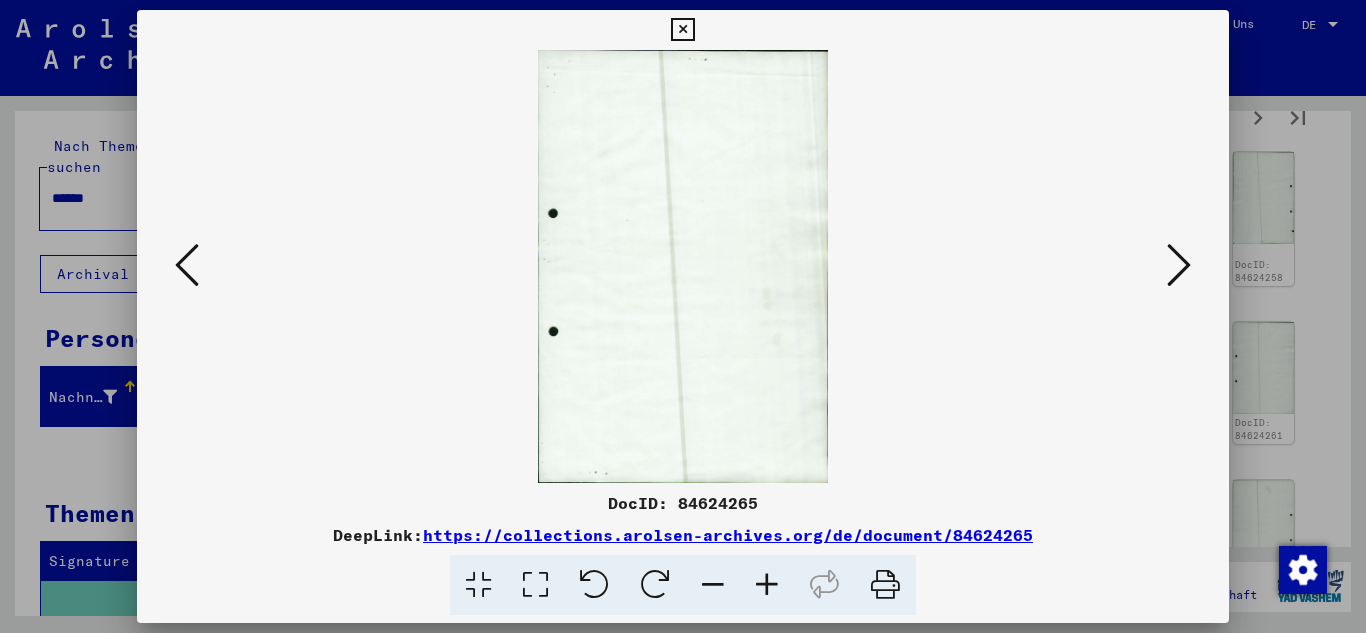 click at bounding box center (1179, 265) 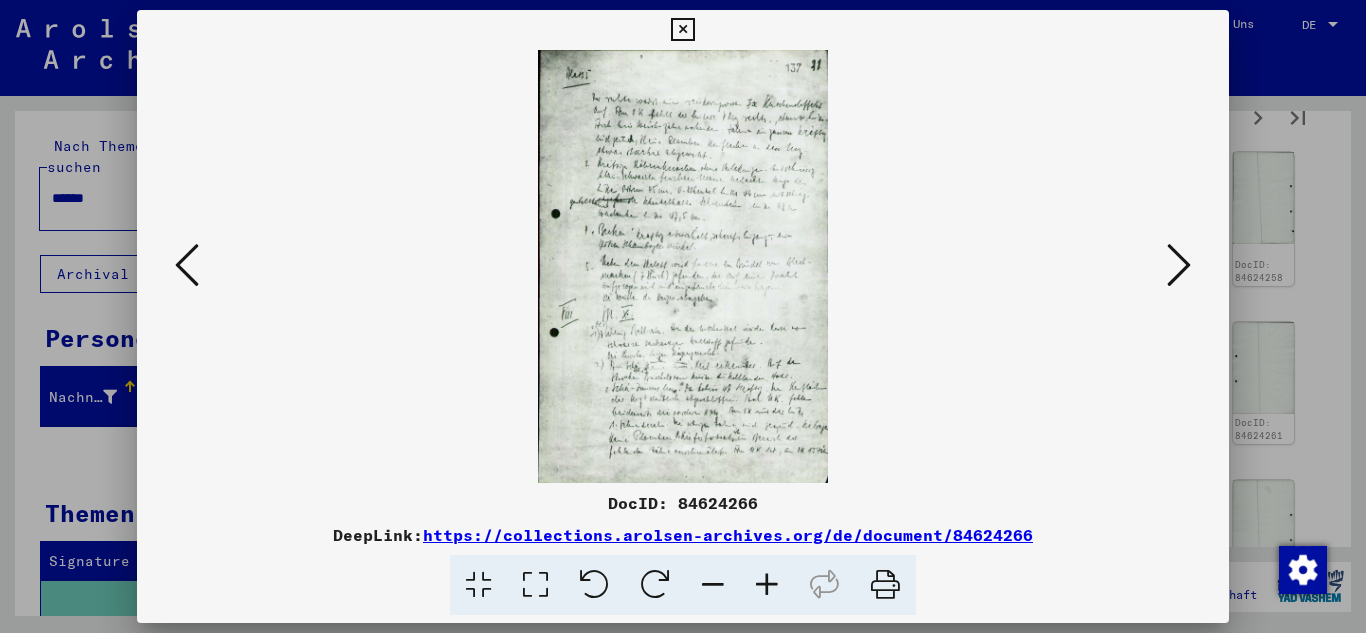 click at bounding box center (1179, 265) 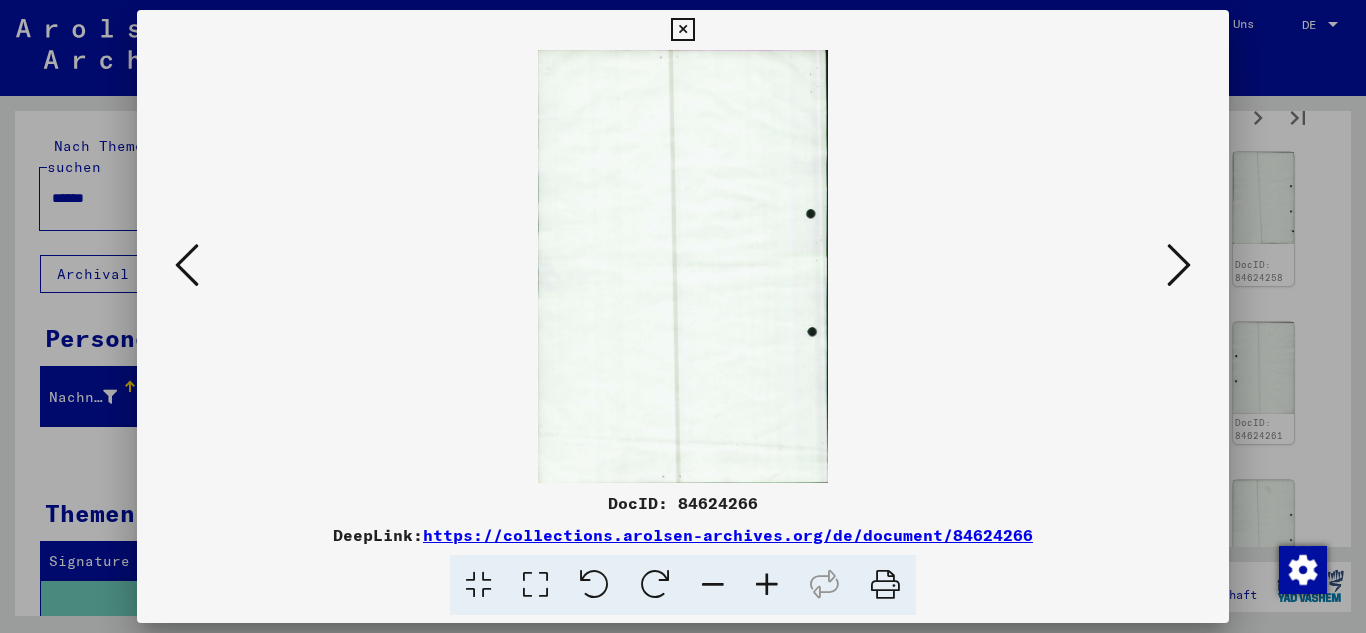 click at bounding box center [1179, 265] 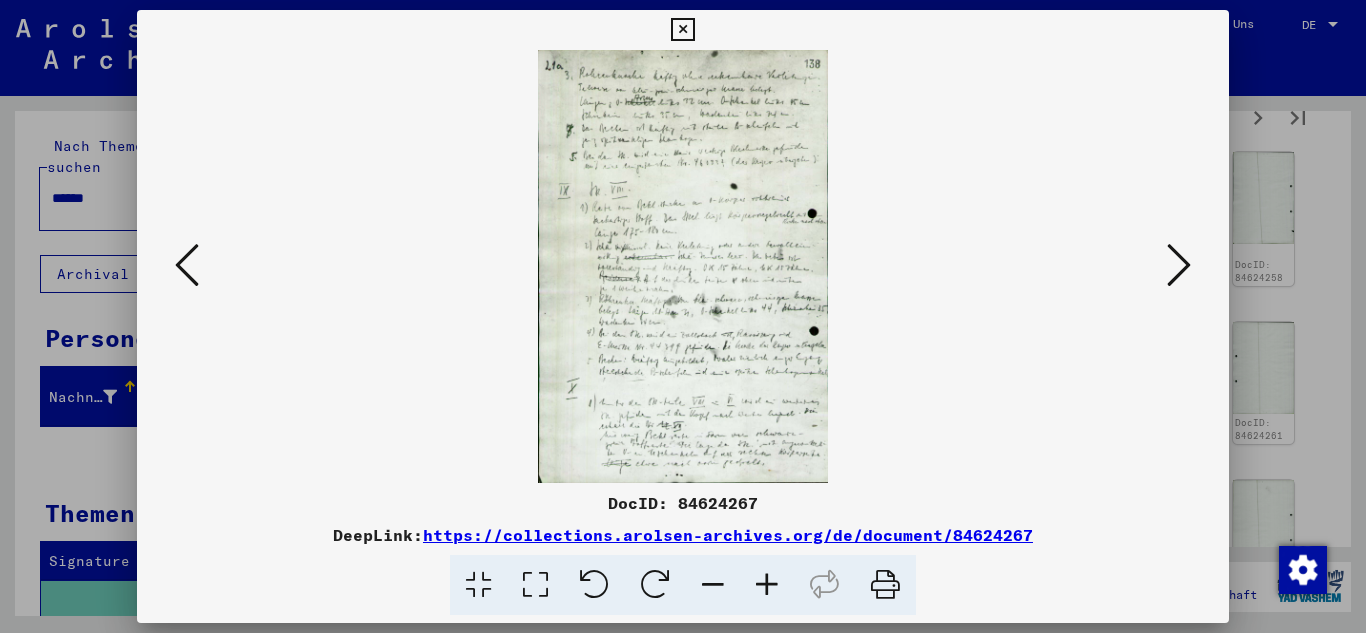 click at bounding box center (1179, 265) 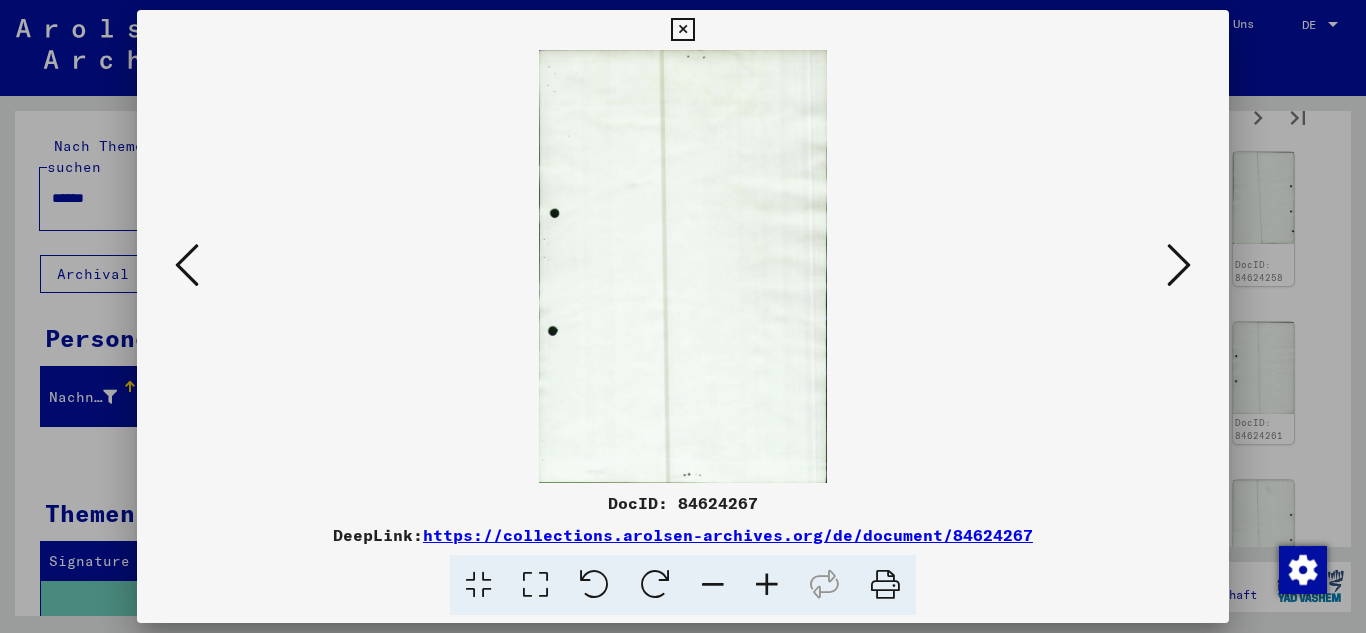 click at bounding box center [1179, 265] 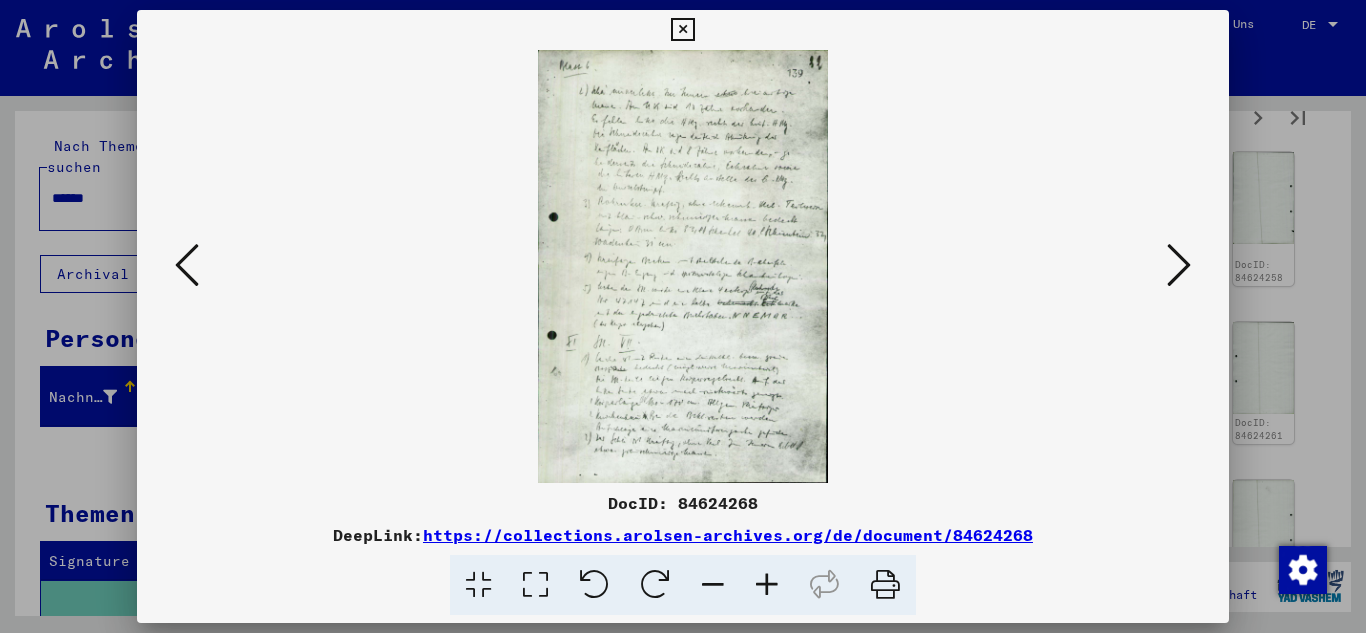 click at bounding box center [1179, 265] 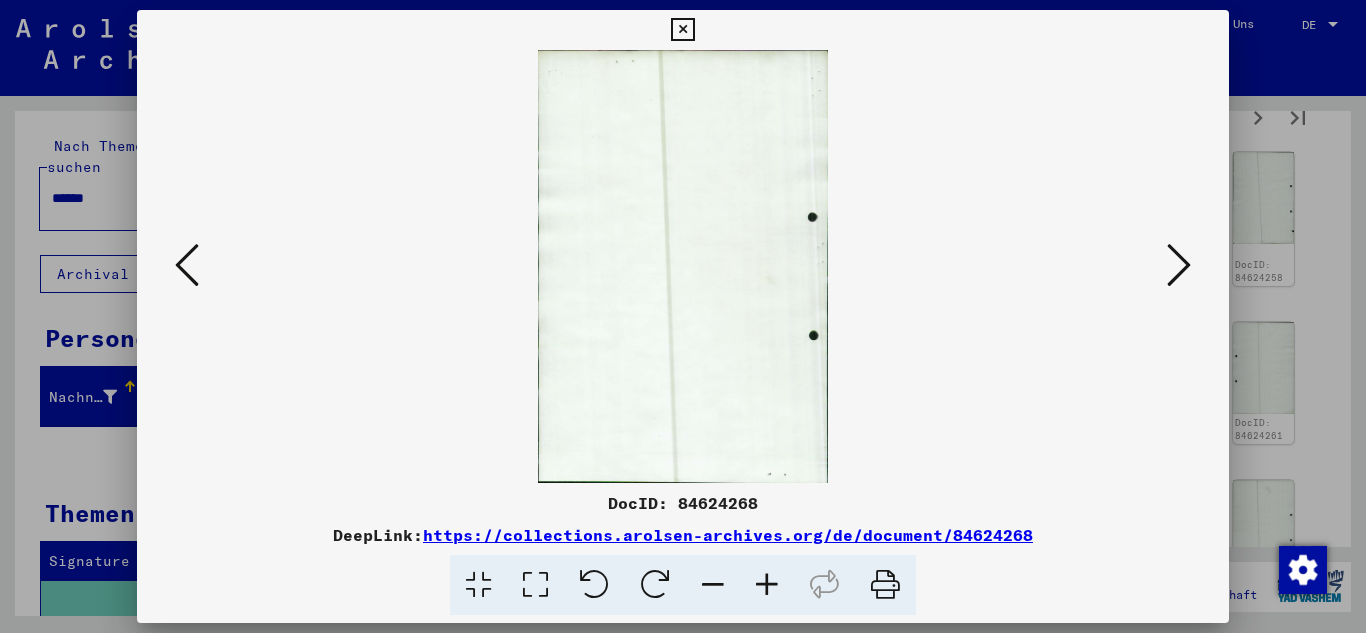 click at bounding box center [1179, 265] 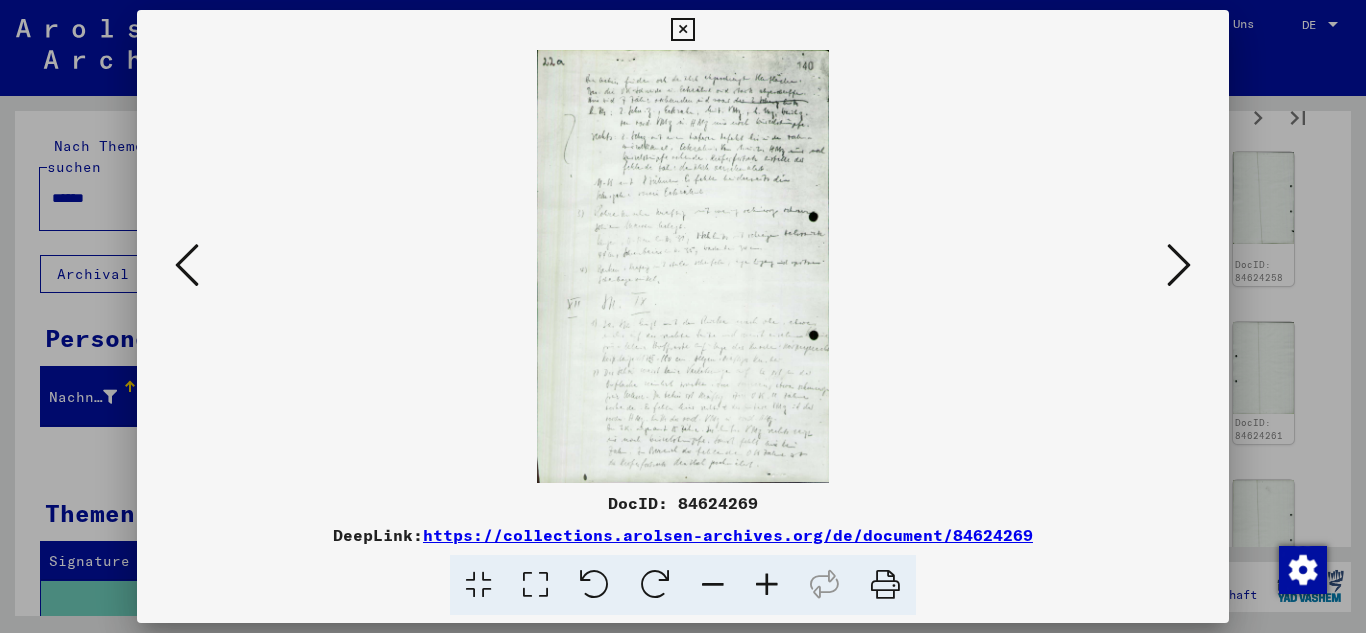click at bounding box center [1179, 265] 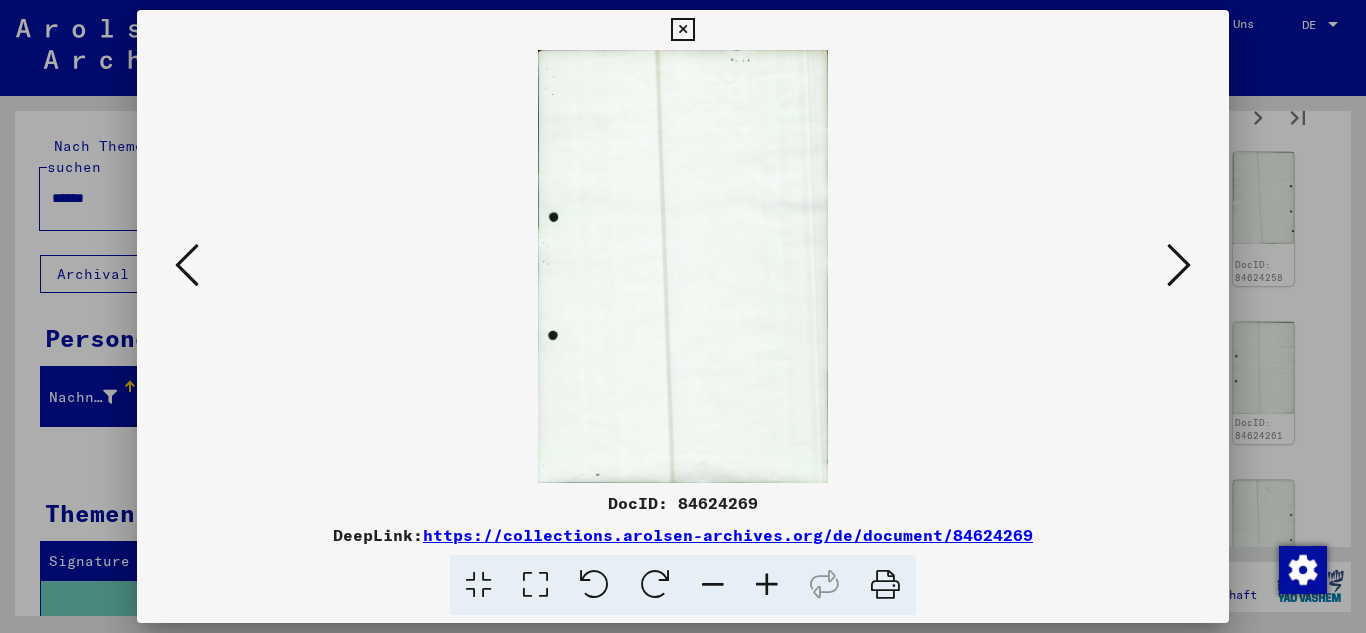 click at bounding box center (1179, 265) 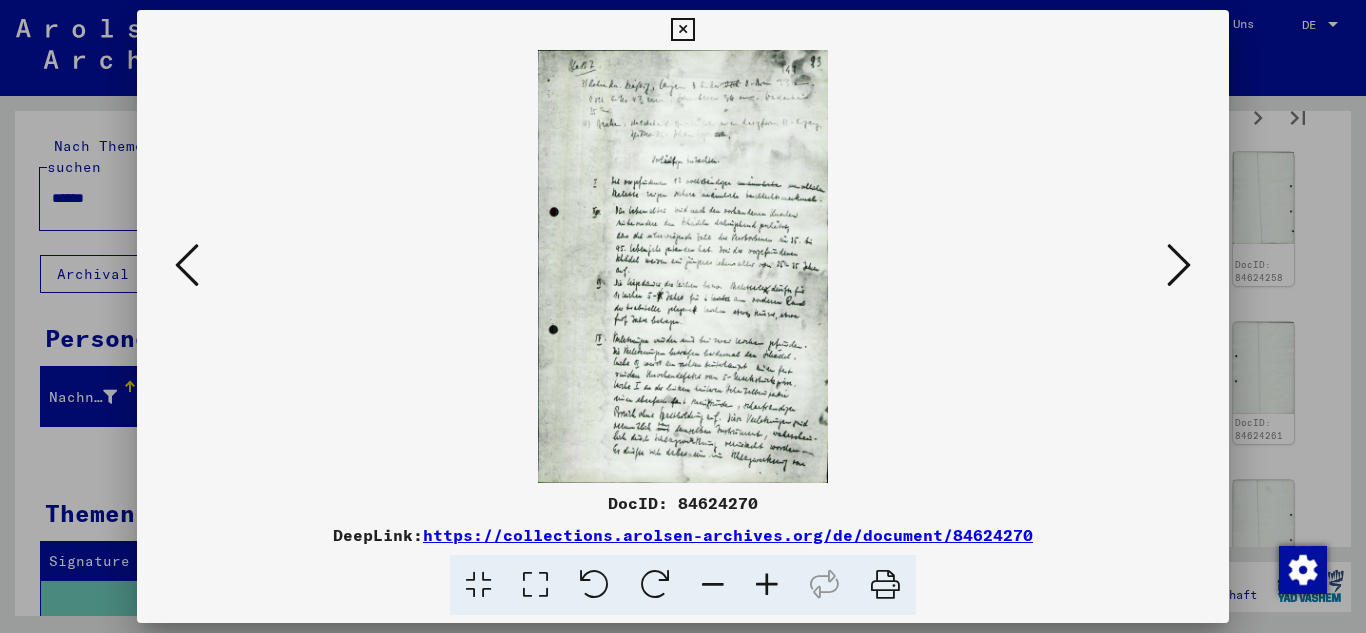 click at bounding box center [1179, 265] 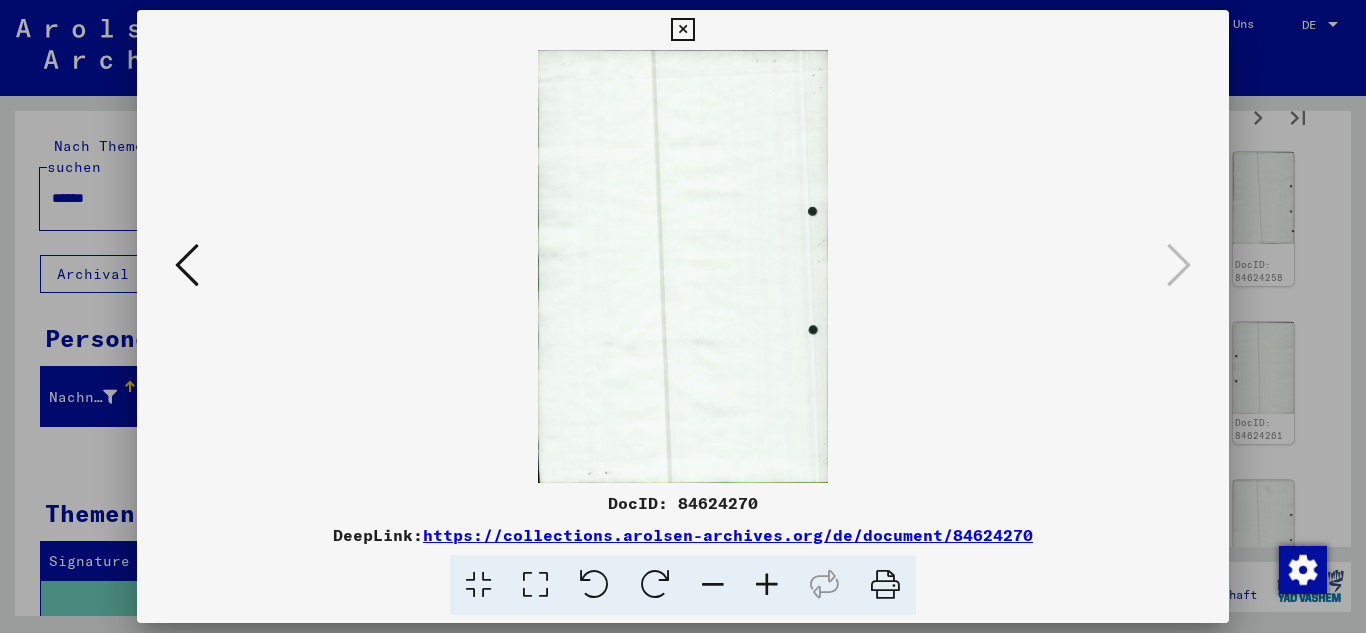 click at bounding box center (682, 30) 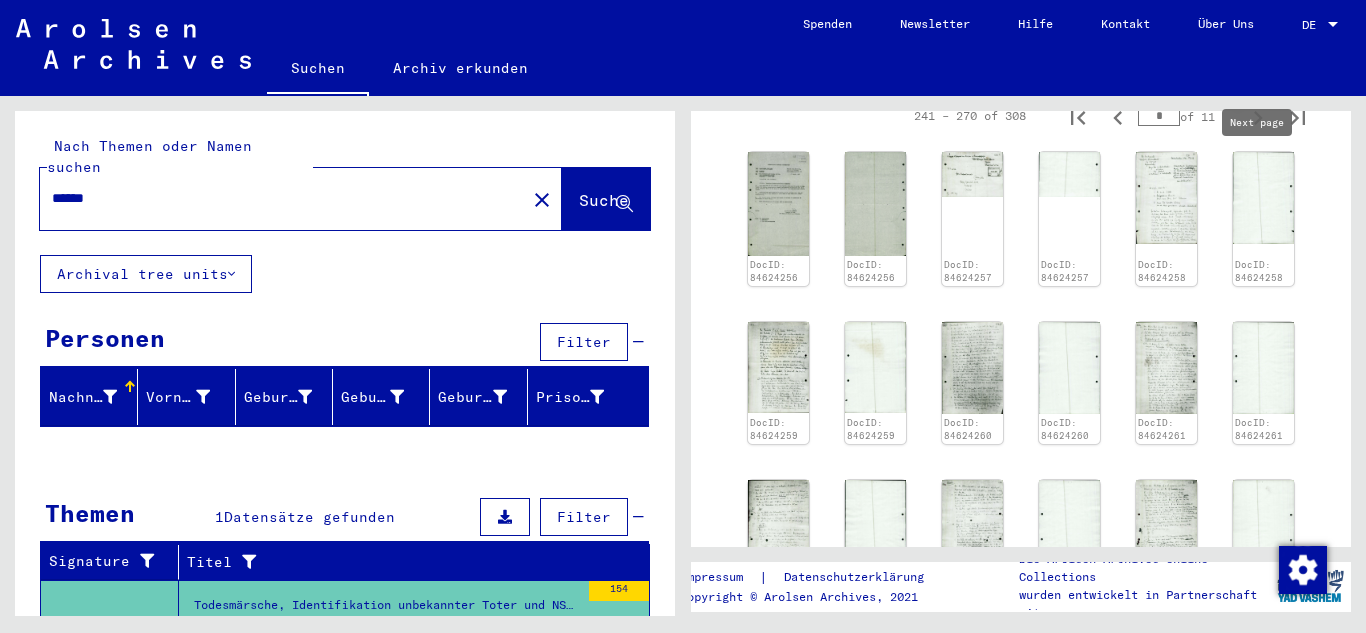 click 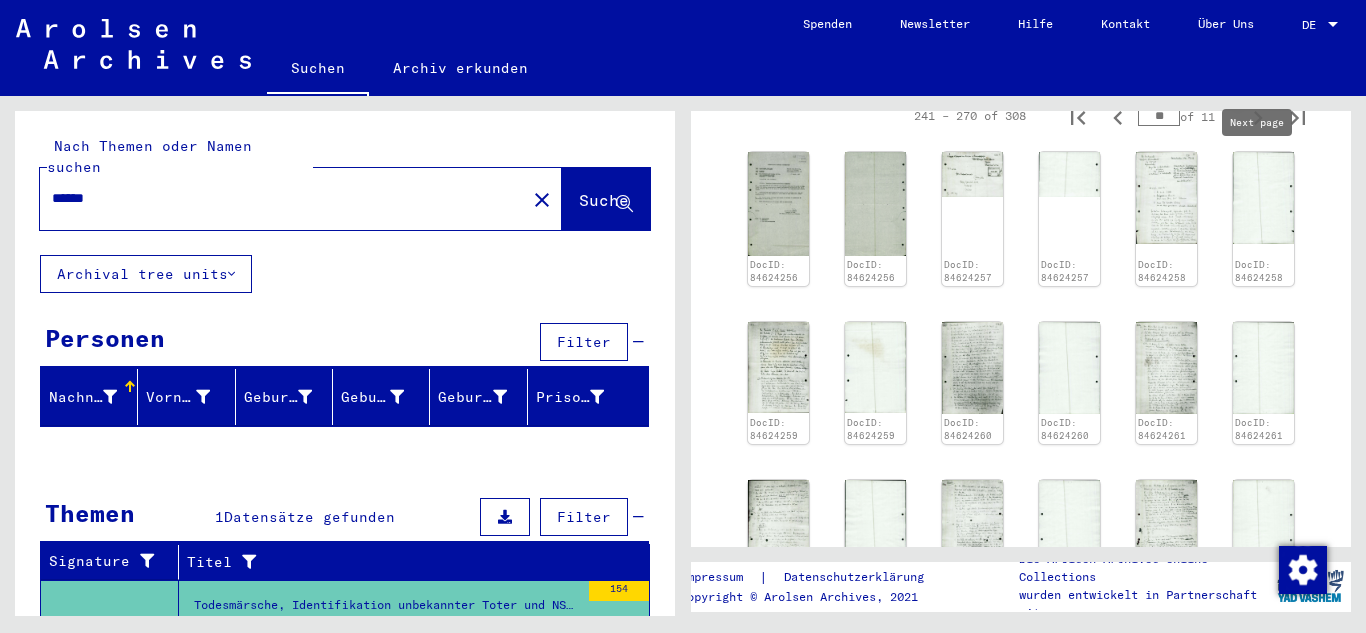 type on "**" 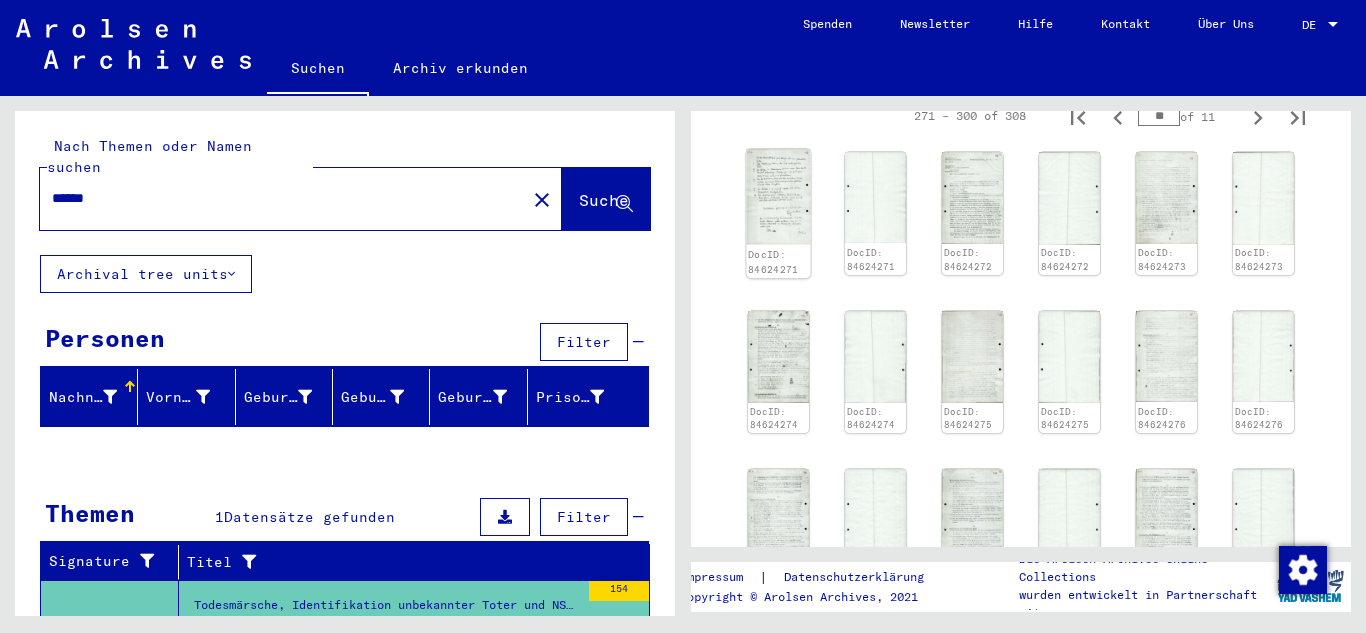 click 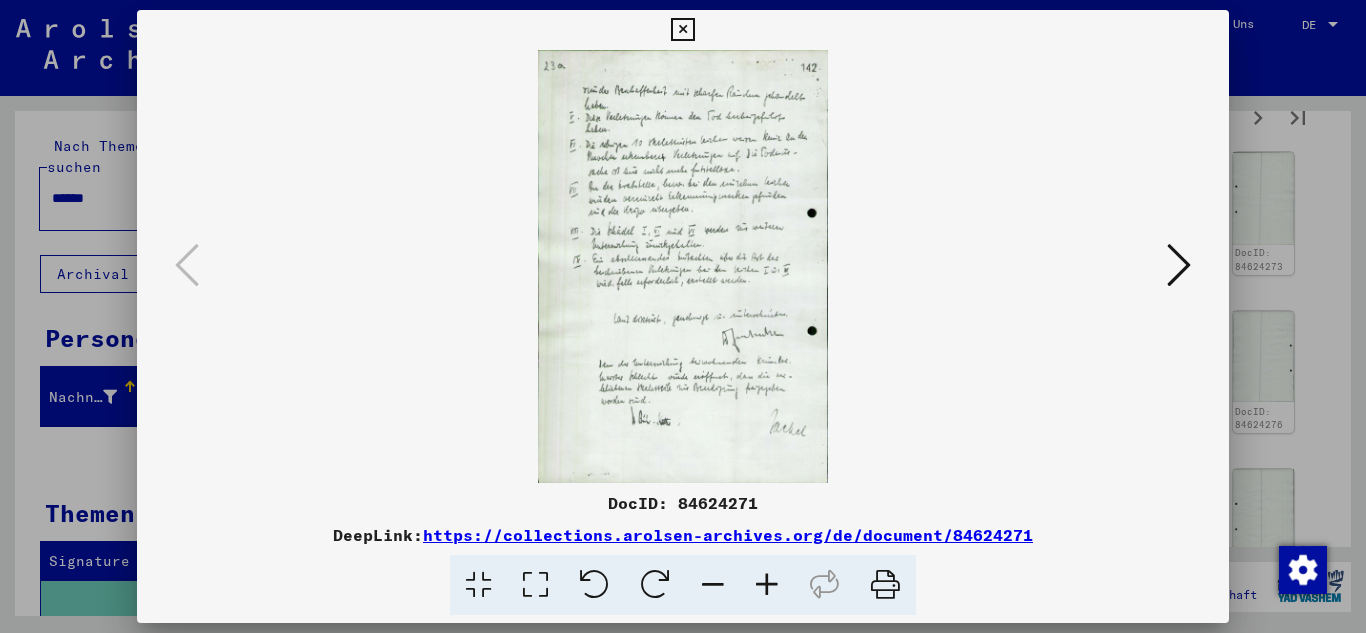 click at bounding box center (1179, 266) 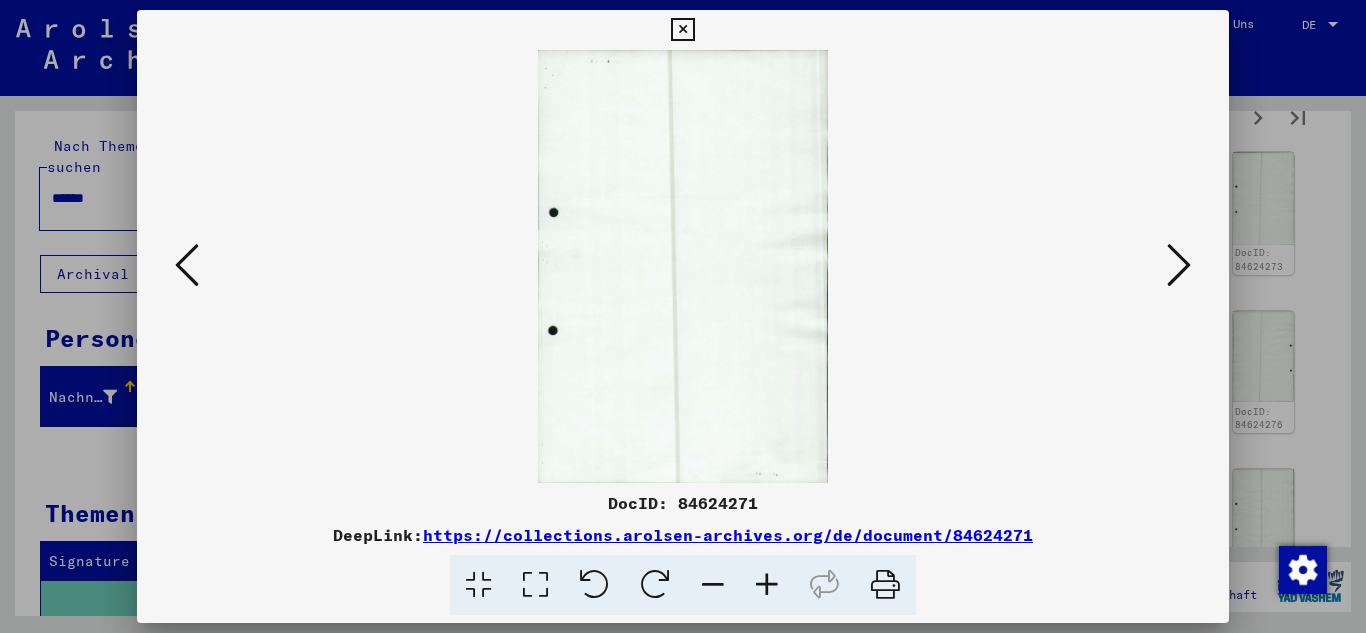 click at bounding box center [1179, 266] 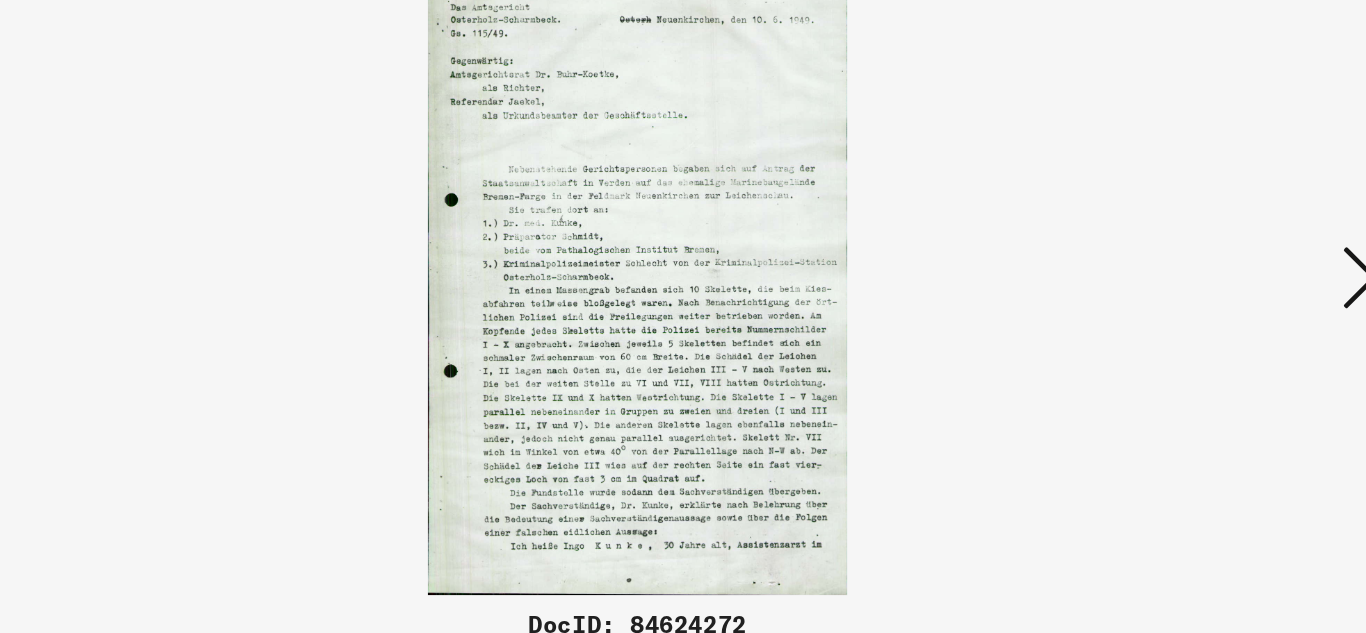 click at bounding box center [1179, 265] 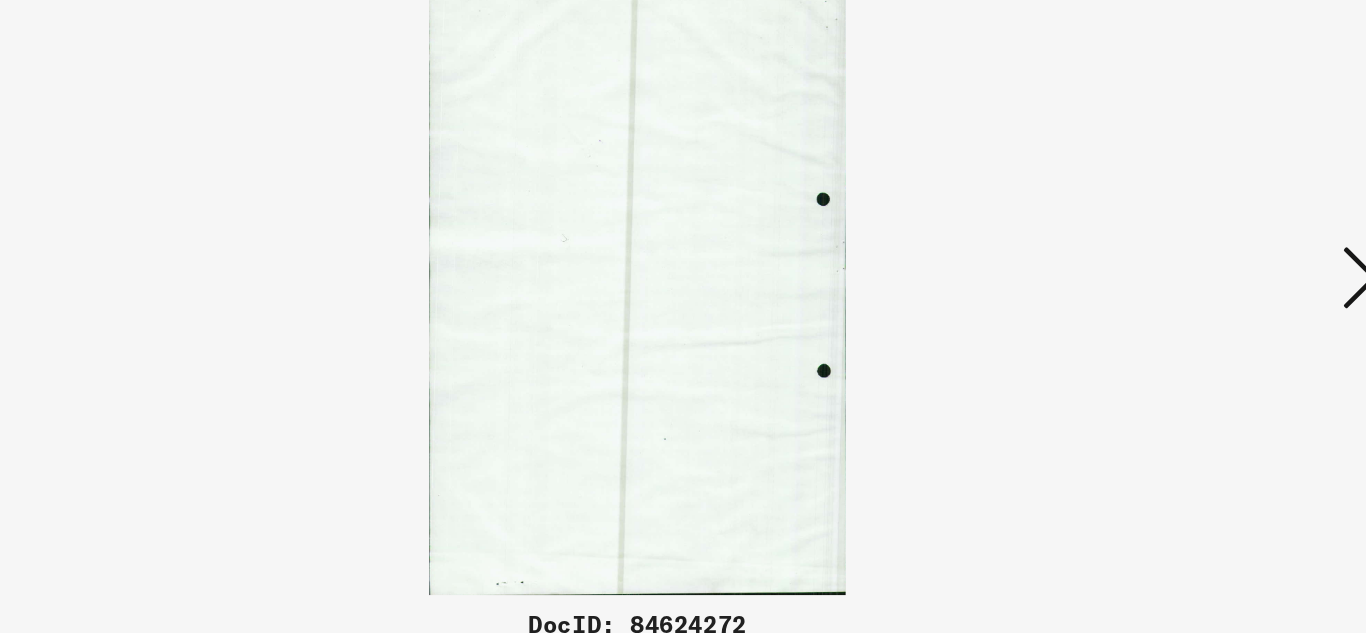 click at bounding box center (1179, 265) 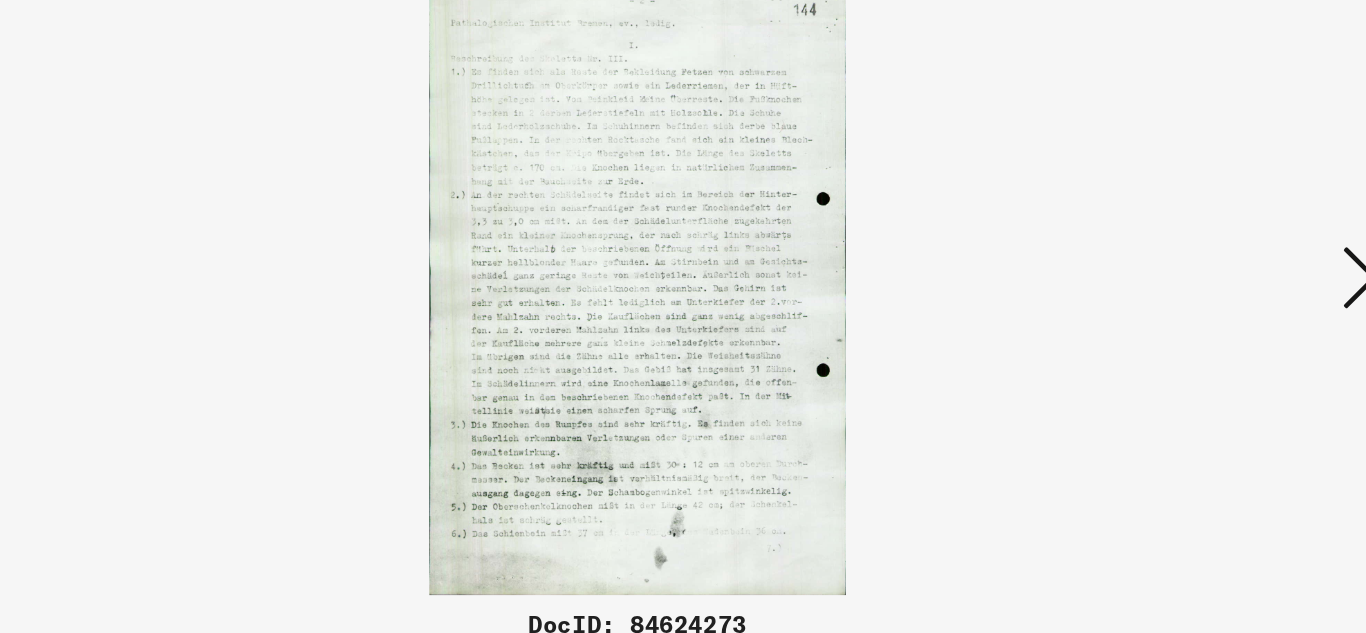 click at bounding box center [1179, 265] 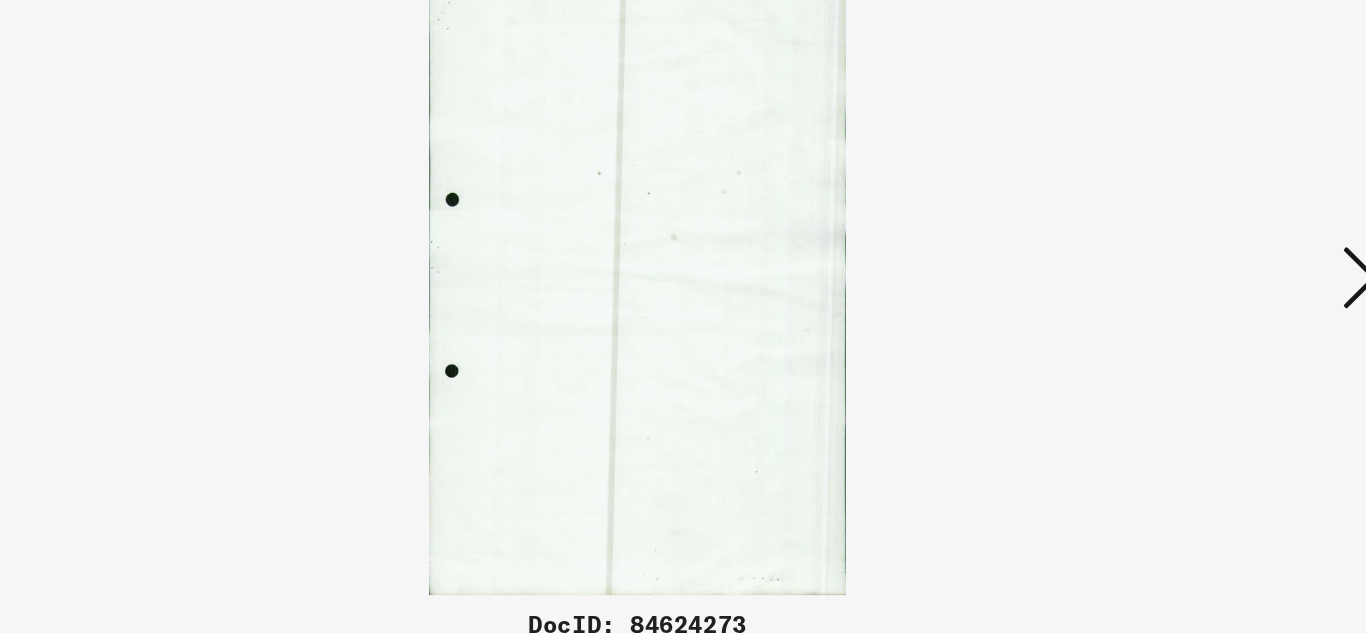 click at bounding box center (1179, 265) 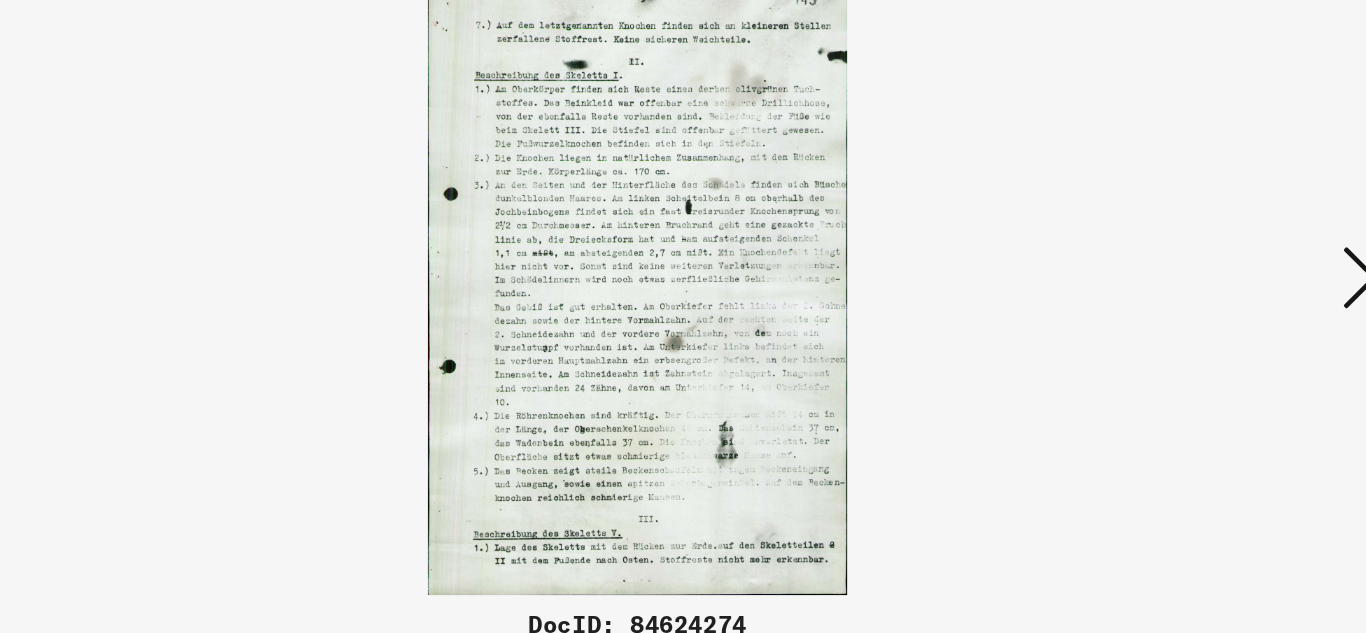 click at bounding box center [1179, 265] 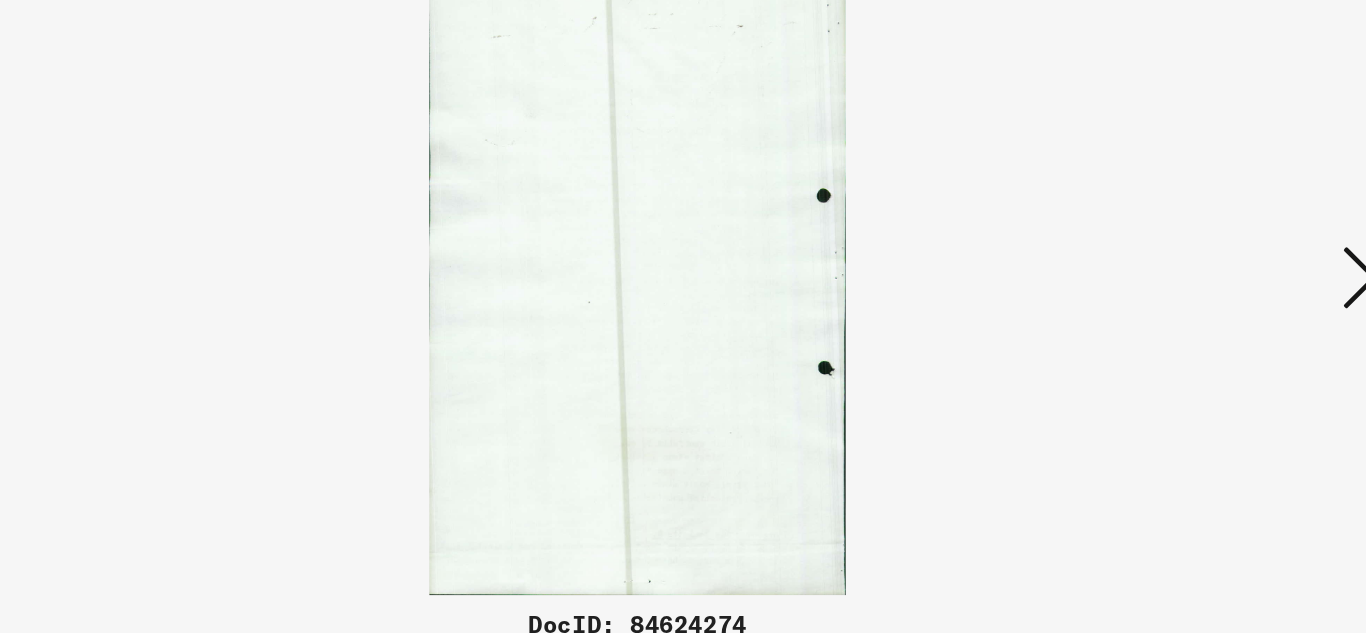 click at bounding box center (1179, 265) 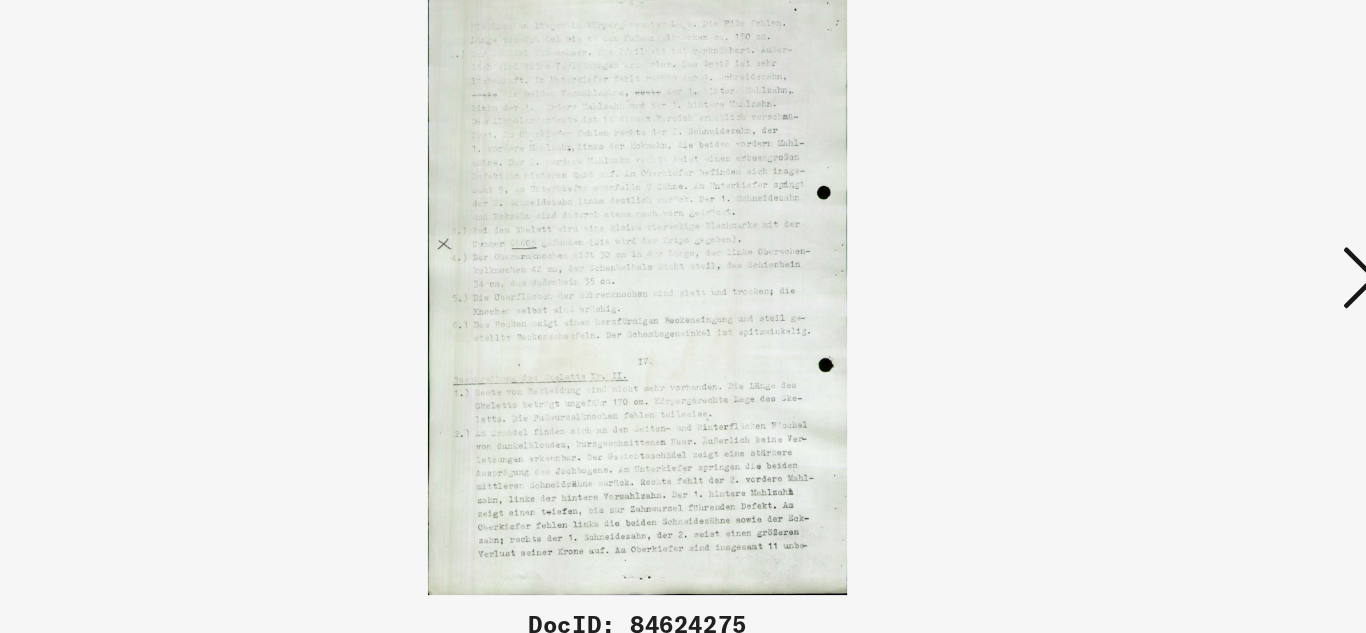 click at bounding box center (1179, 265) 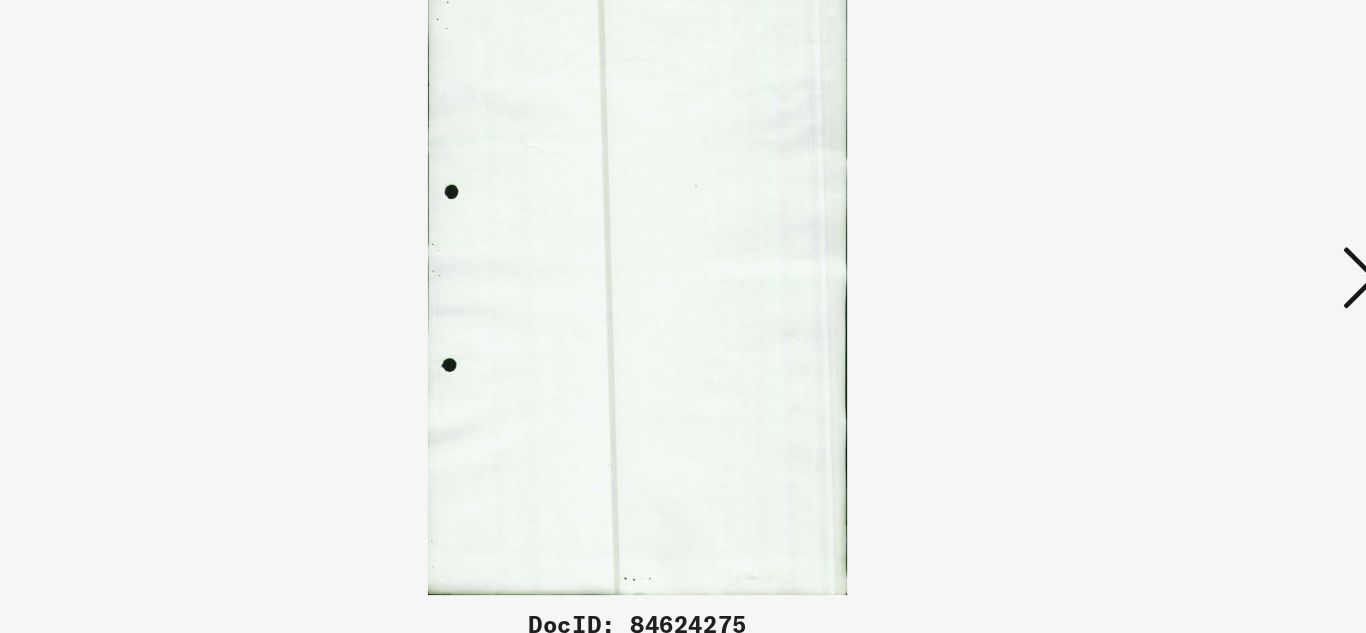 click at bounding box center (1179, 265) 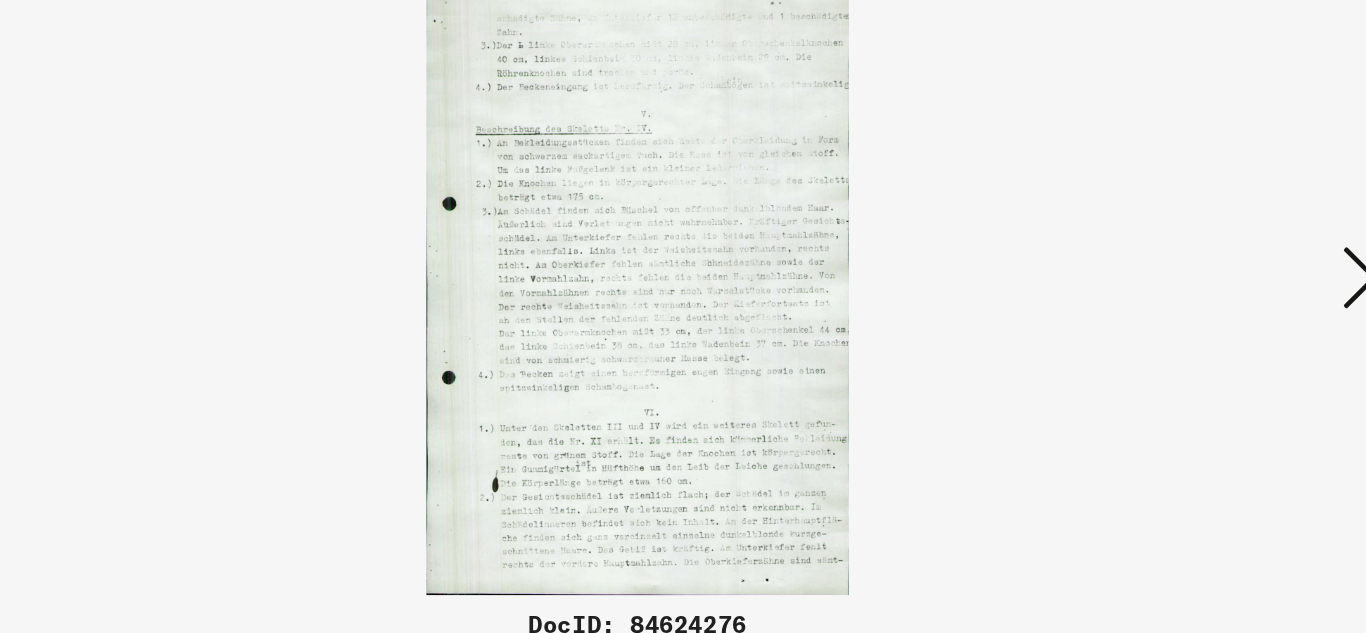 click at bounding box center [1179, 265] 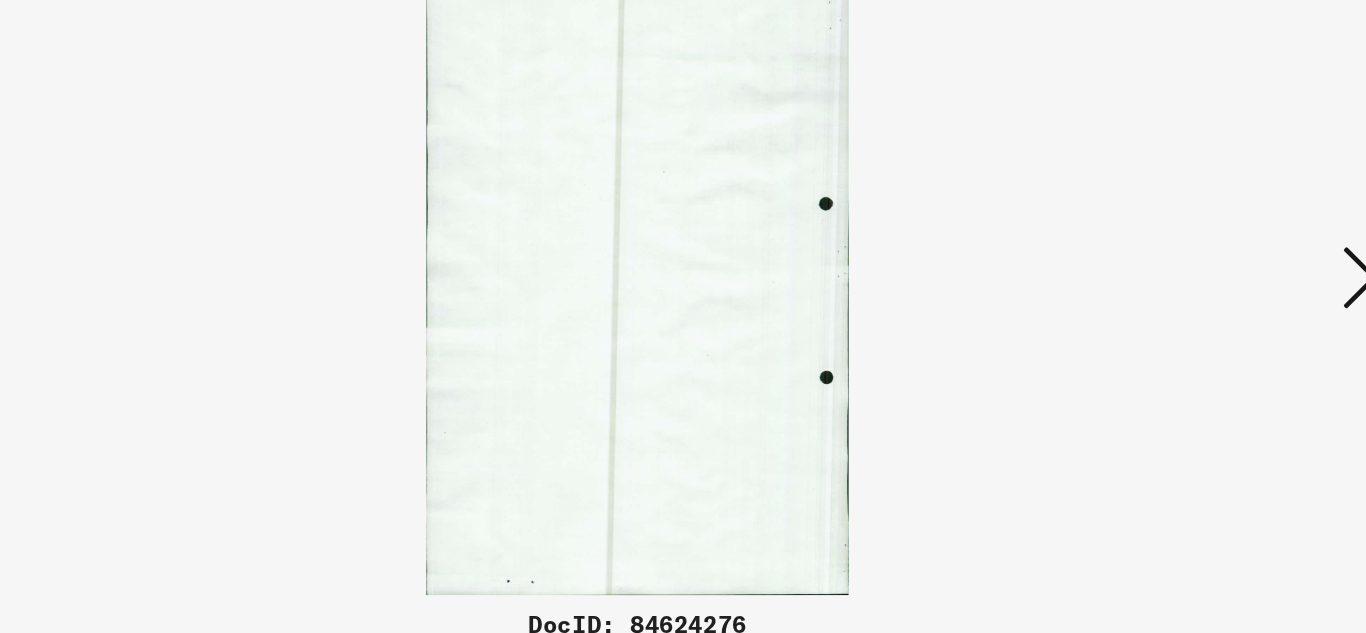 click at bounding box center (1179, 265) 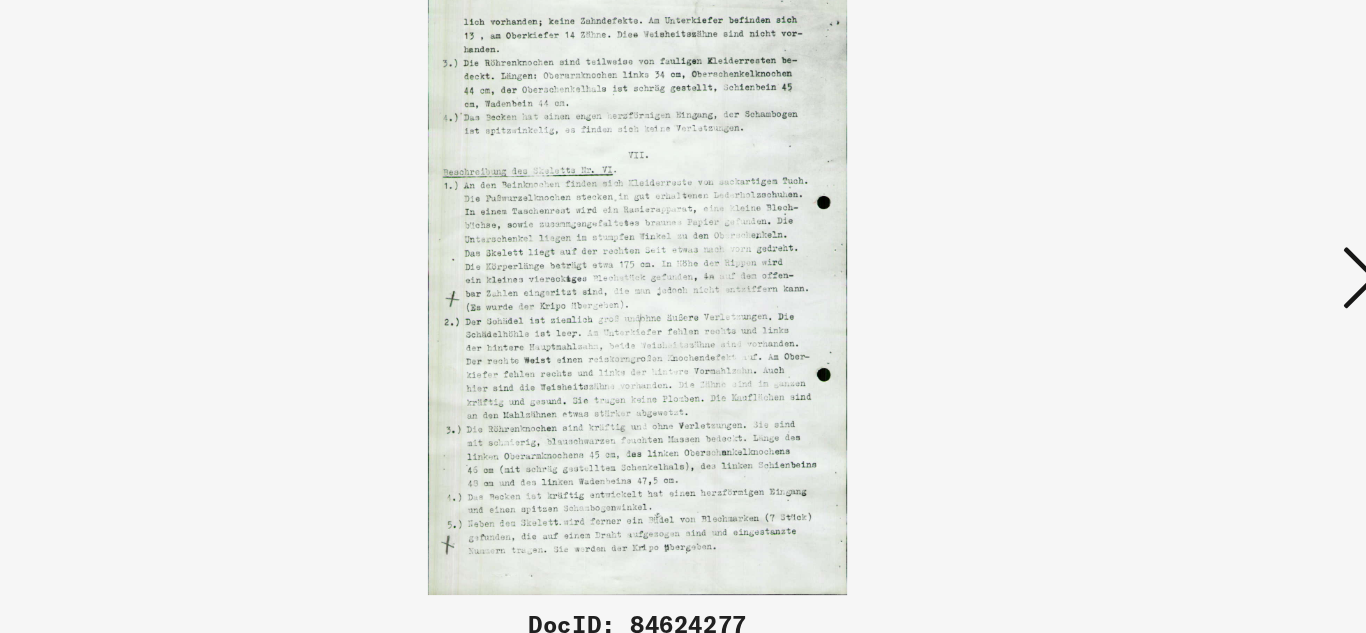 click at bounding box center [1179, 265] 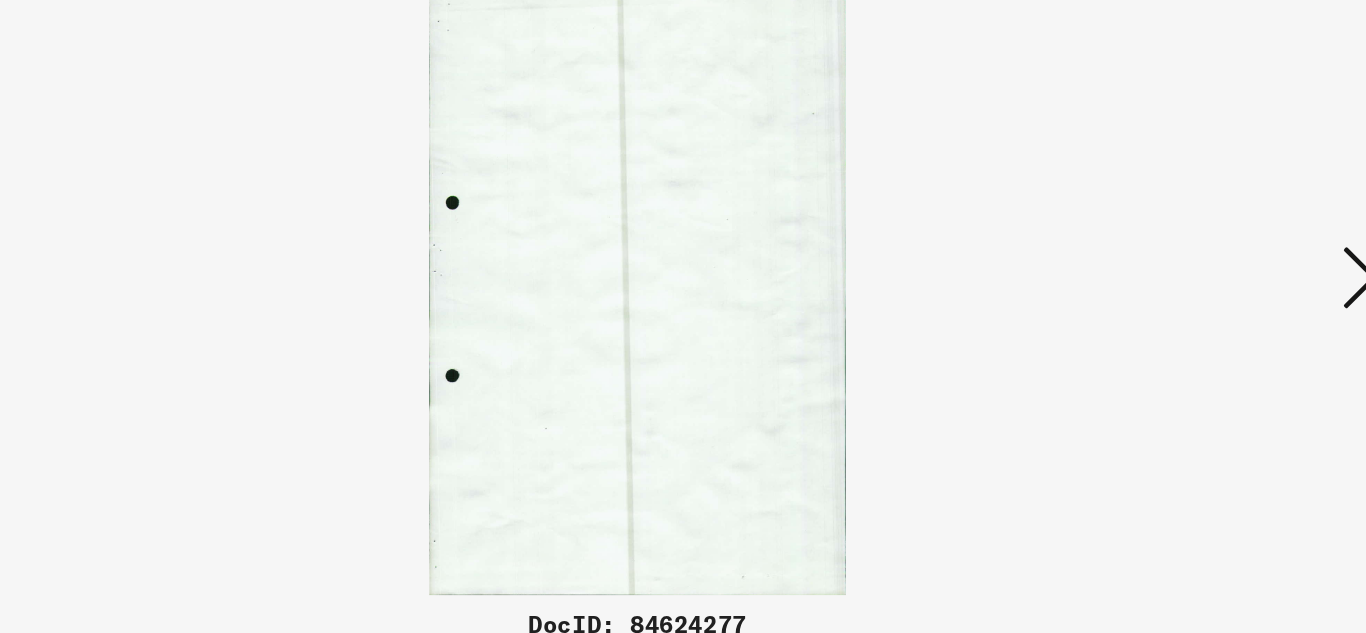 click at bounding box center [1179, 265] 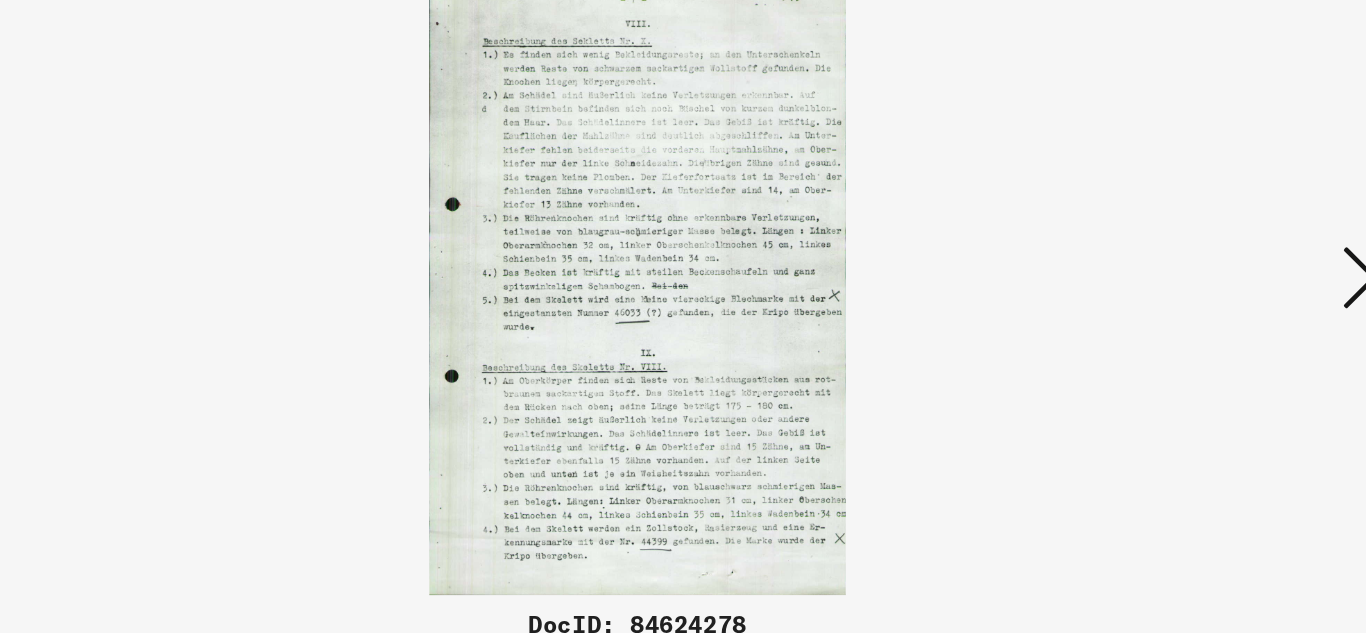 click at bounding box center (1179, 265) 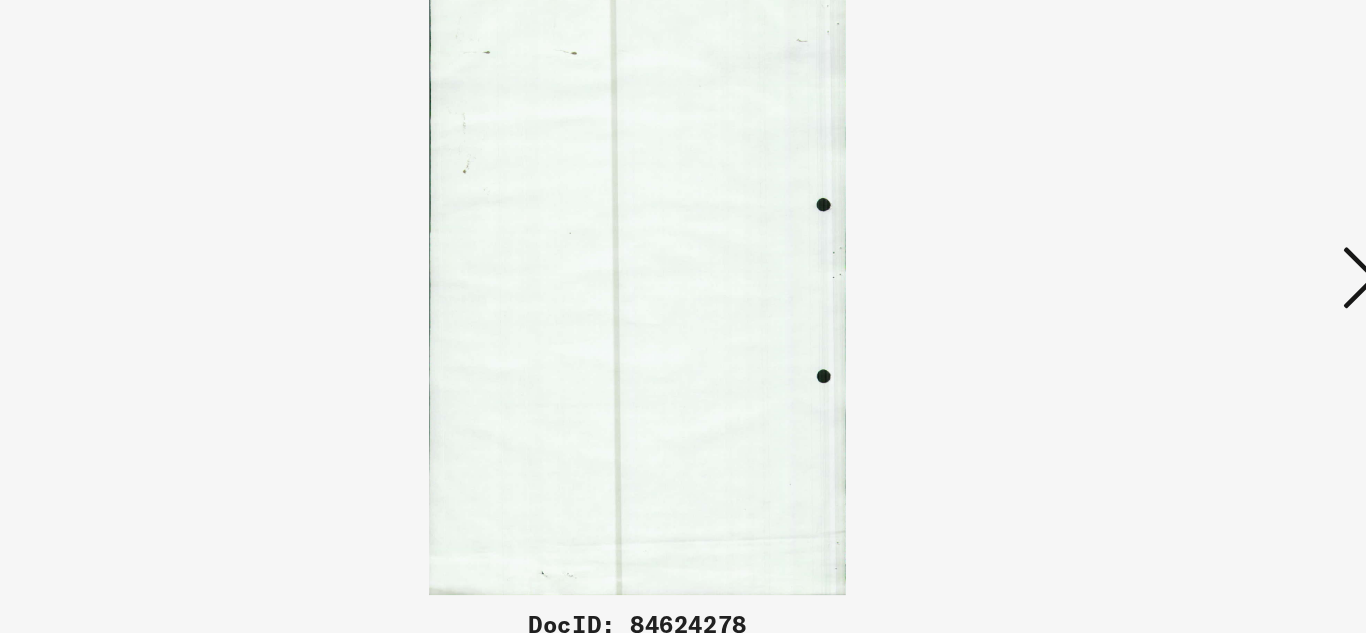 click at bounding box center (1179, 265) 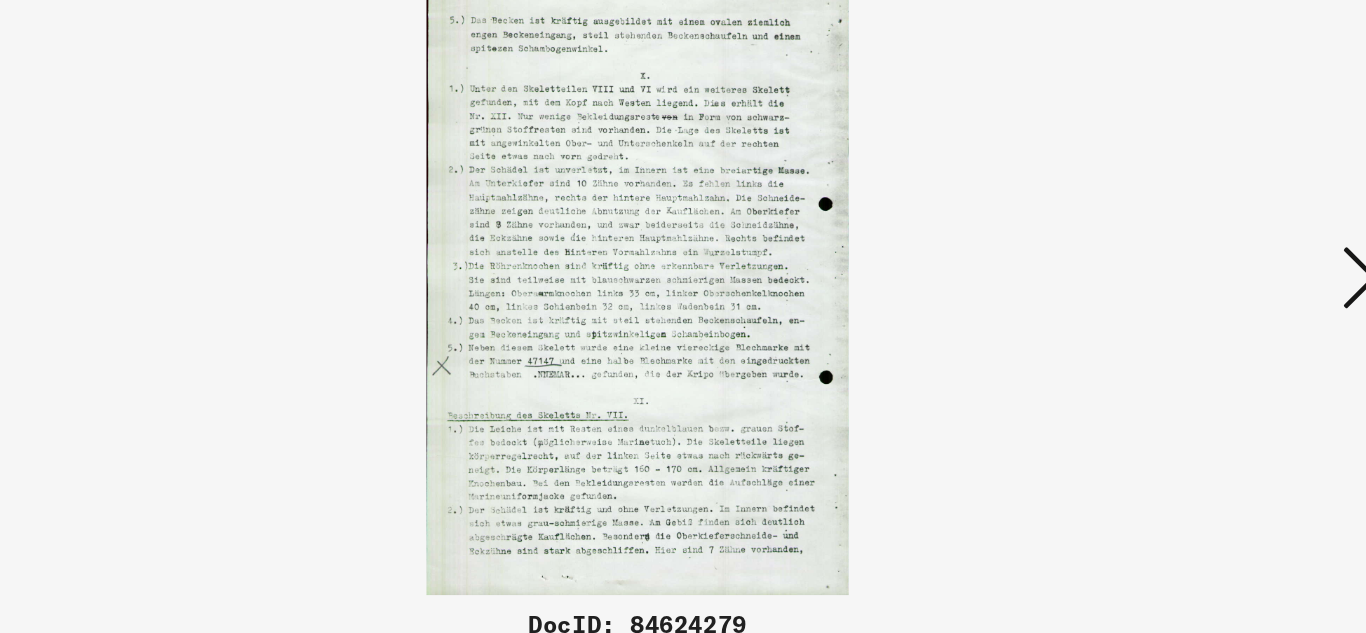 click at bounding box center [1179, 265] 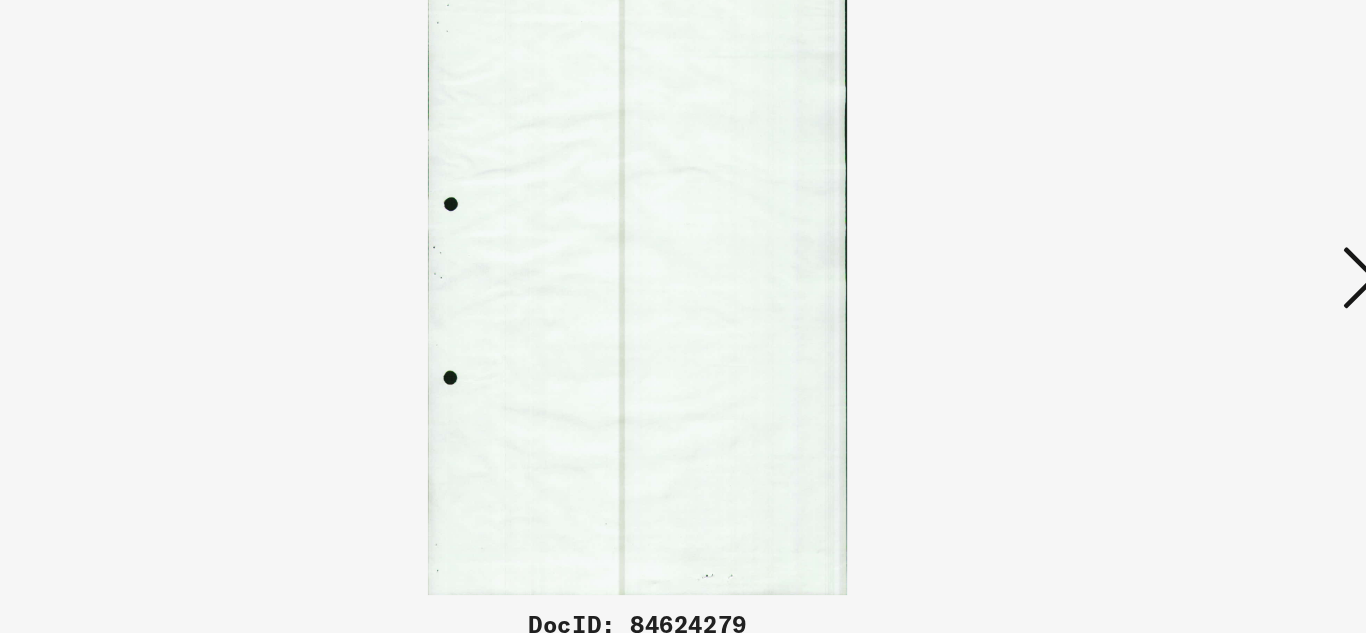click at bounding box center (1179, 265) 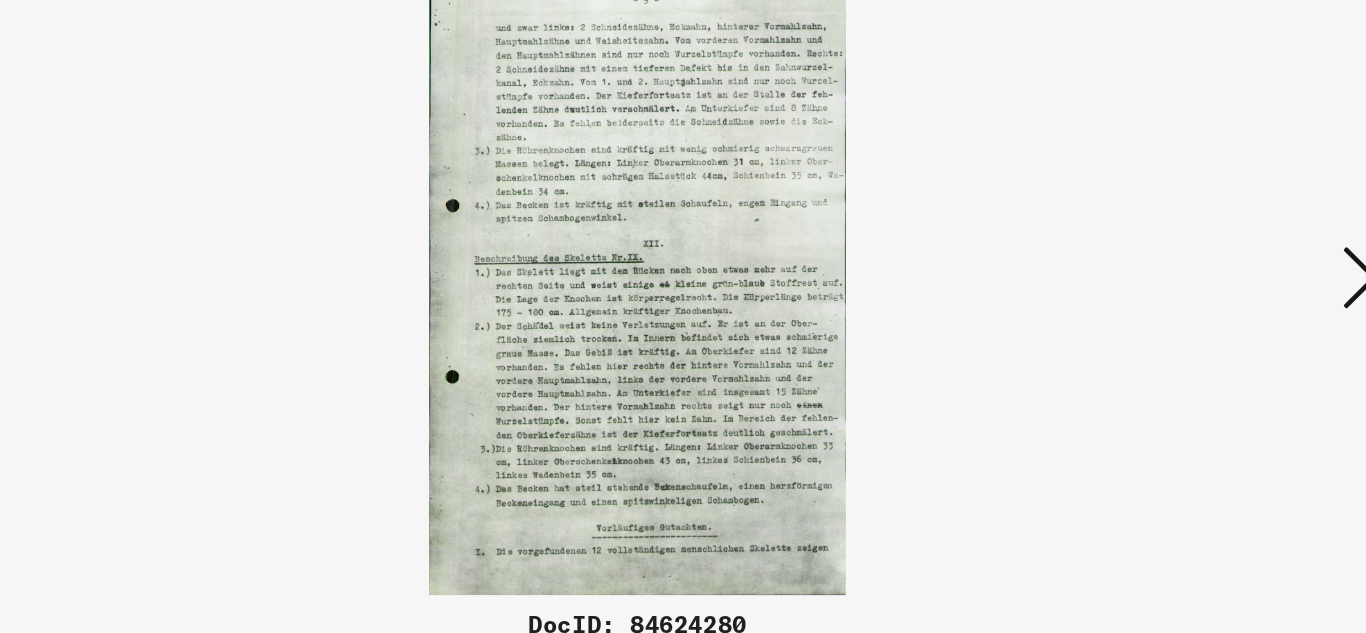 click at bounding box center (1179, 265) 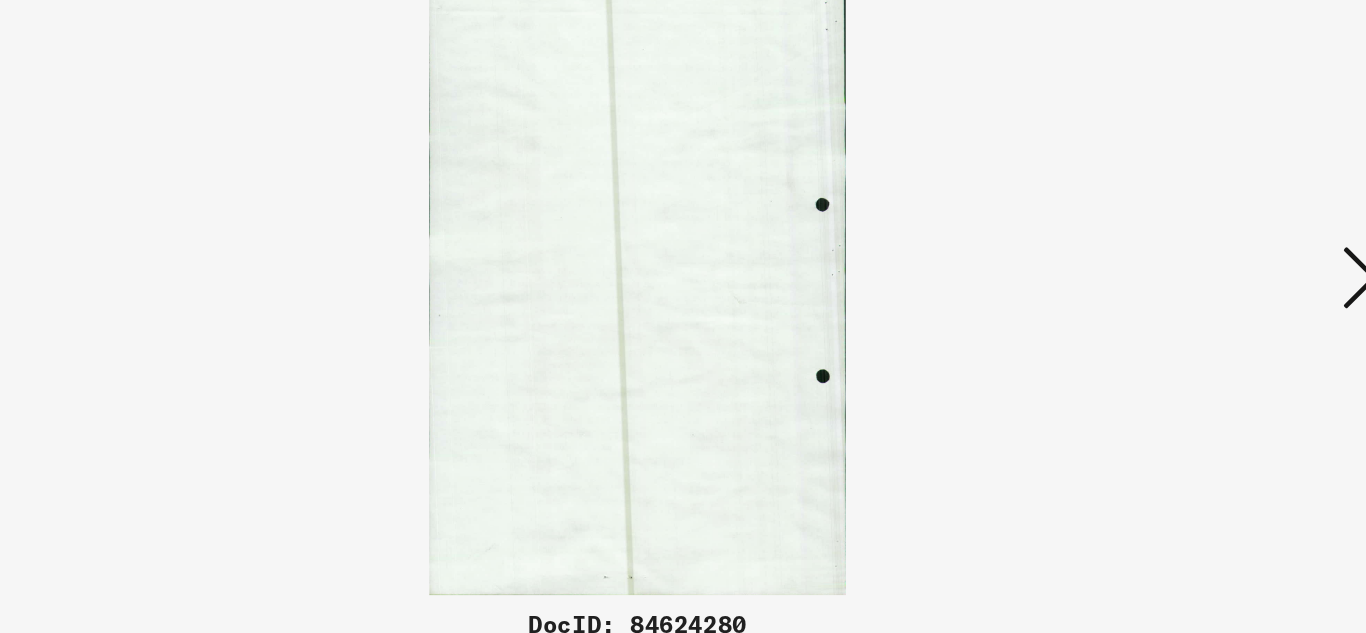 click at bounding box center [1179, 265] 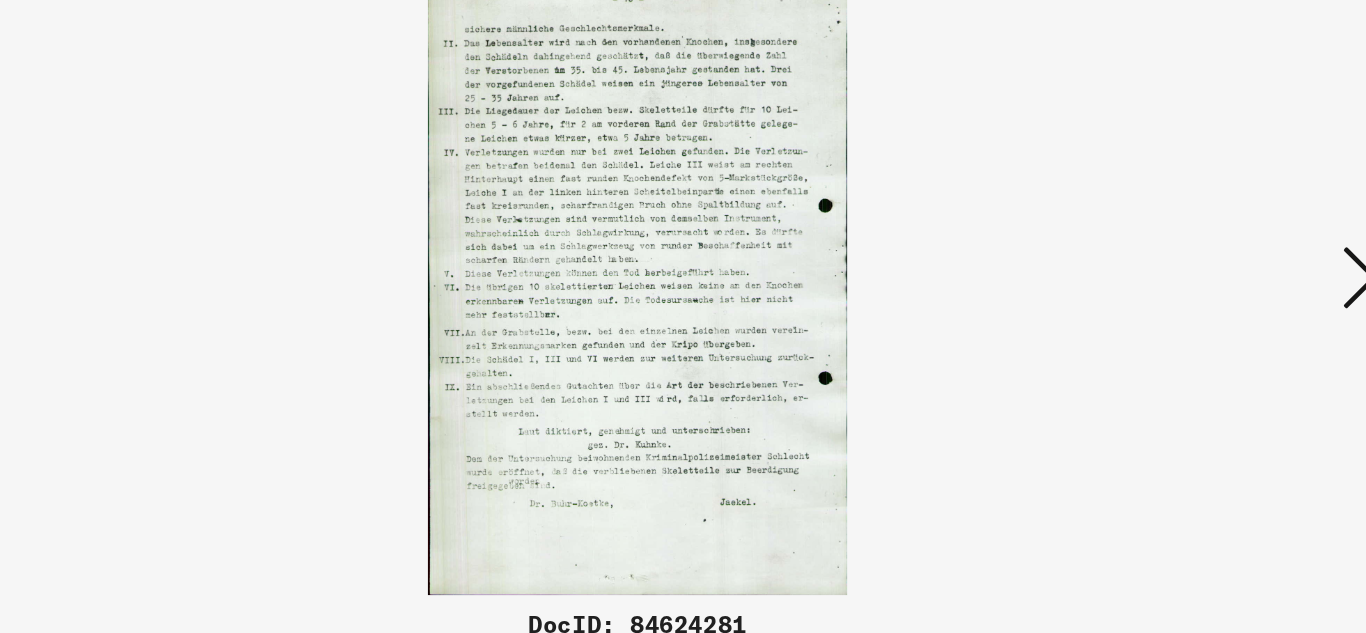 type 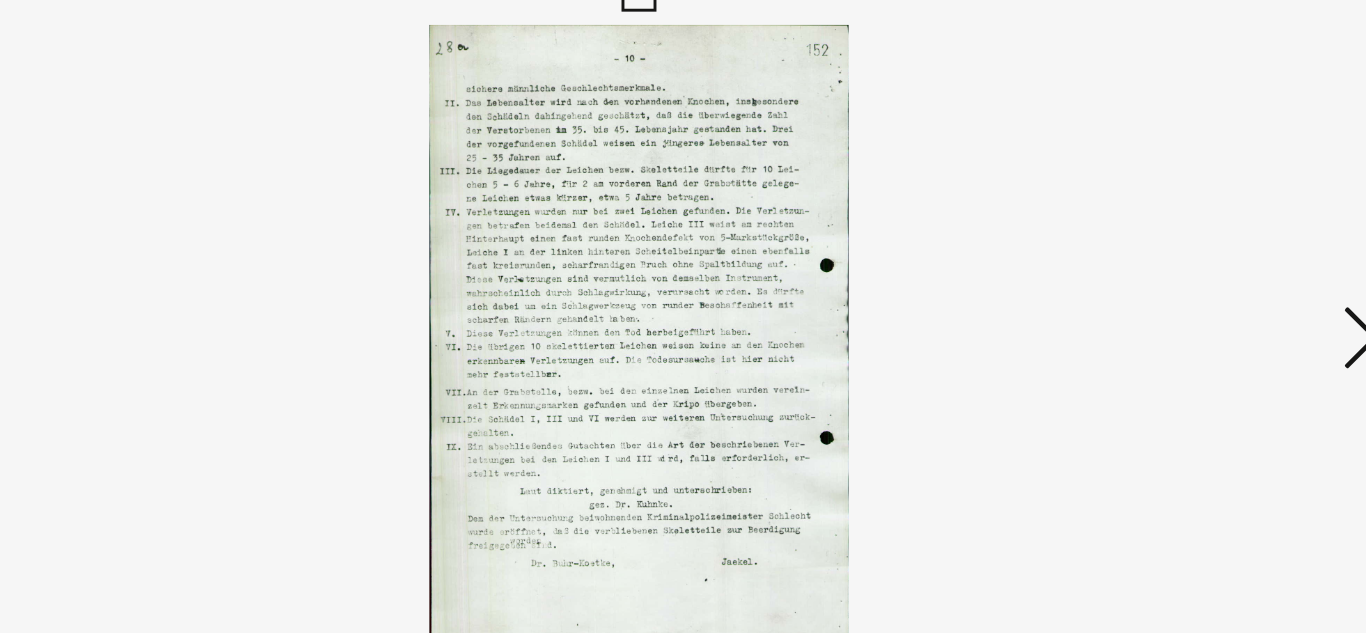 click at bounding box center [1179, 266] 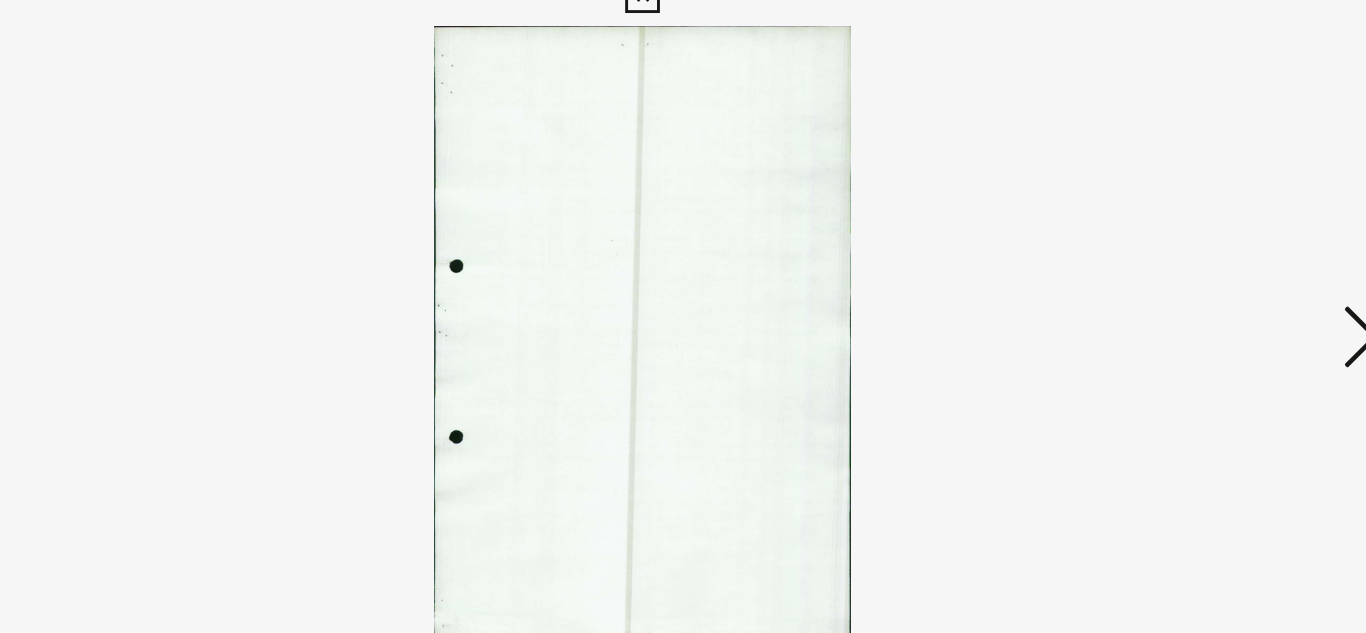 click at bounding box center (1179, 265) 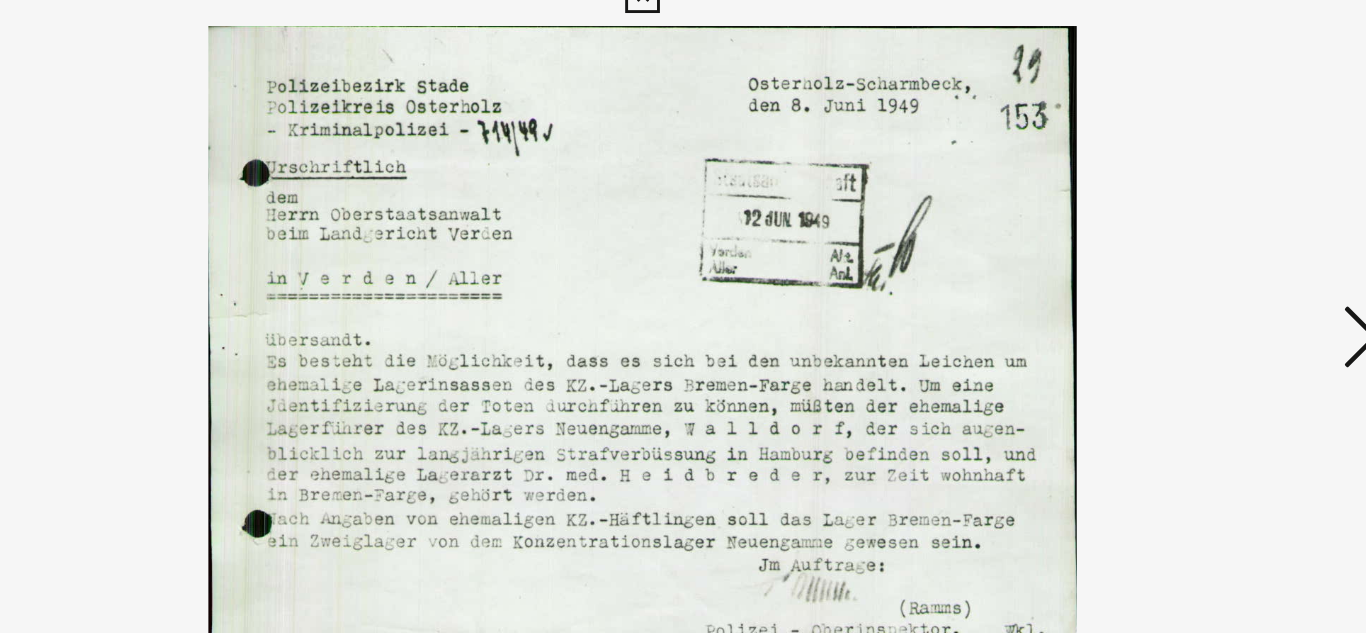 click at bounding box center (683, 266) 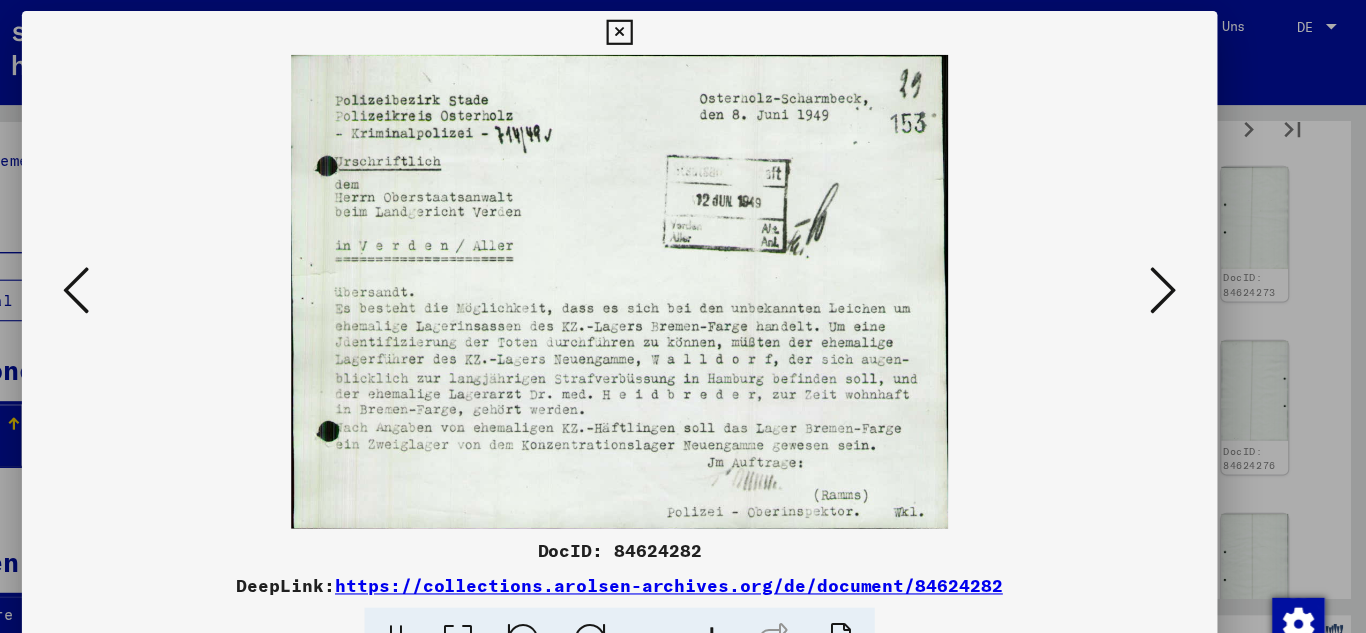 click at bounding box center (1179, 265) 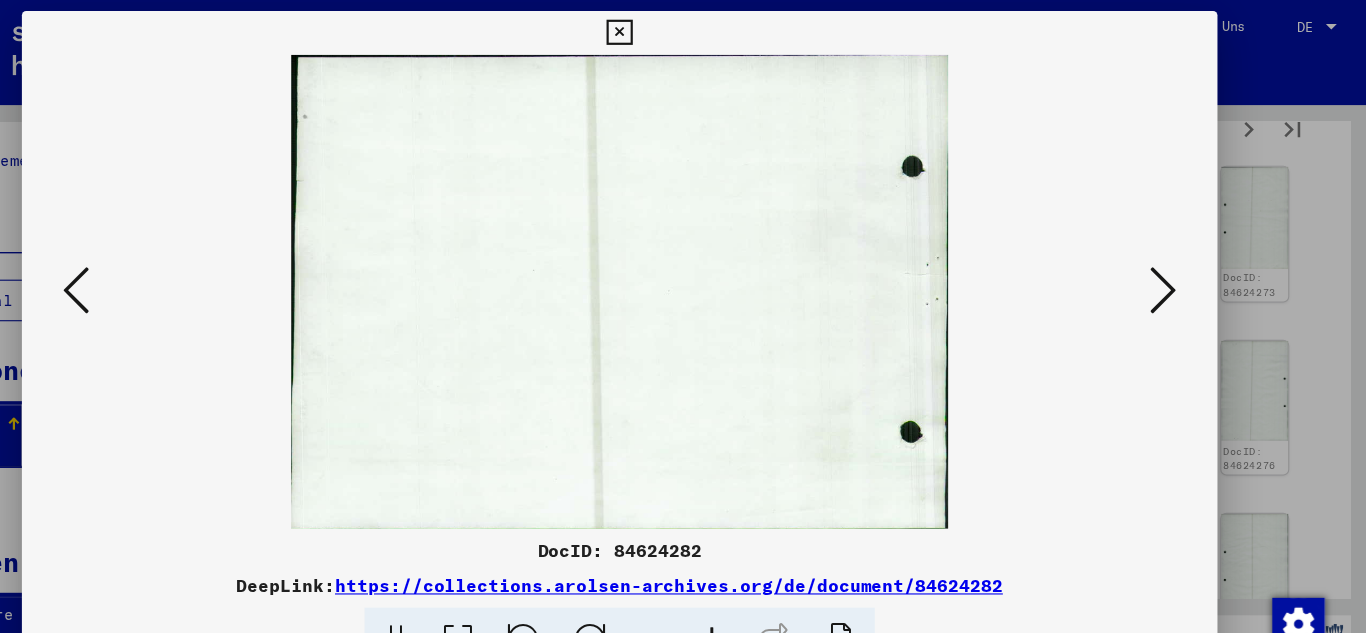 click at bounding box center [1179, 265] 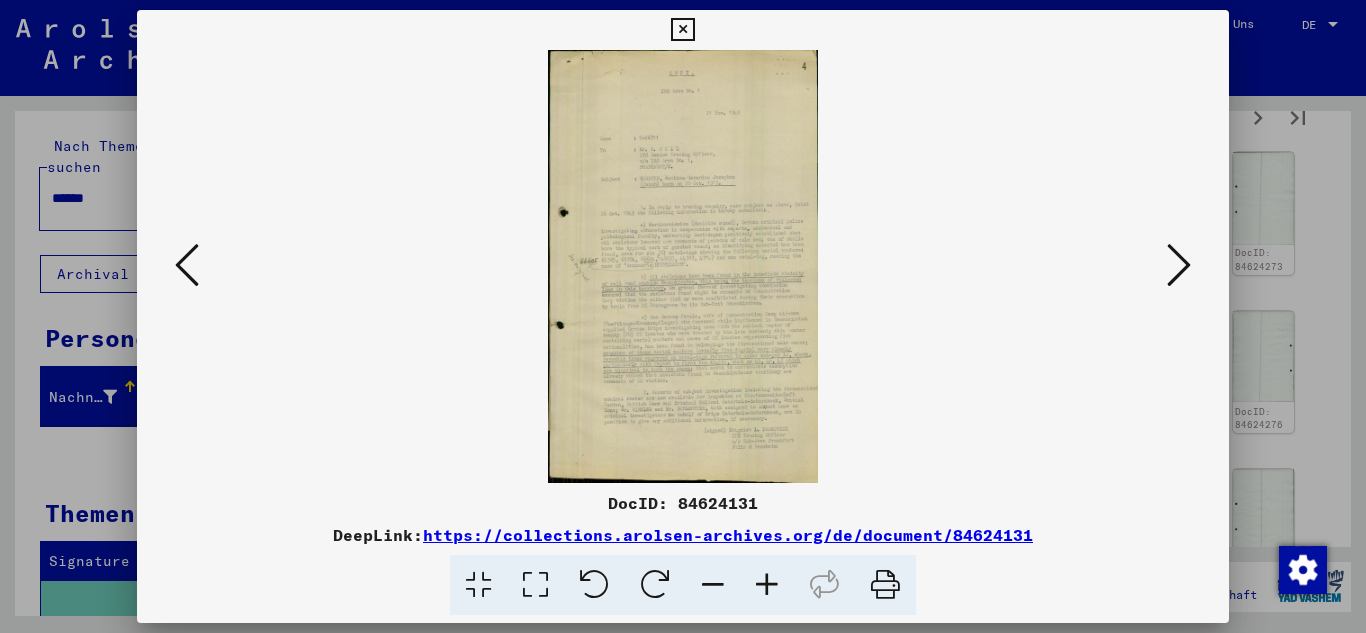 click at bounding box center (1179, 265) 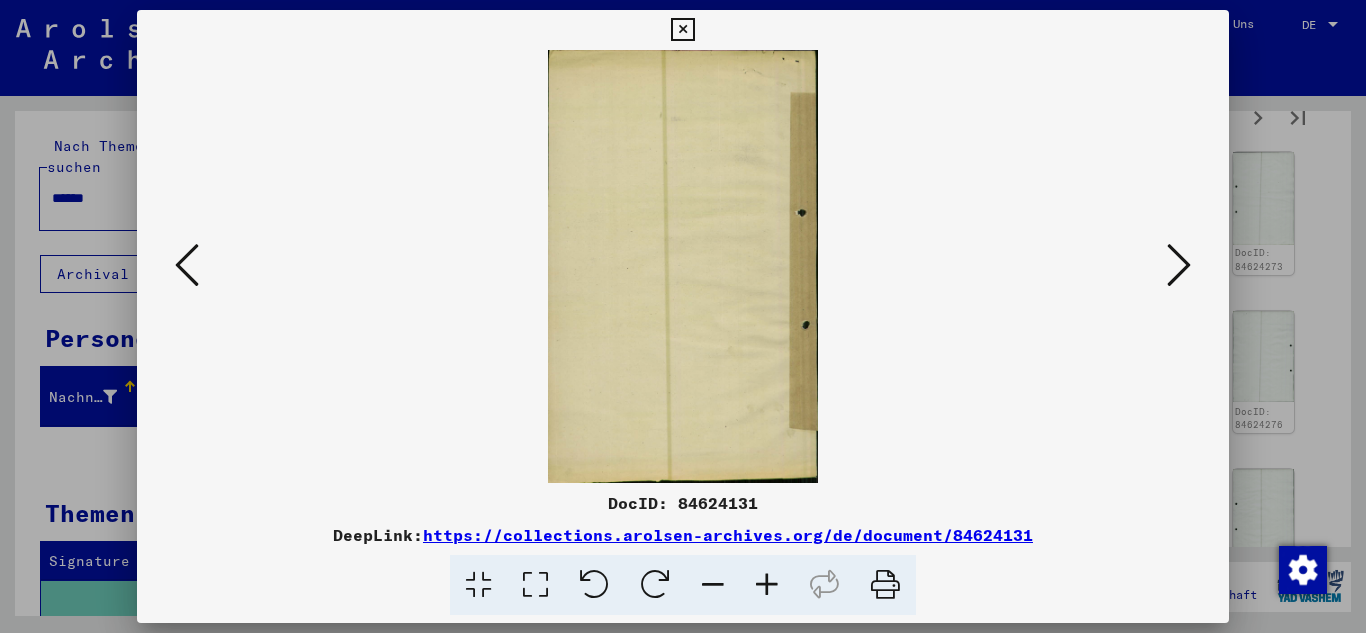 click at bounding box center [1179, 265] 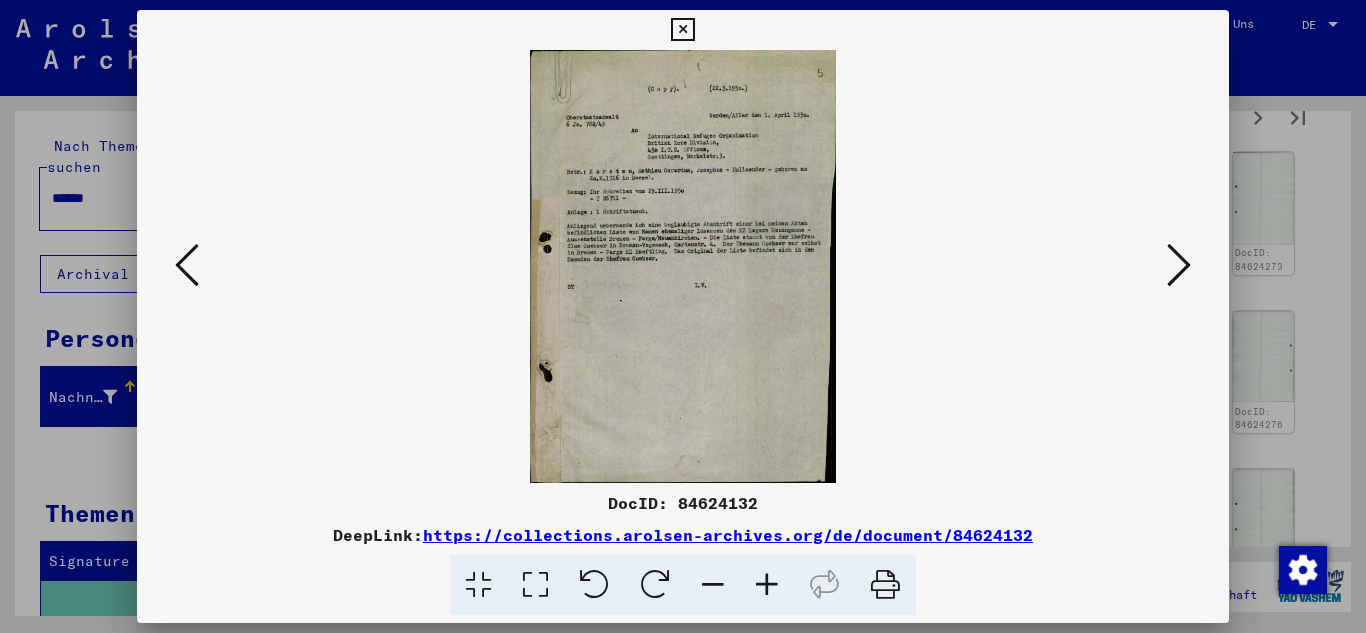 click at bounding box center [1179, 265] 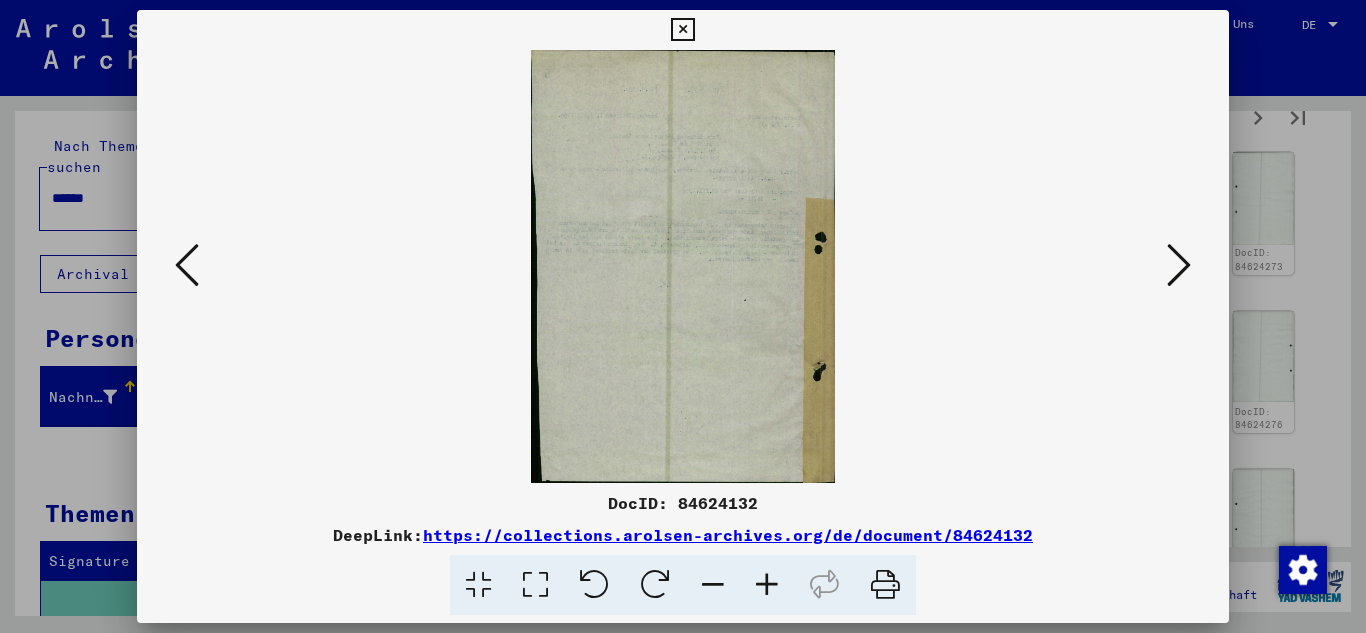 click at bounding box center [1179, 265] 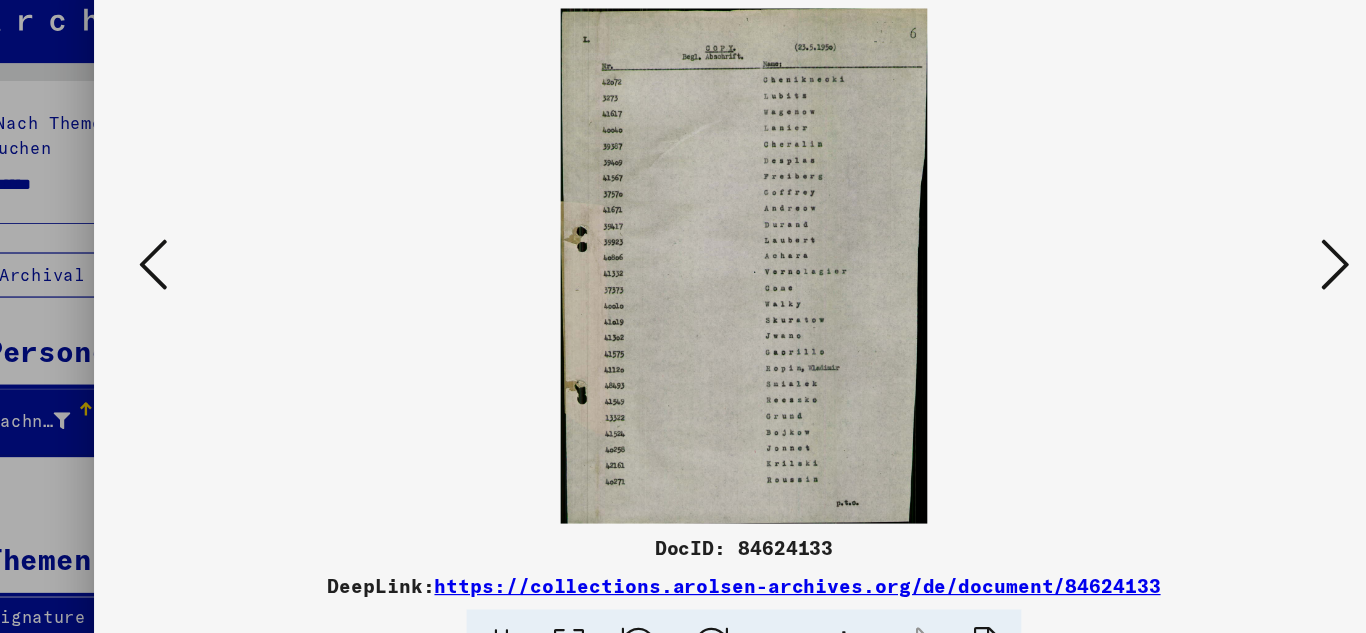 click at bounding box center [1179, 266] 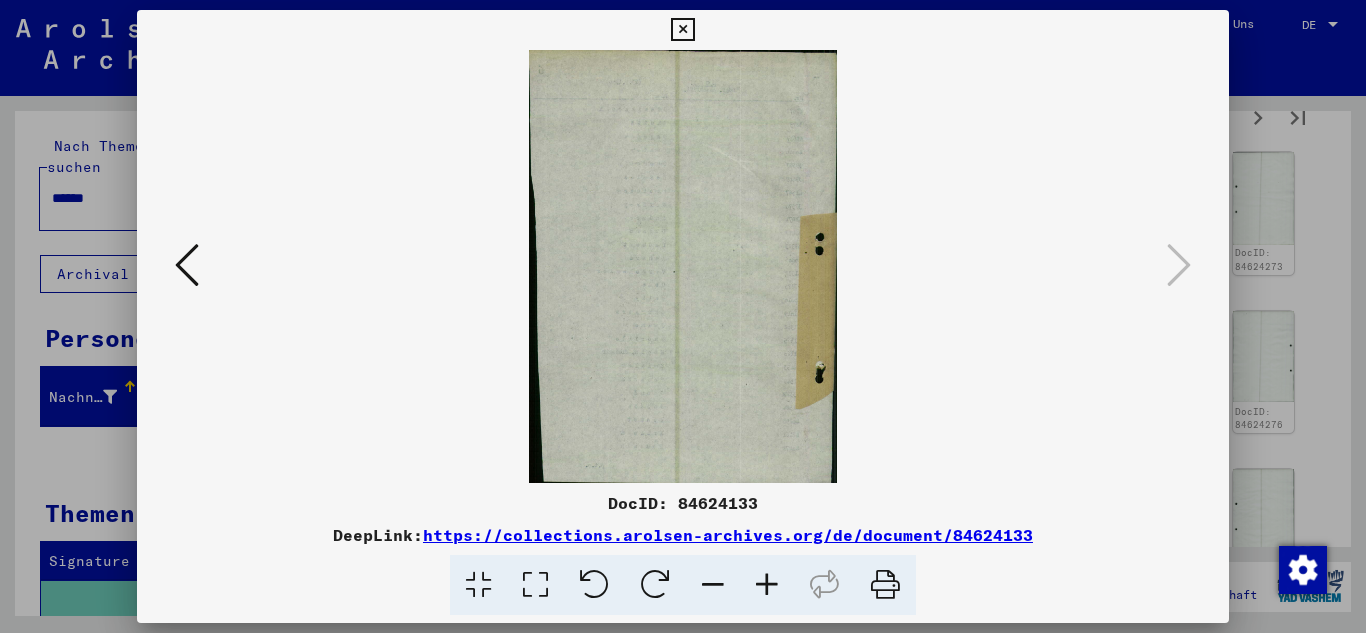 click at bounding box center [682, 30] 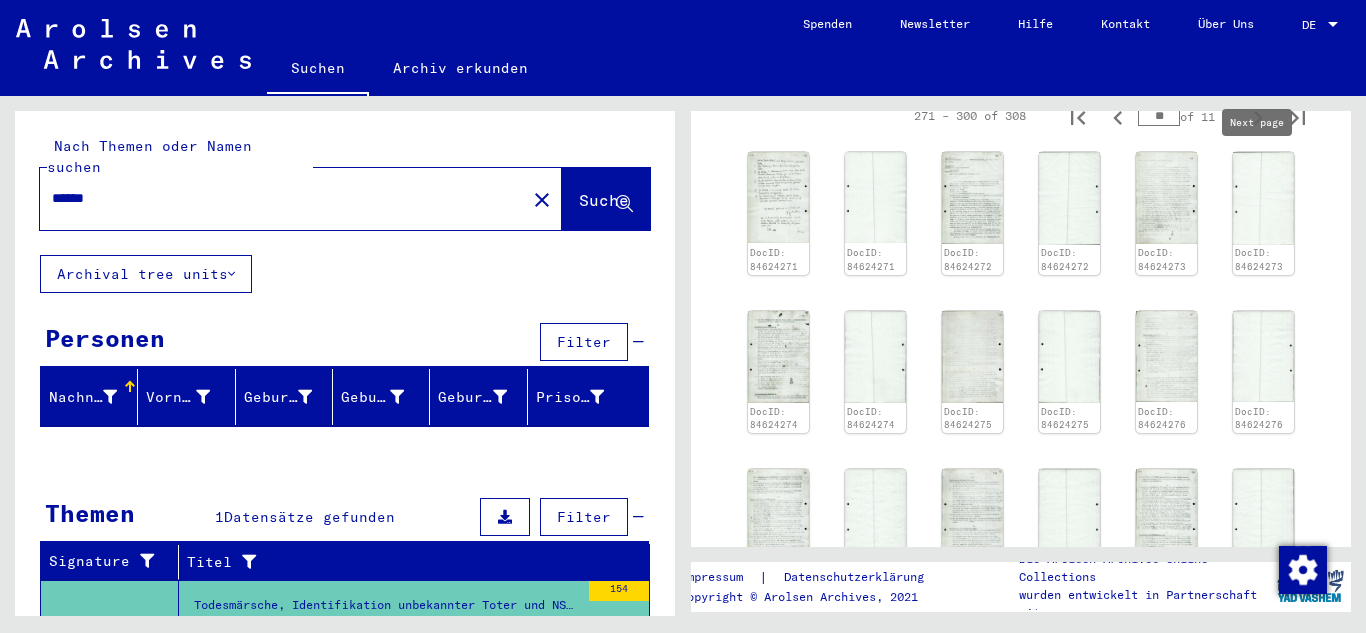 click 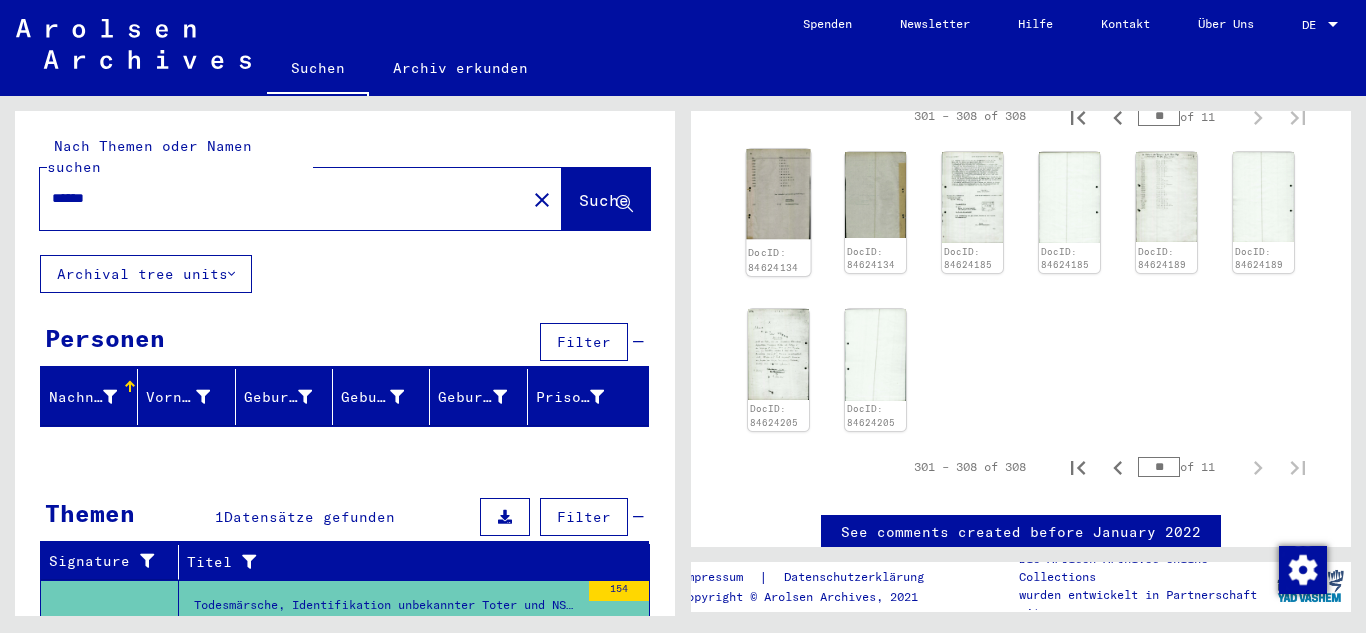 click 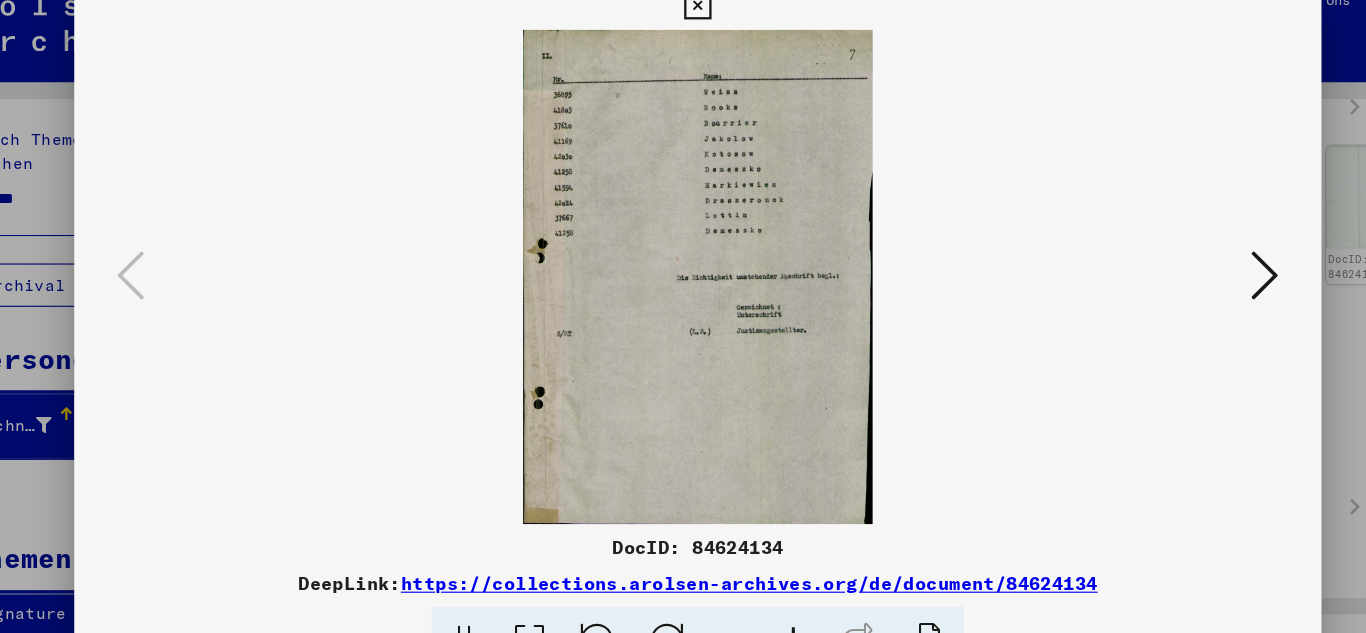 click at bounding box center (1179, 265) 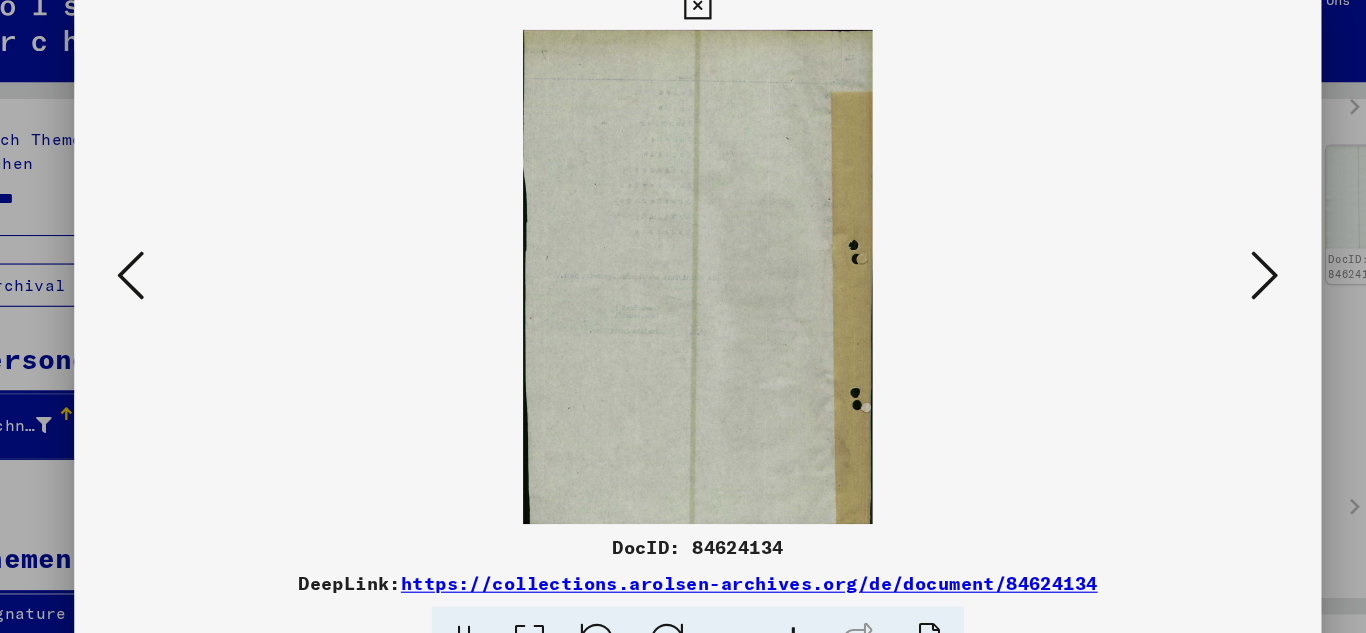 click at bounding box center [1179, 265] 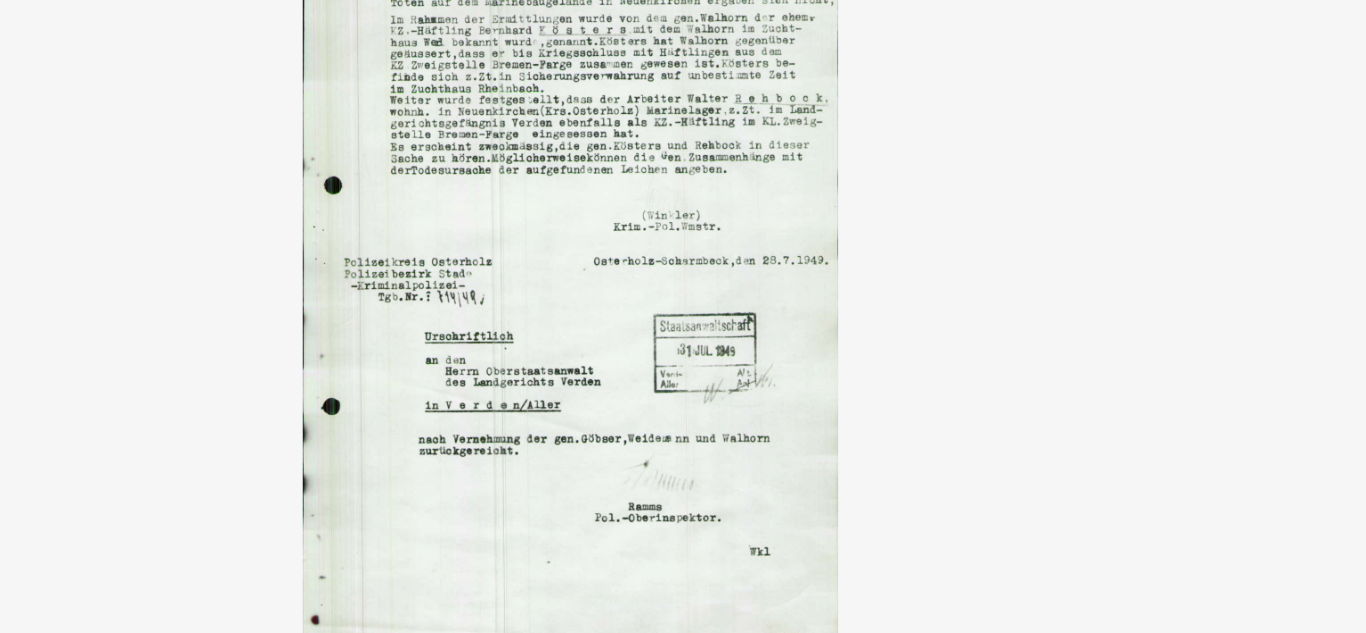 type 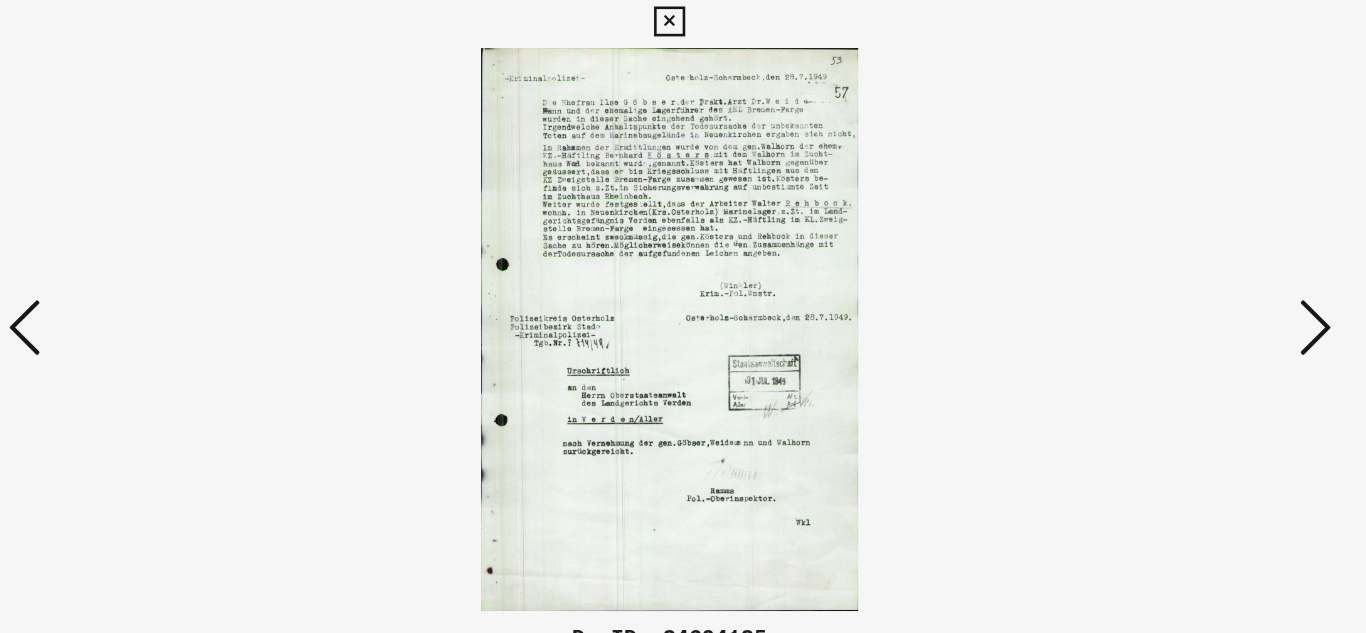 click at bounding box center [1179, 266] 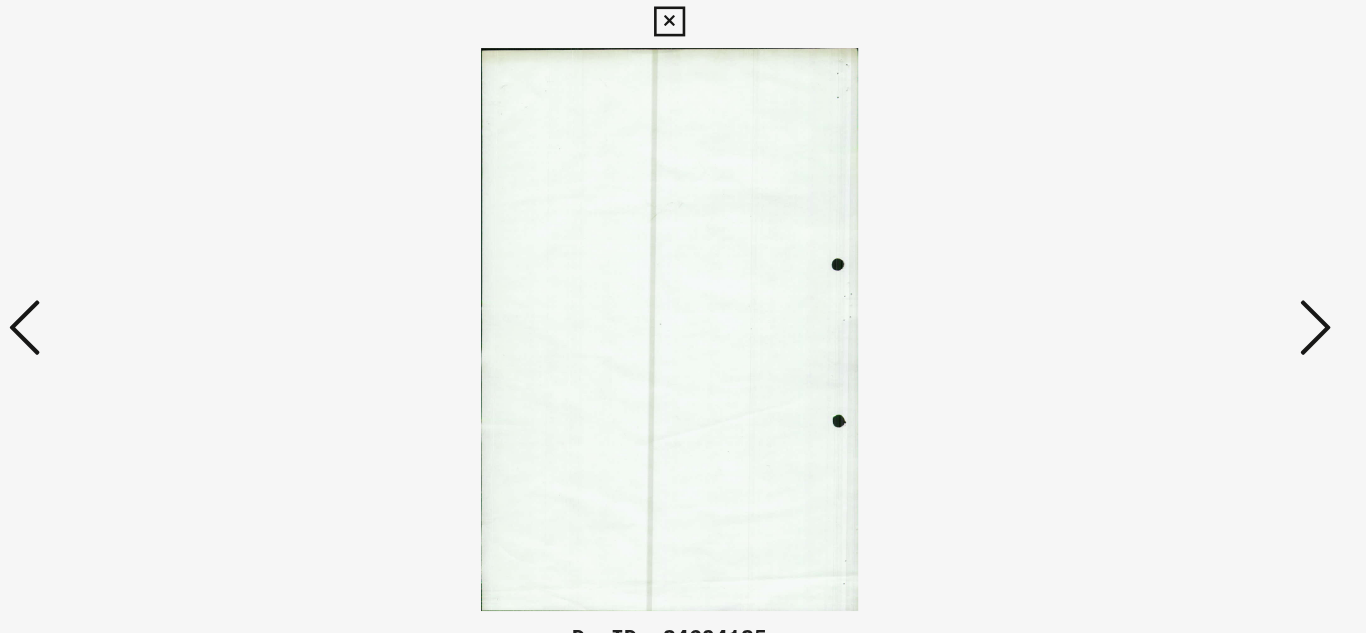 click at bounding box center (1179, 266) 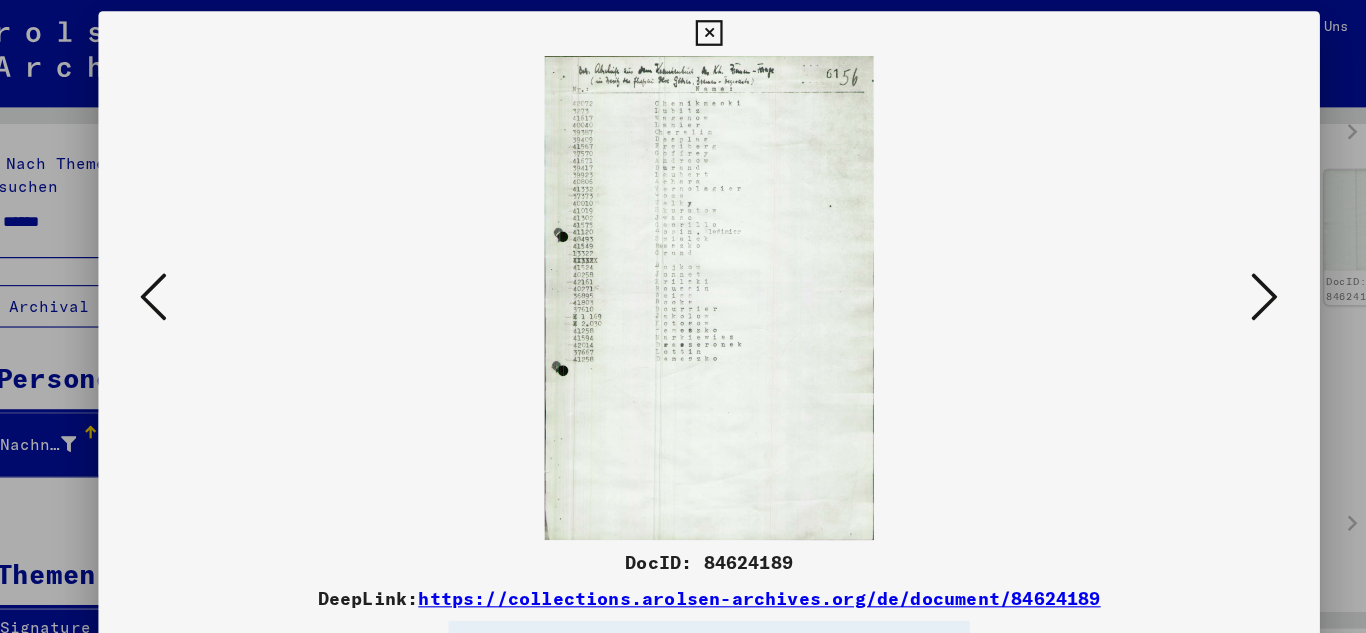 click at bounding box center (1179, 265) 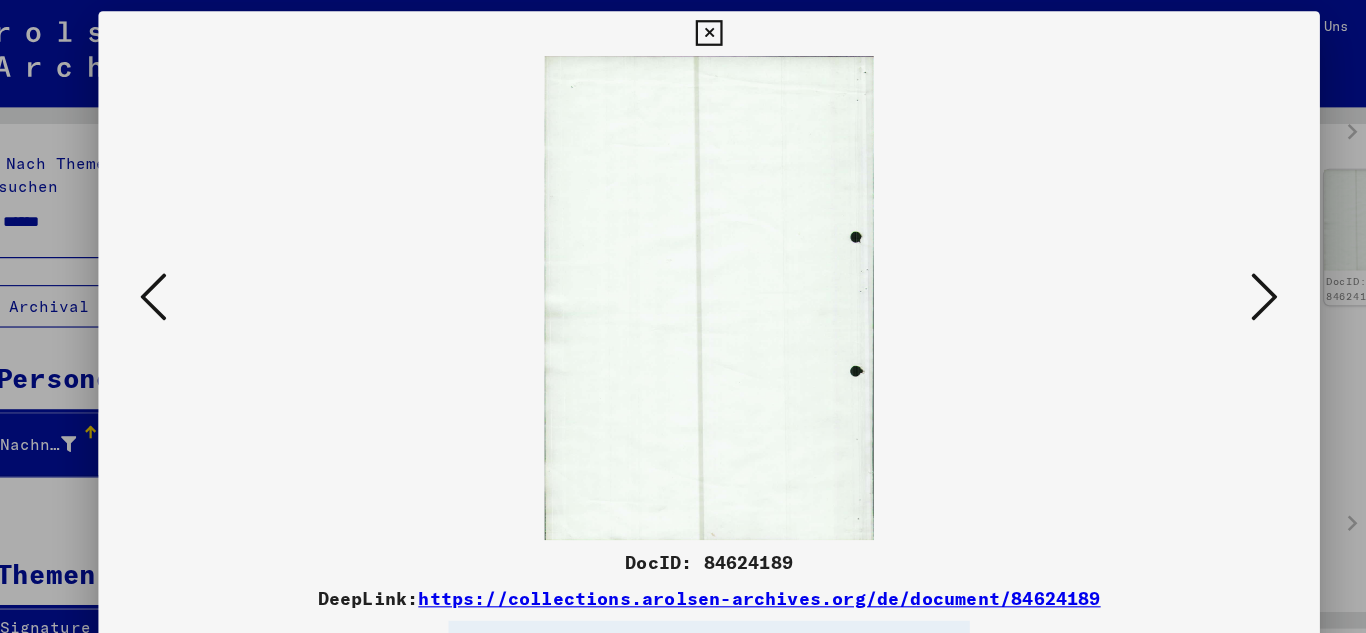click at bounding box center (1179, 265) 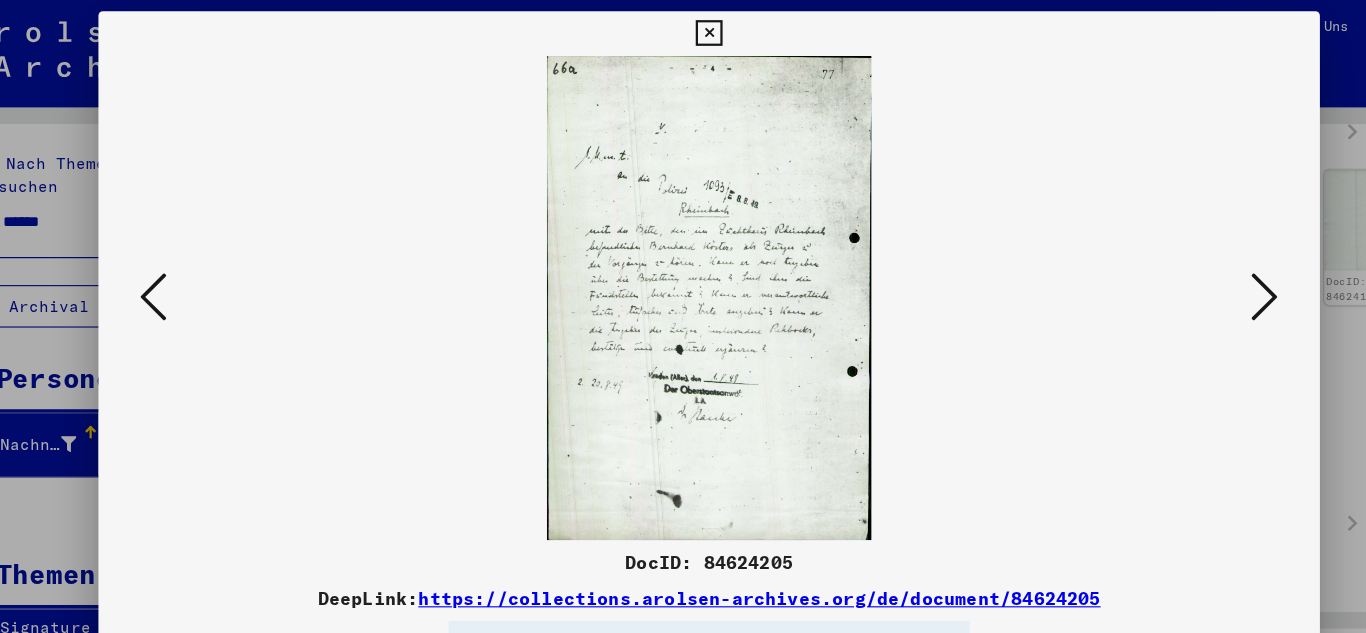 click at bounding box center [1179, 265] 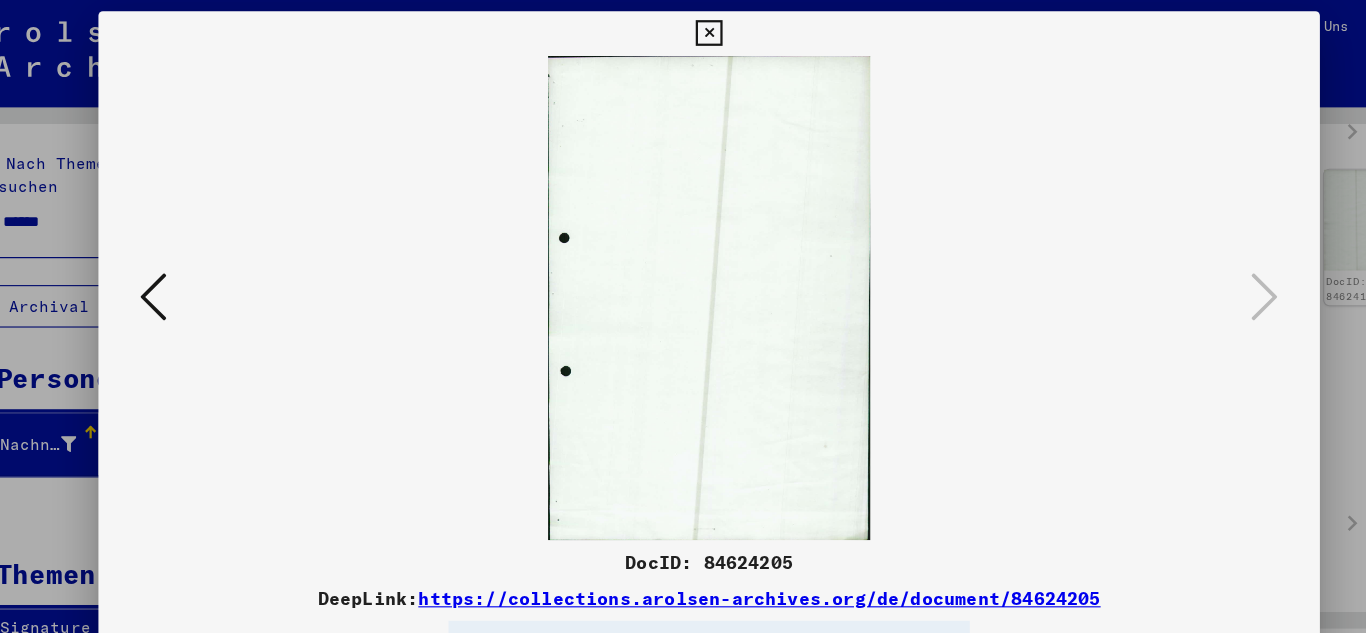 click at bounding box center (682, 30) 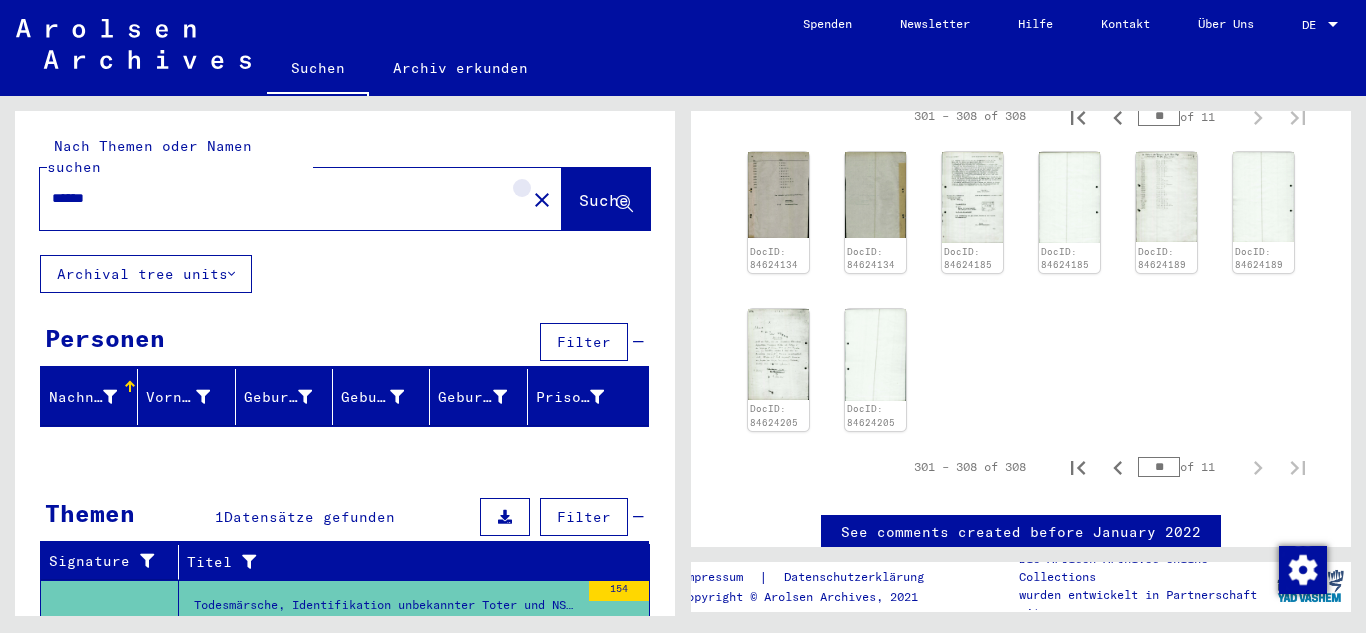 click on "close" 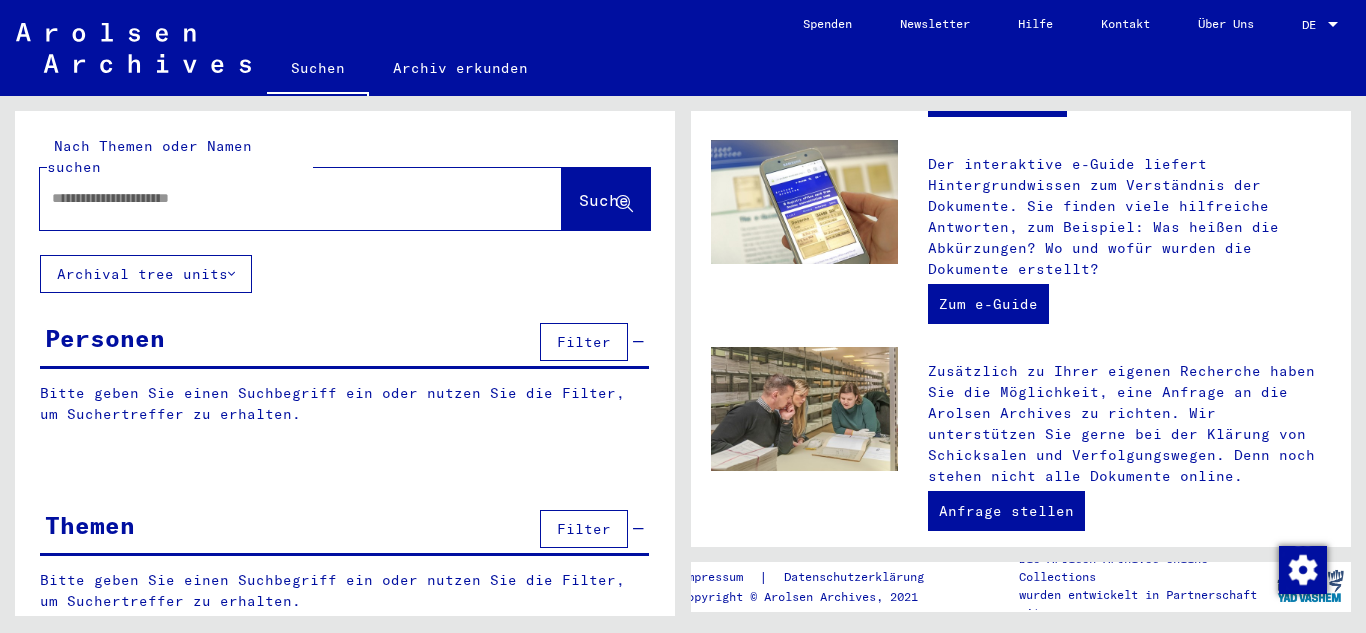 scroll, scrollTop: 0, scrollLeft: 0, axis: both 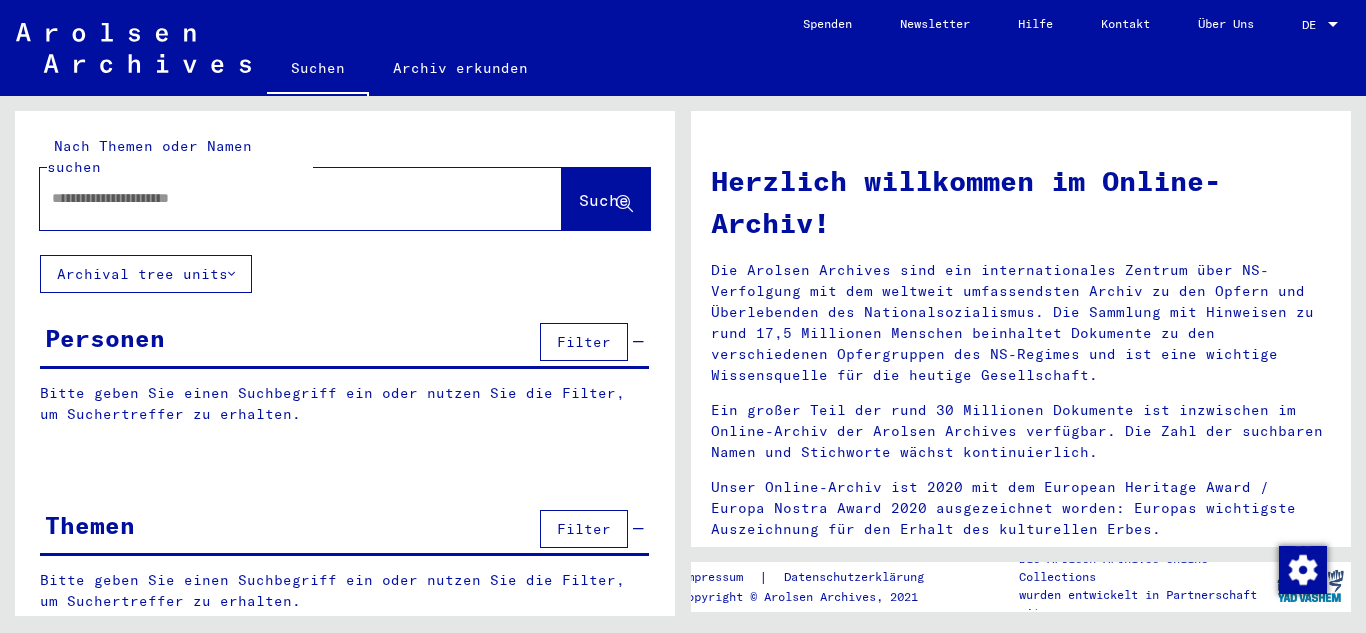 click at bounding box center (277, 198) 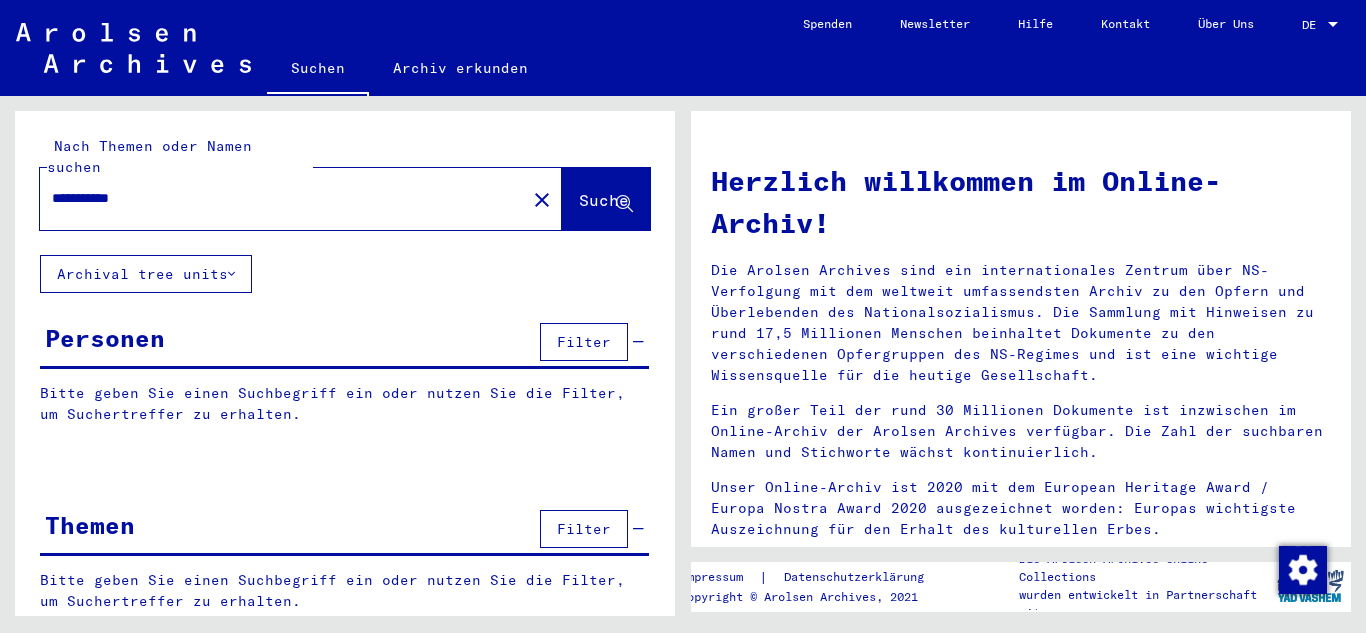 type on "**********" 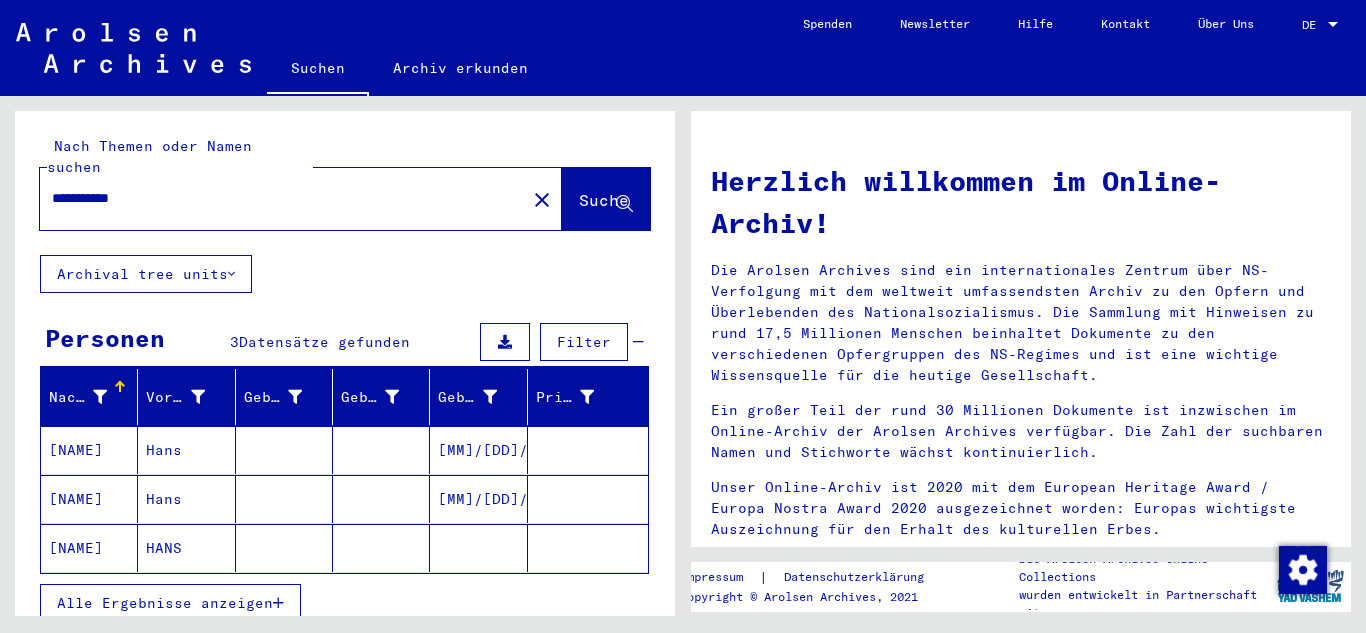 click on "[NAME]" at bounding box center [89, 499] 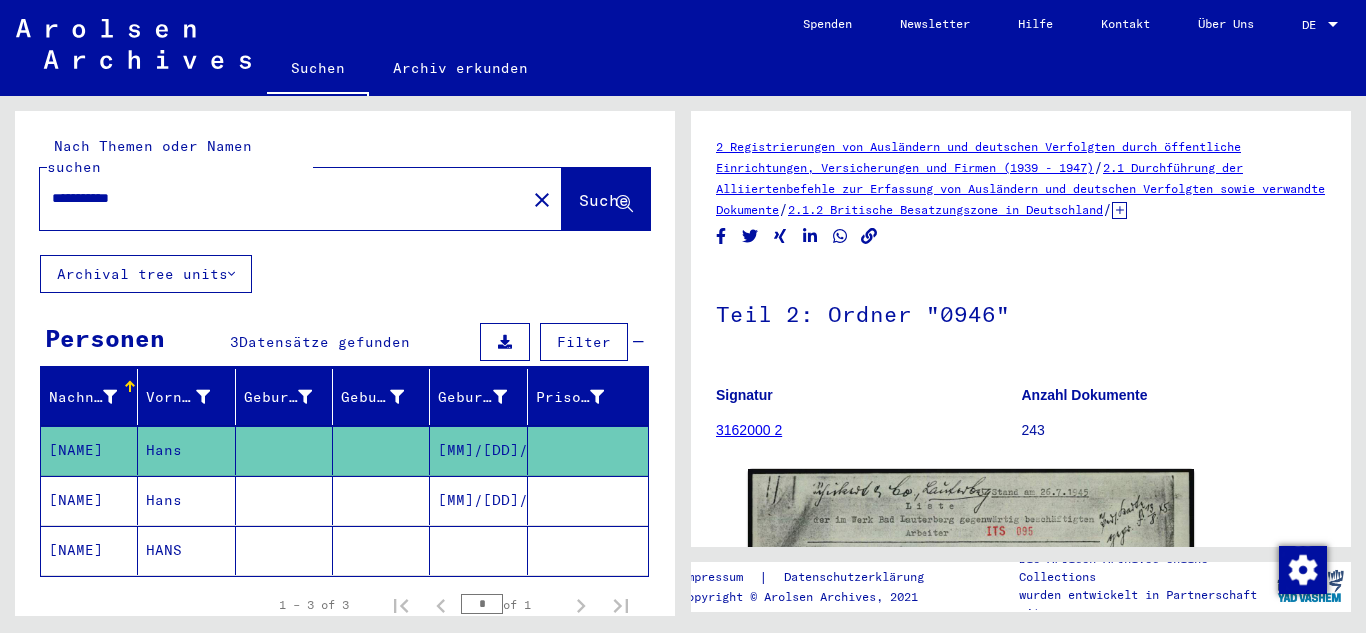 scroll, scrollTop: 0, scrollLeft: 0, axis: both 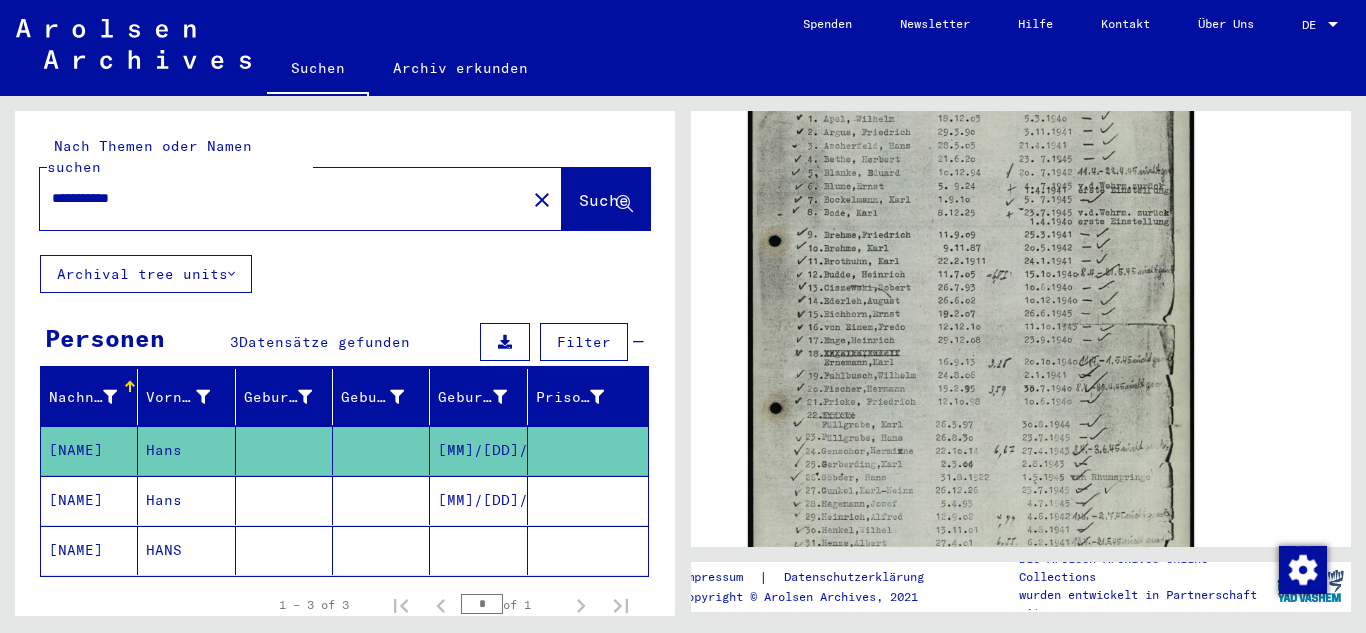 click at bounding box center (381, 550) 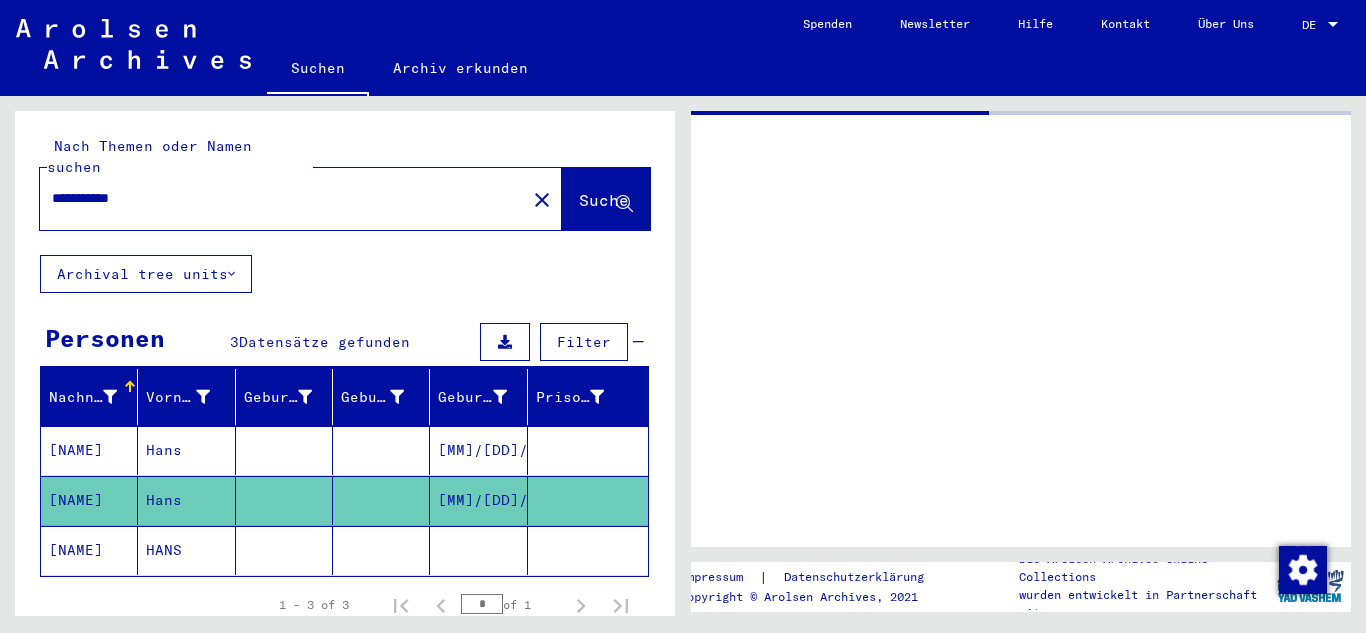 scroll, scrollTop: 0, scrollLeft: 0, axis: both 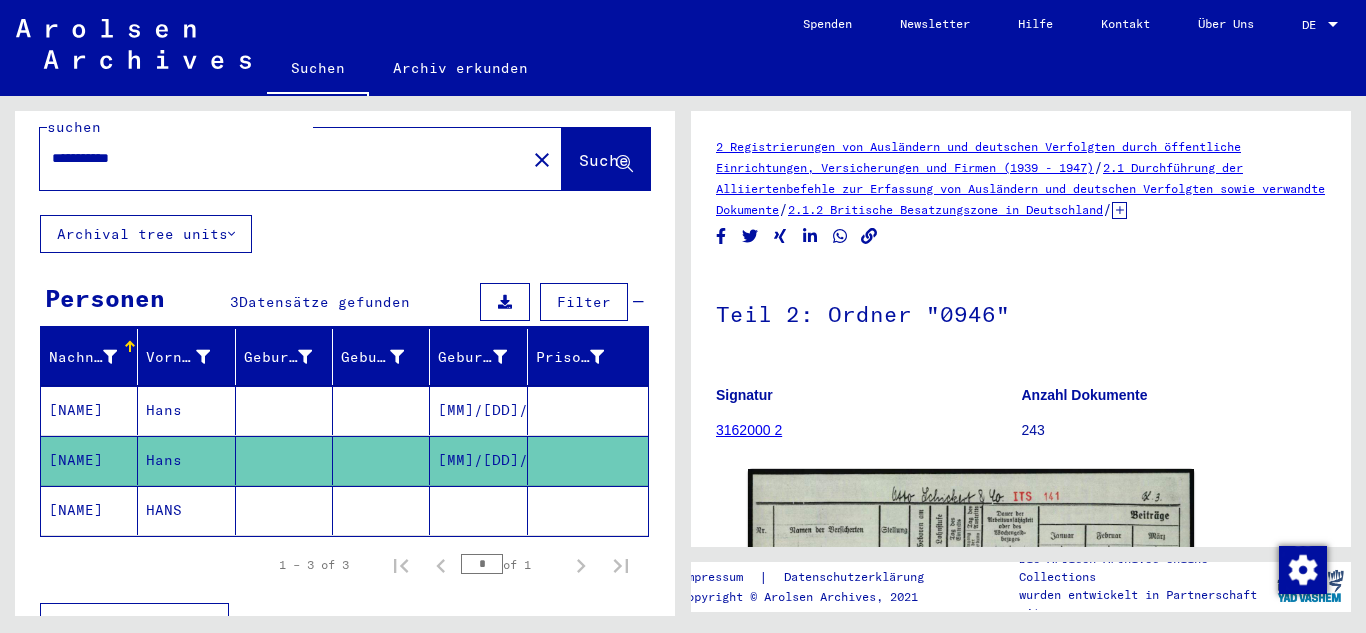 click on "2 Registrierungen von Ausländern und deutschen Verfolgten durch öffentliche Einrichtungen, Versicherungen und Firmen (1939 - 1947) / 2.1 Durchführung der Alliiertenbefehle zur Erfassung von Ausländern und deutschen Verfolgten sowie verwandte Dokumente / 2.1.2 Britische Besatzungszone in Deutschland / 2.1.2.1 Listen von Angehörigen der Vereinten Nationen, anderer Ausländer, deutscher Juden und Staatenloser, britische Zone / 2.1.2.1 NI Unterlagen aus Niedersachsen / 2.1.2.1 NI 058 Dokumente aus dem Landkreis Osterode am Harz / 2.1.2.1 NI 058 11 Informationen über Ausländer aus Unterlagen von Sozialversicherungen und Arbeitsämtern des Kreises Osterode am Harz / Listen von Zivilarbeitern, die während des Krieges bei der AOK Osterode versichert waren, Eintrittsdaten: 15.7.40-9.4.45 - - umfasst die alten Inventarnummern 3162 - 3165 - - (alte Ordner 1a - 1d) / Teil 2: Ordner "0946" Signatur 3162000 2 Anzahl Dokumente 243 DocID: 70720462" 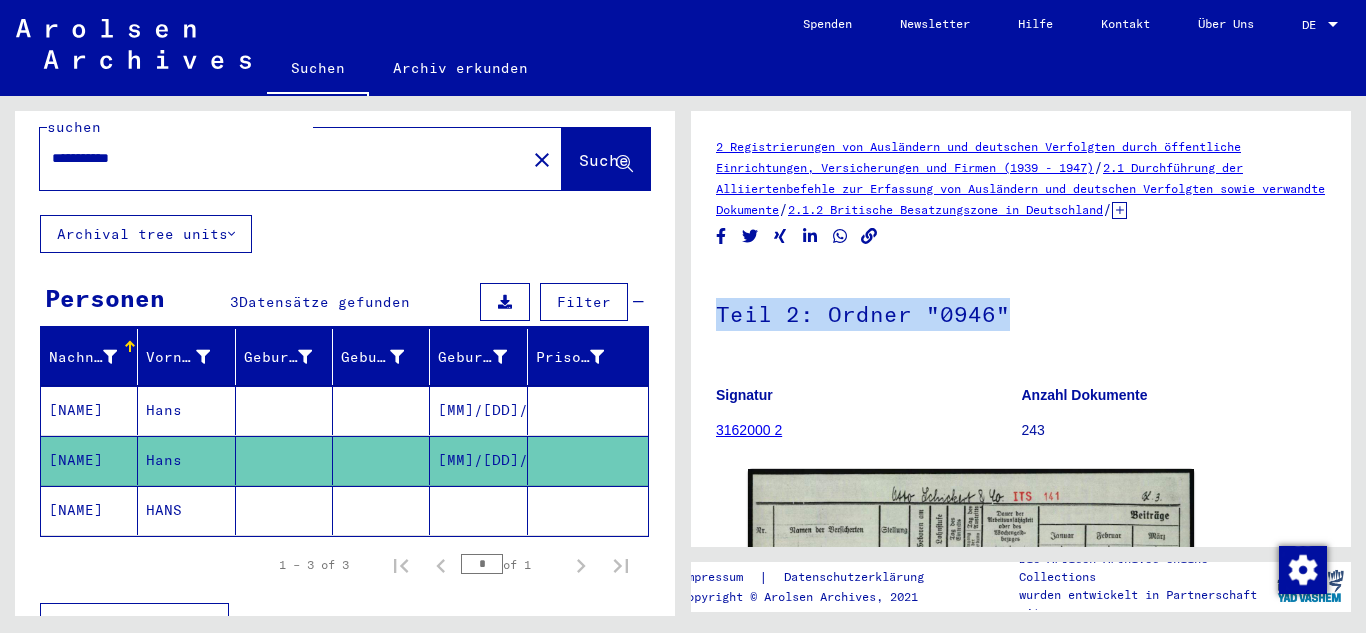 drag, startPoint x: 1350, startPoint y: 233, endPoint x: 1354, endPoint y: 276, distance: 43.185646 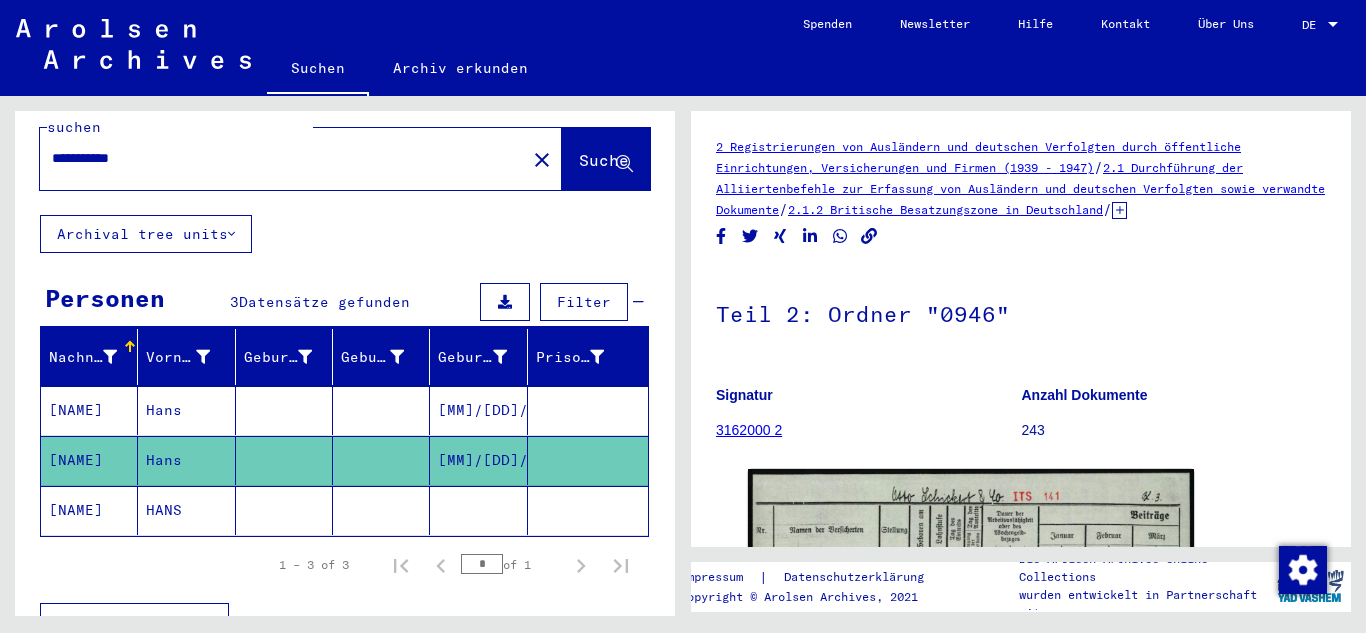click on "2 Registrierungen von Ausländern und deutschen Verfolgten durch öffentliche Einrichtungen, Versicherungen und Firmen (1939 - 1947) / 2.1 Durchführung der Alliiertenbefehle zur Erfassung von Ausländern und deutschen Verfolgten sowie verwandte Dokumente / 2.1.2 Britische Besatzungszone in Deutschland / 2.1.2.1 Listen von Angehörigen der Vereinten Nationen, anderer Ausländer, deutscher Juden und Staatenloser, britische Zone / 2.1.2.1 NI Unterlagen aus Niedersachsen / 2.1.2.1 NI 058 Dokumente aus dem Landkreis Osterode am Harz / 2.1.2.1 NI 058 11 Informationen über Ausländer aus Unterlagen von Sozialversicherungen und Arbeitsämtern des Kreises Osterode am Harz / Listen von Zivilarbeitern, die während des Krieges bei der AOK Osterode versichert waren, Eintrittsdaten: 15.7.40-9.4.45 - - umfasst die alten Inventarnummern 3162 - 3165 - - (alte Ordner 1a - 1d) / Teil 2: Ordner "0946" Signatur 3162000 2 Anzahl Dokumente 243 DocID: 70720462" 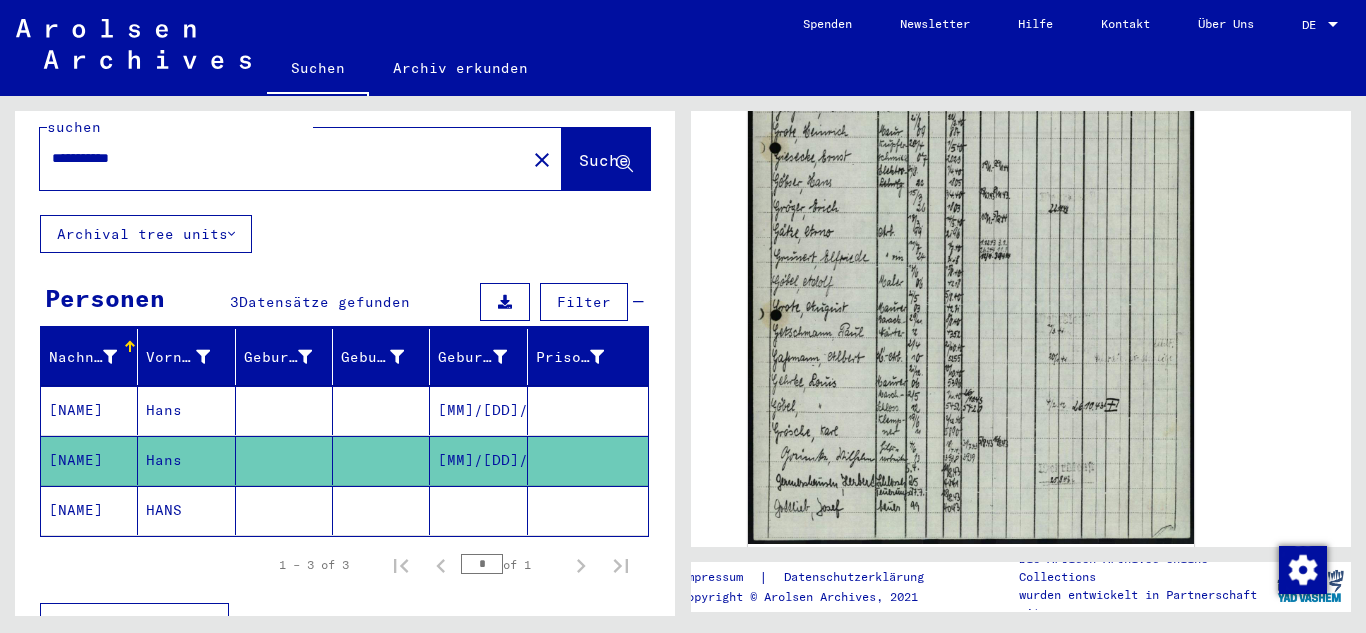 scroll, scrollTop: 563, scrollLeft: 0, axis: vertical 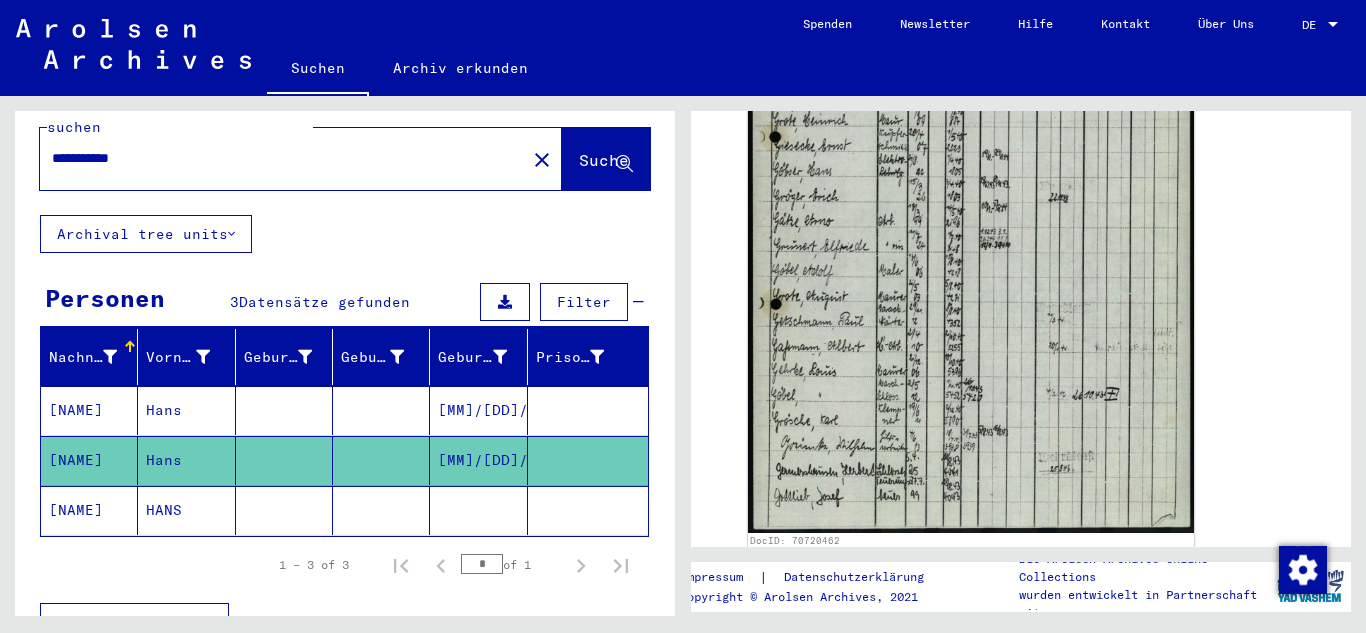 click 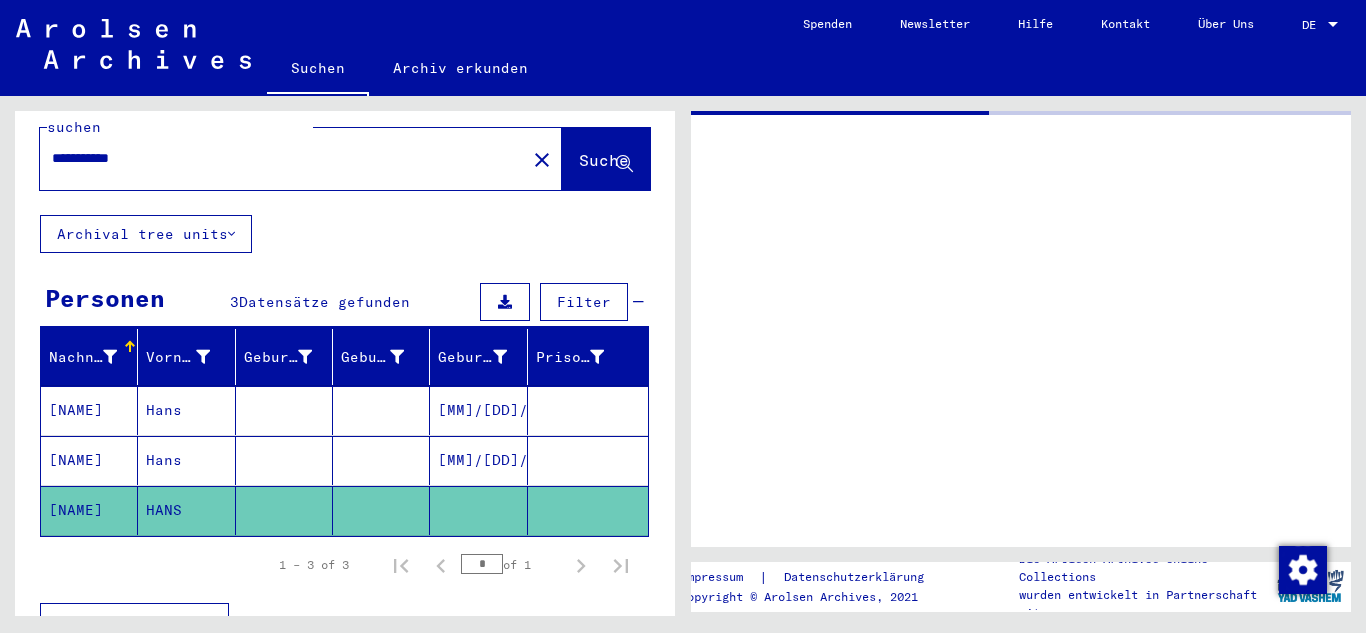 scroll, scrollTop: 0, scrollLeft: 0, axis: both 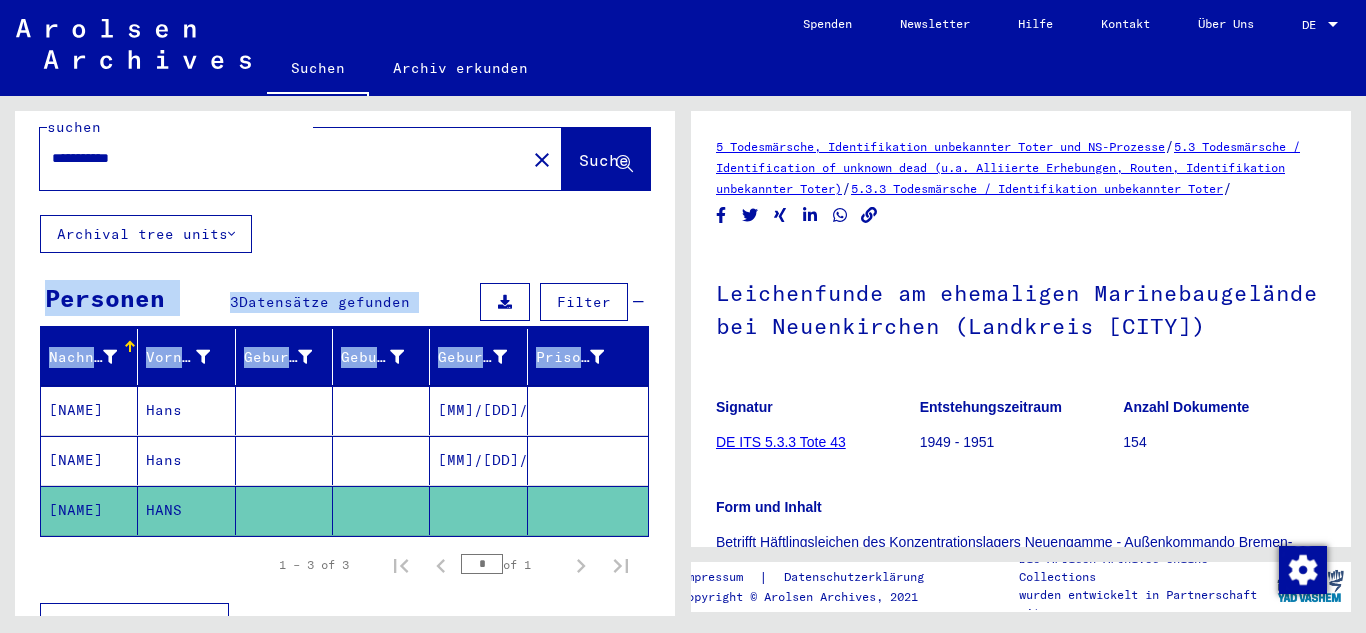 drag, startPoint x: 663, startPoint y: 229, endPoint x: 670, endPoint y: 340, distance: 111.220505 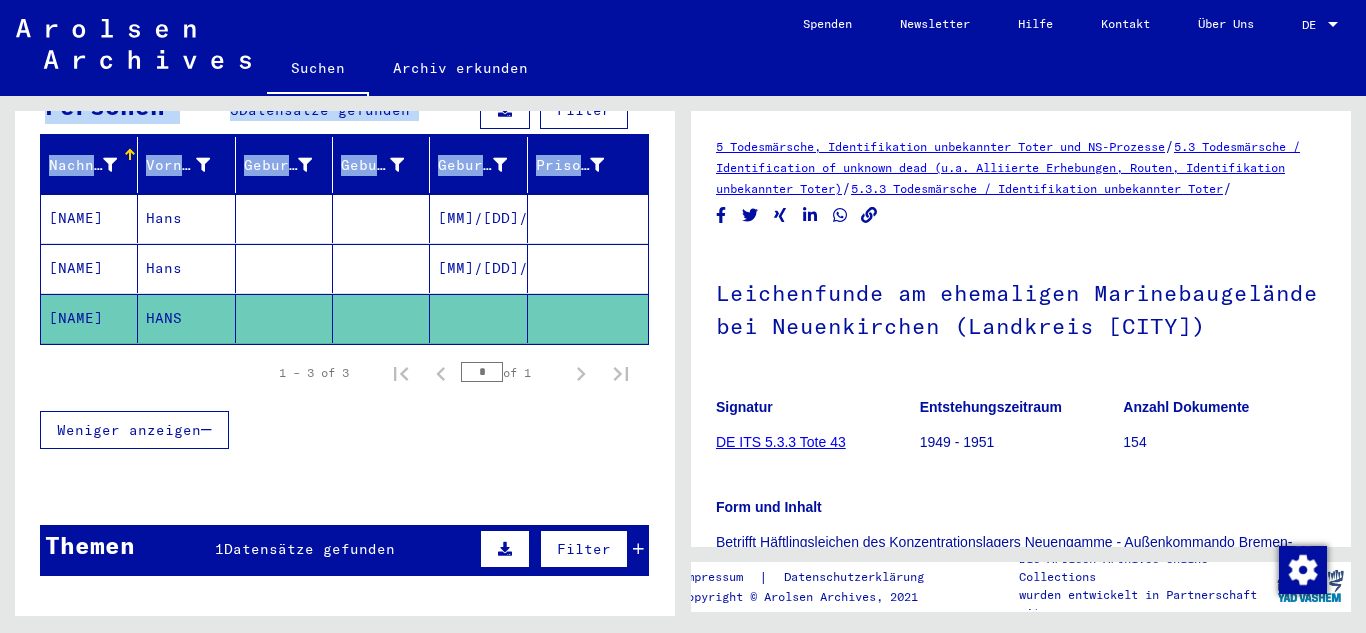 scroll, scrollTop: 236, scrollLeft: 0, axis: vertical 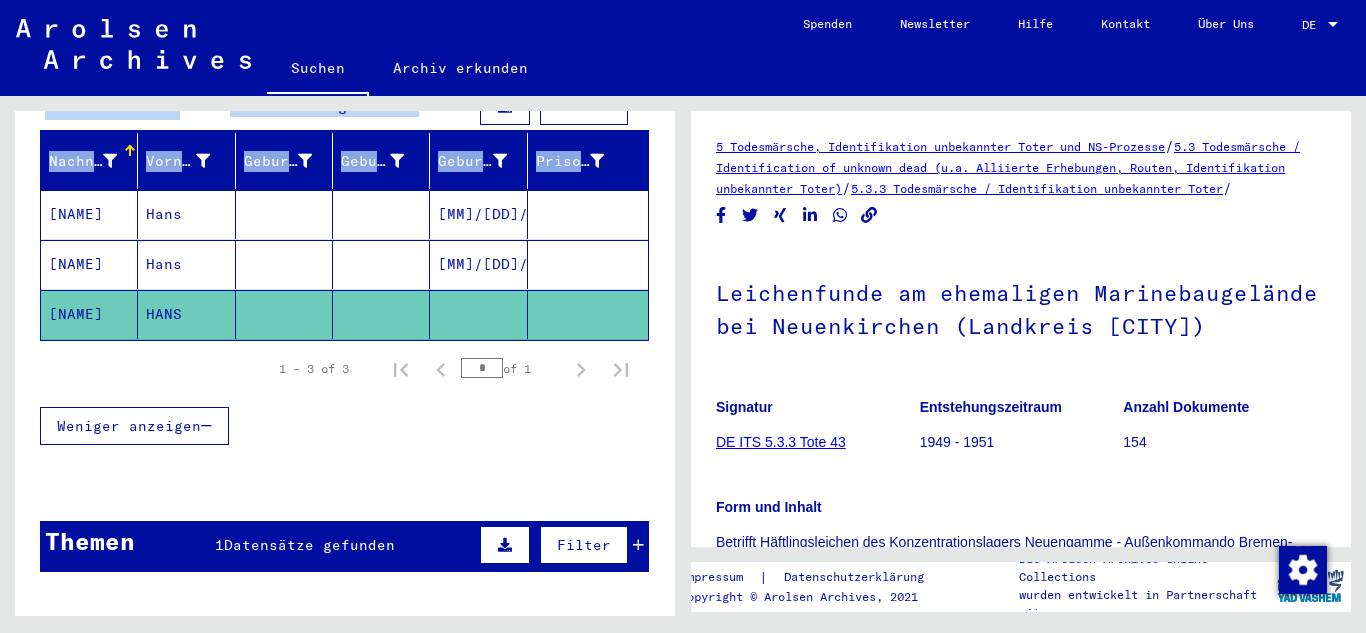click on "Themen 1  Datensätze gefunden  Filter" at bounding box center (344, 546) 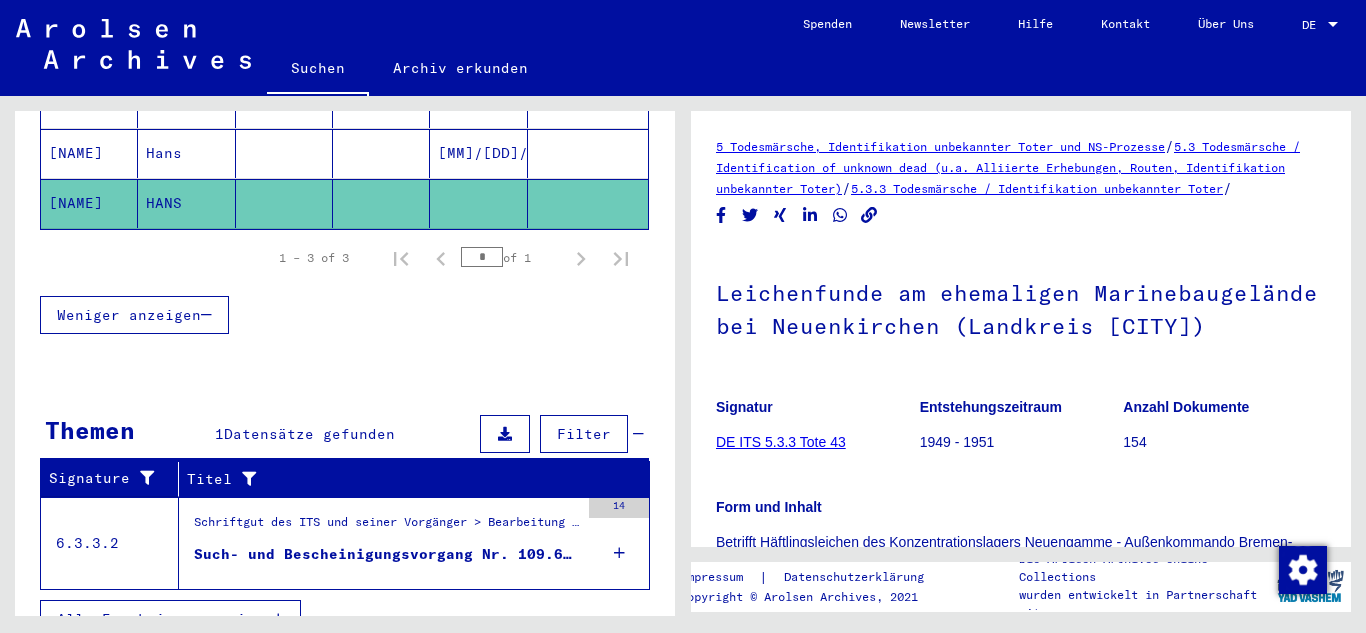 scroll, scrollTop: 359, scrollLeft: 0, axis: vertical 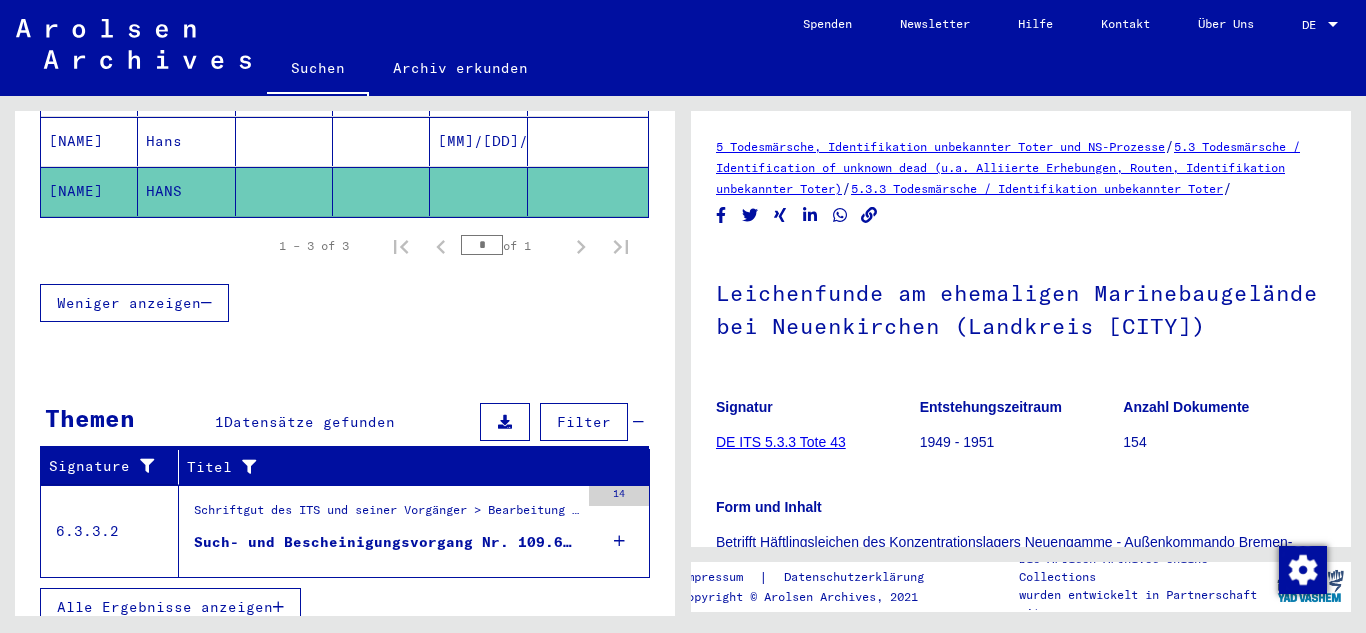 click on "Such- und Bescheinigungsvorgang Nr. 109.650 für GÖBSER, ERWIN geboren [DD].[MM].[YYYY]" at bounding box center [386, 542] 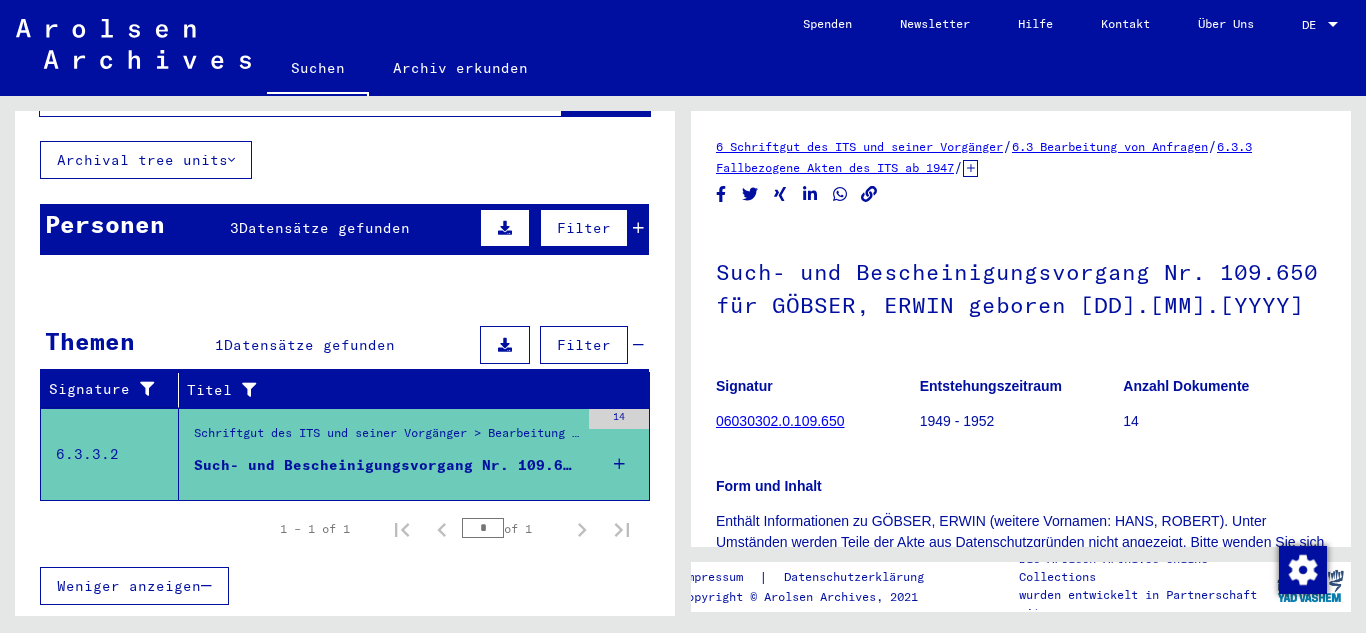 scroll, scrollTop: 93, scrollLeft: 0, axis: vertical 